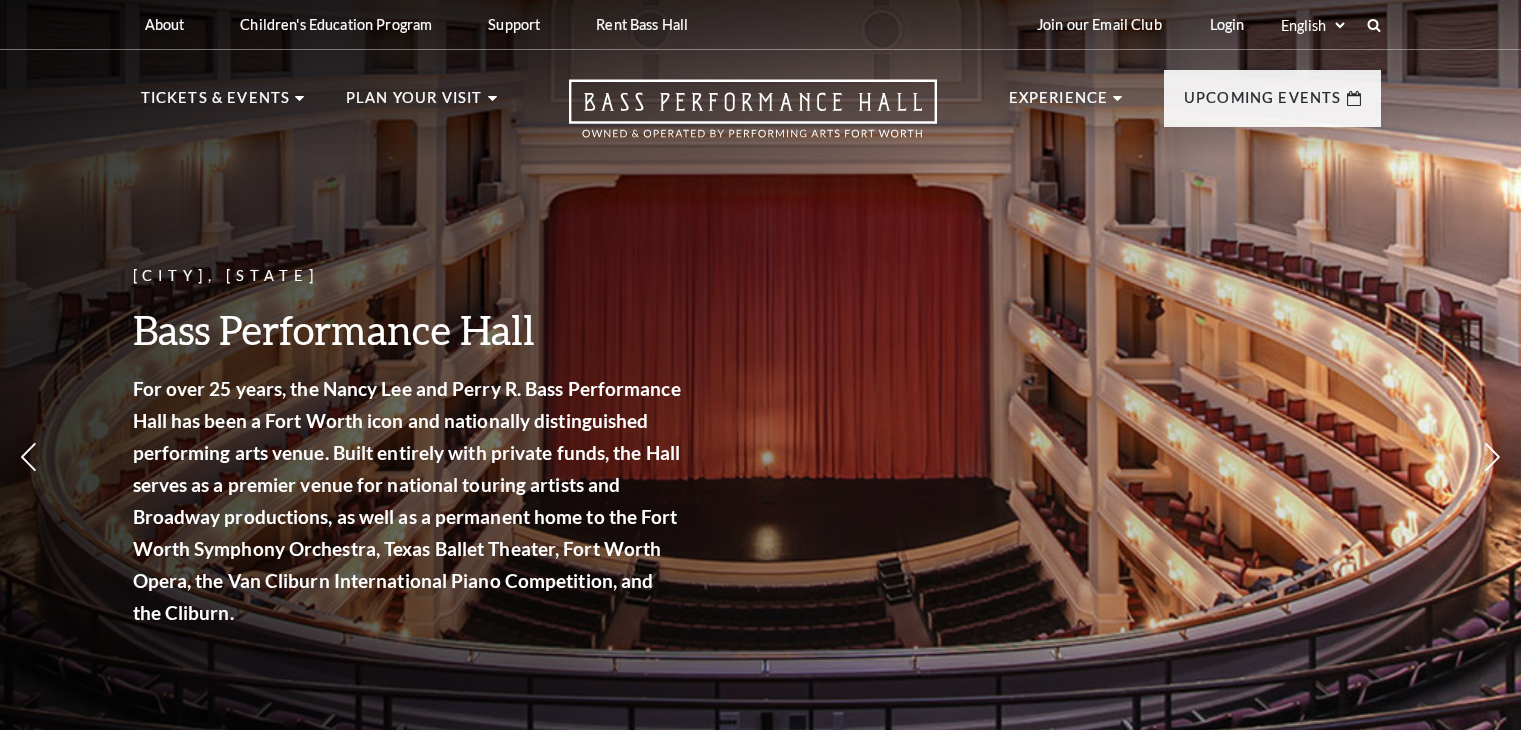 scroll, scrollTop: 1896, scrollLeft: 0, axis: vertical 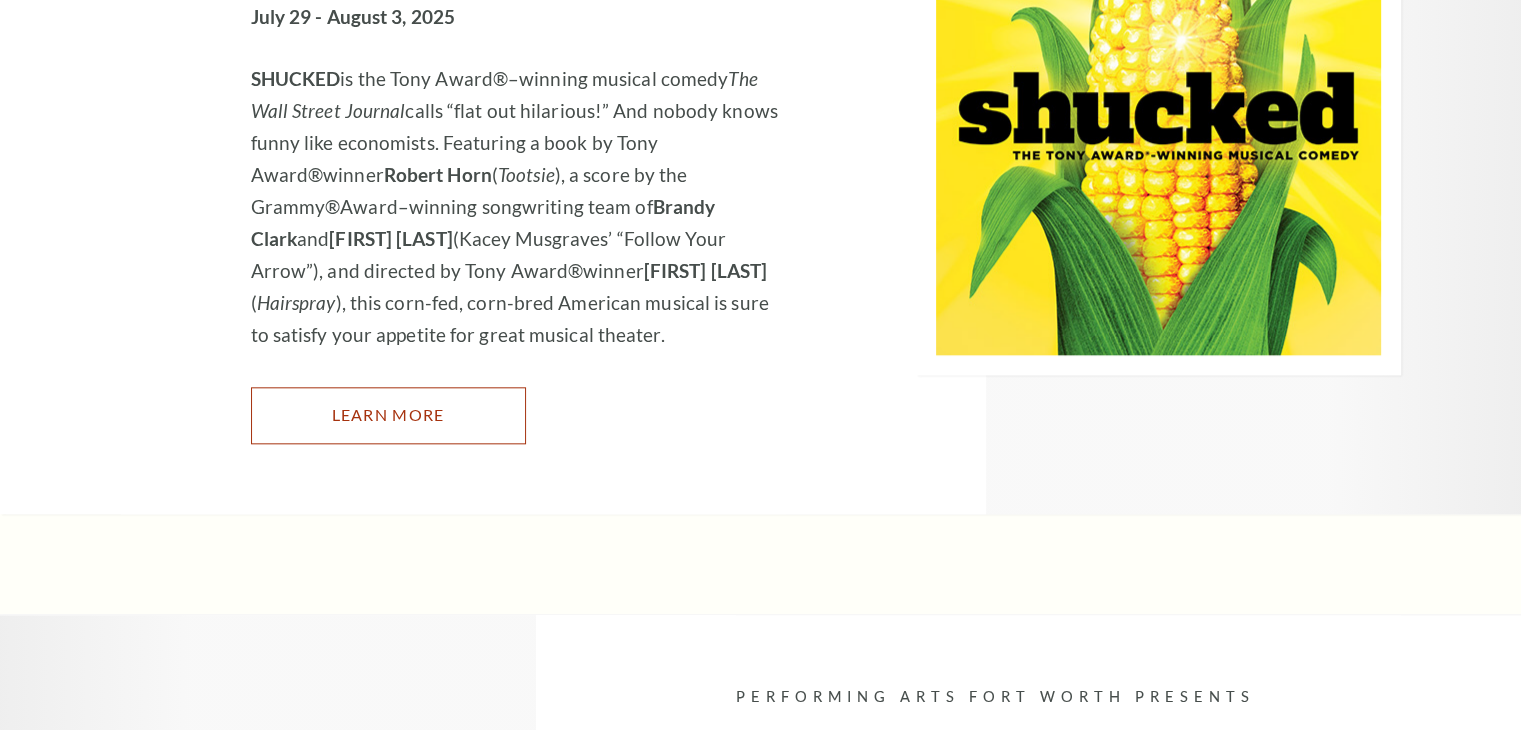 click on "Learn More" at bounding box center [388, 415] 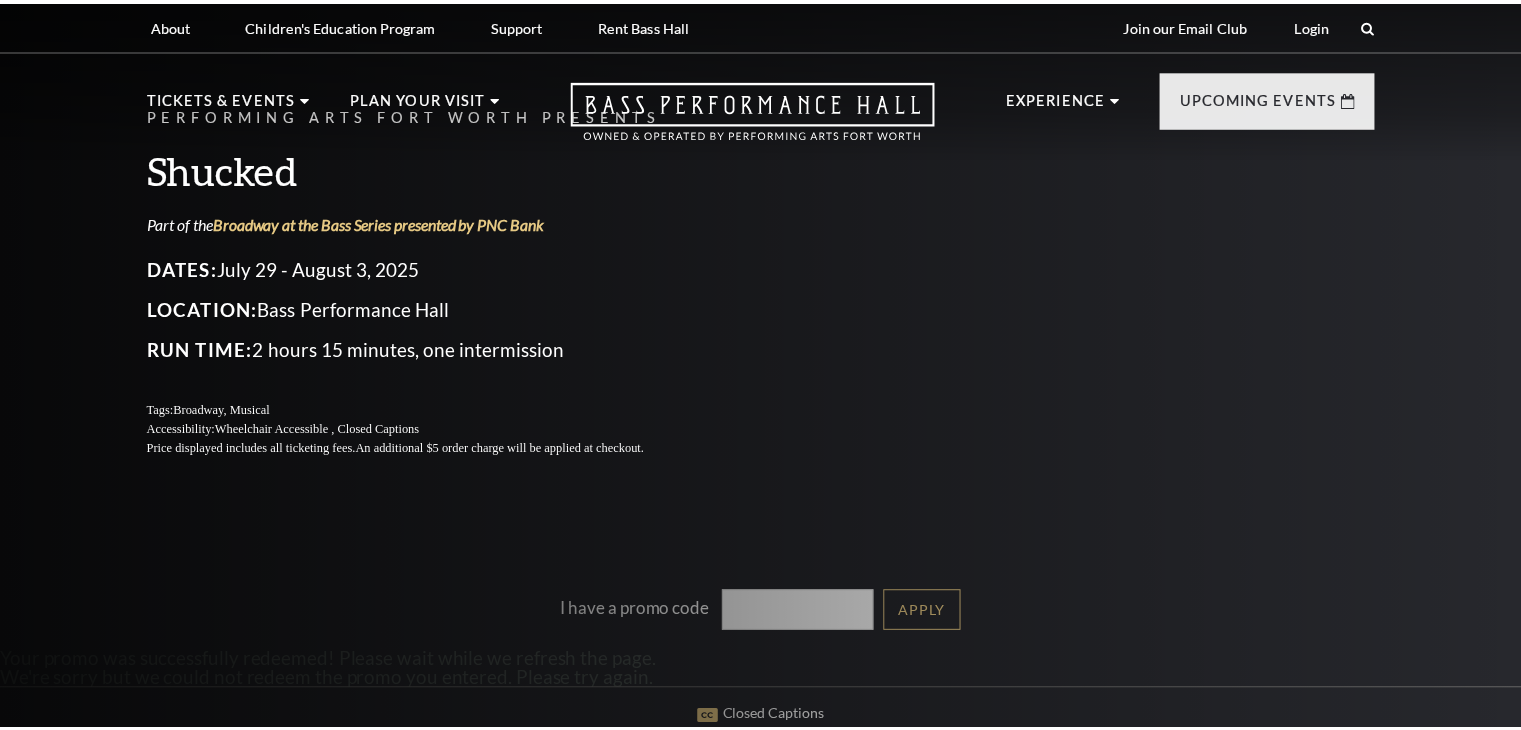 scroll, scrollTop: 0, scrollLeft: 0, axis: both 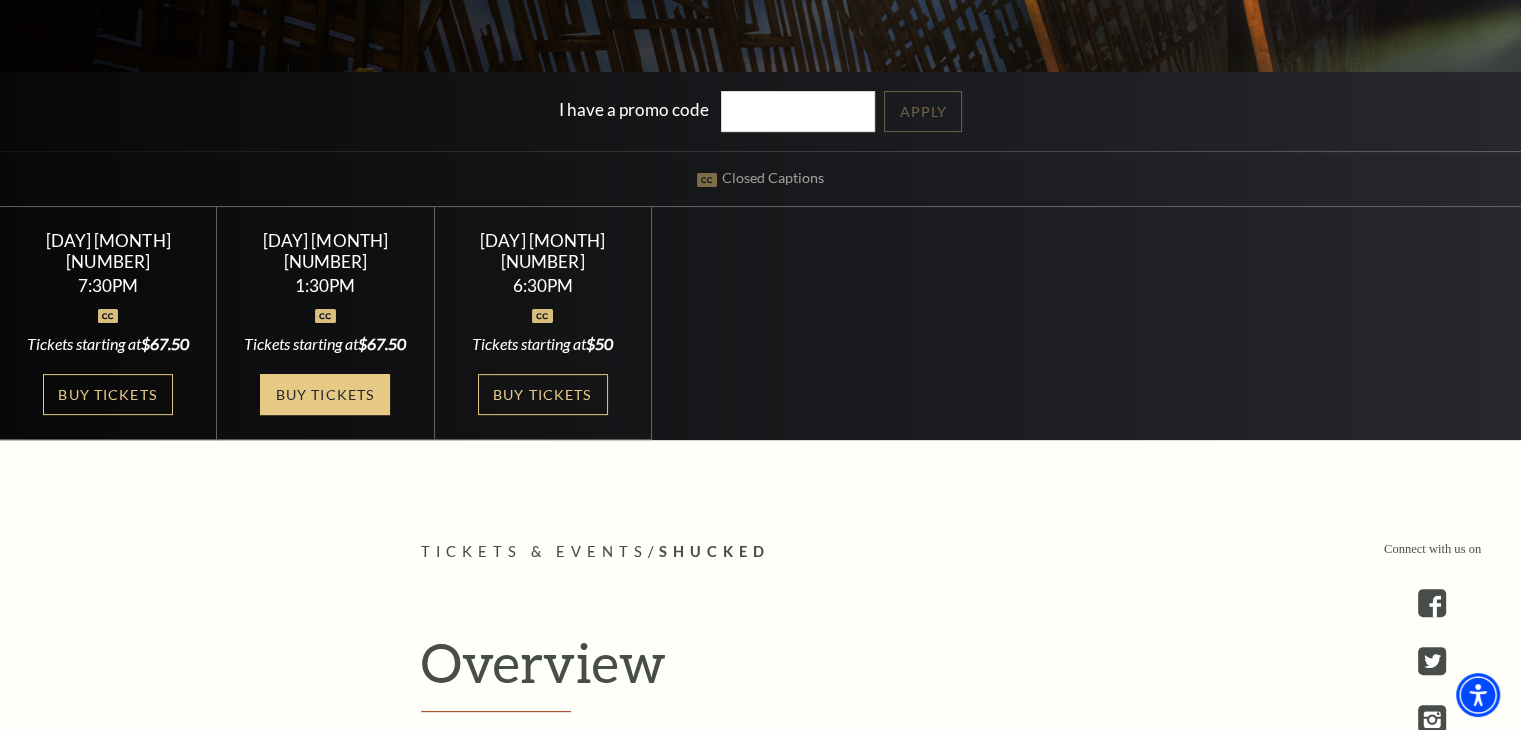 click on "Buy Tickets" at bounding box center [325, 394] 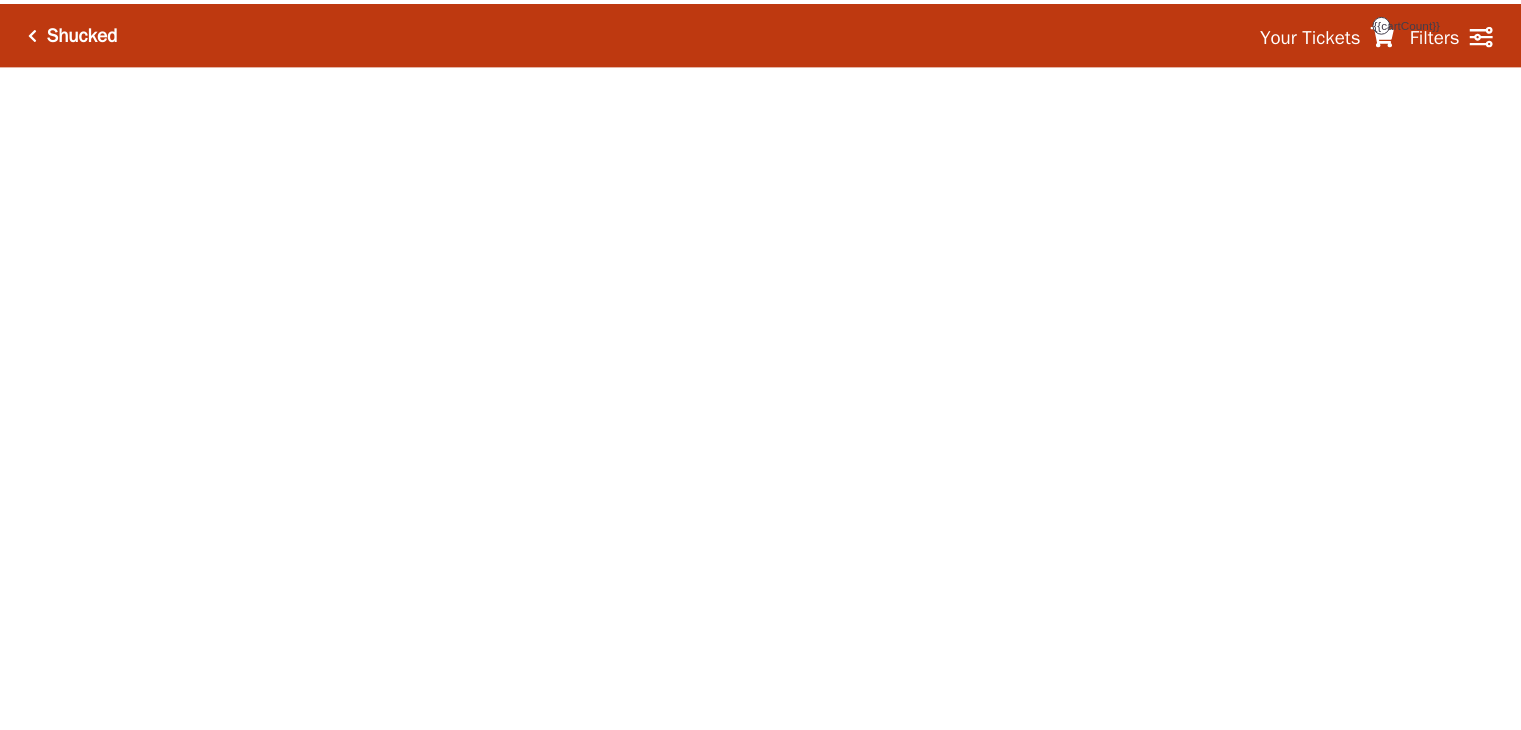 scroll, scrollTop: 0, scrollLeft: 0, axis: both 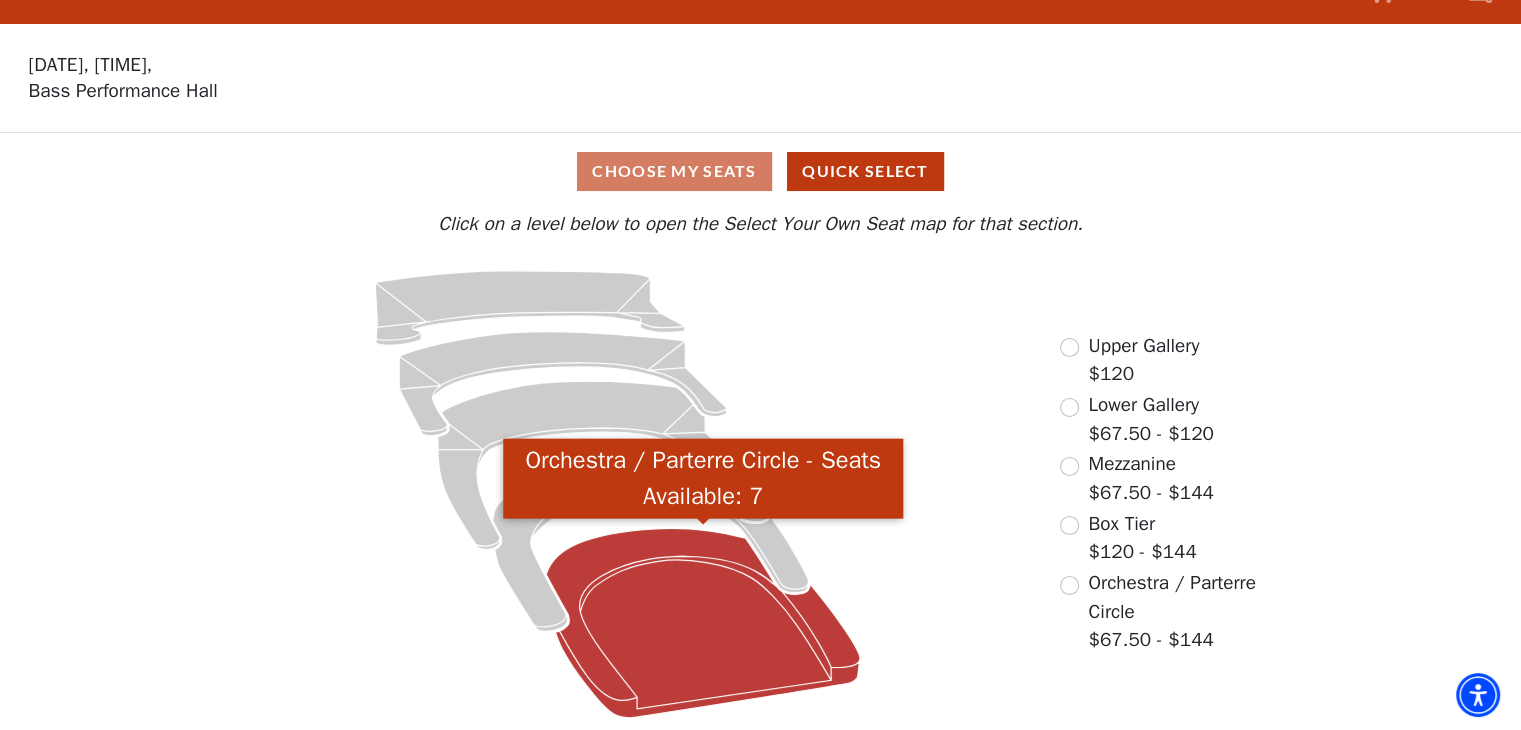 click 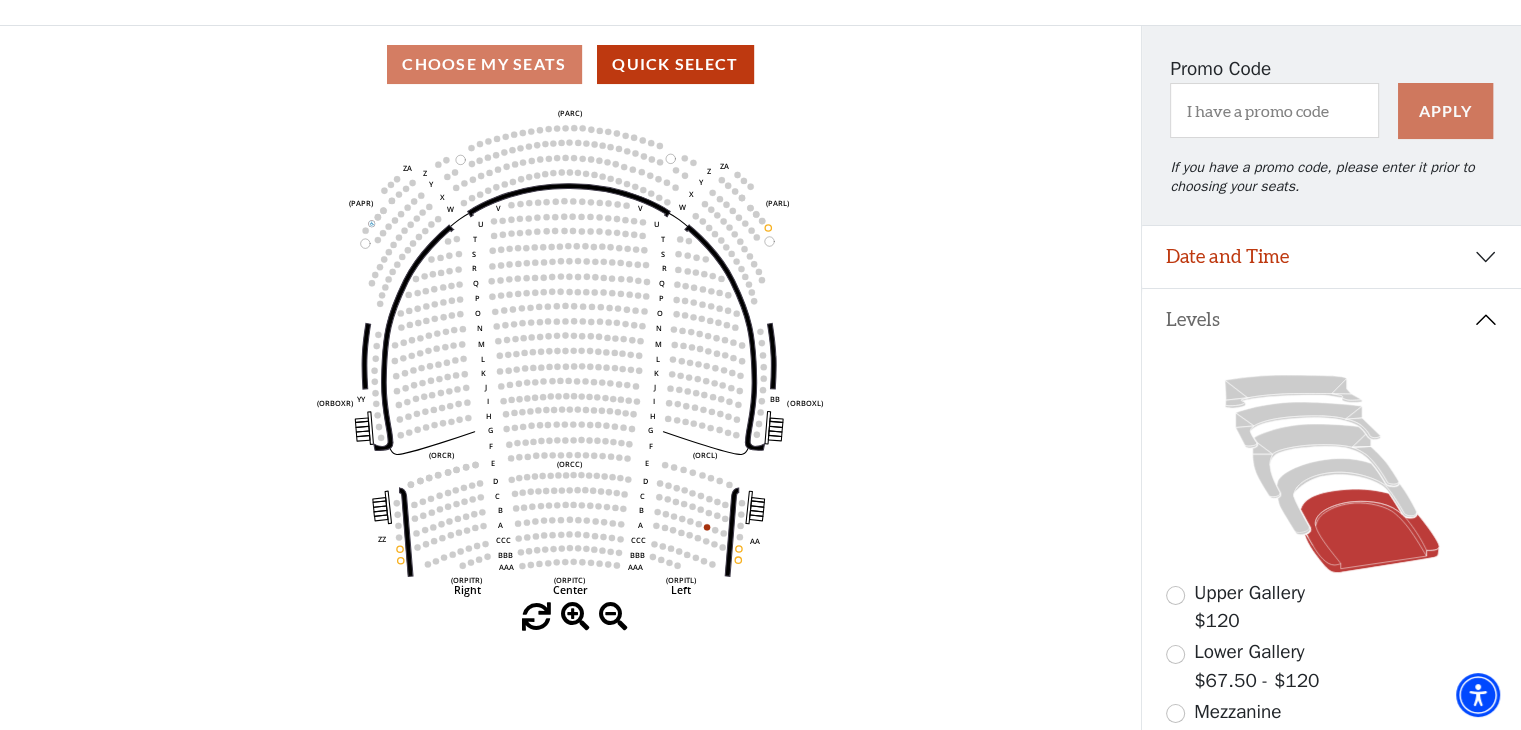 scroll, scrollTop: 70, scrollLeft: 0, axis: vertical 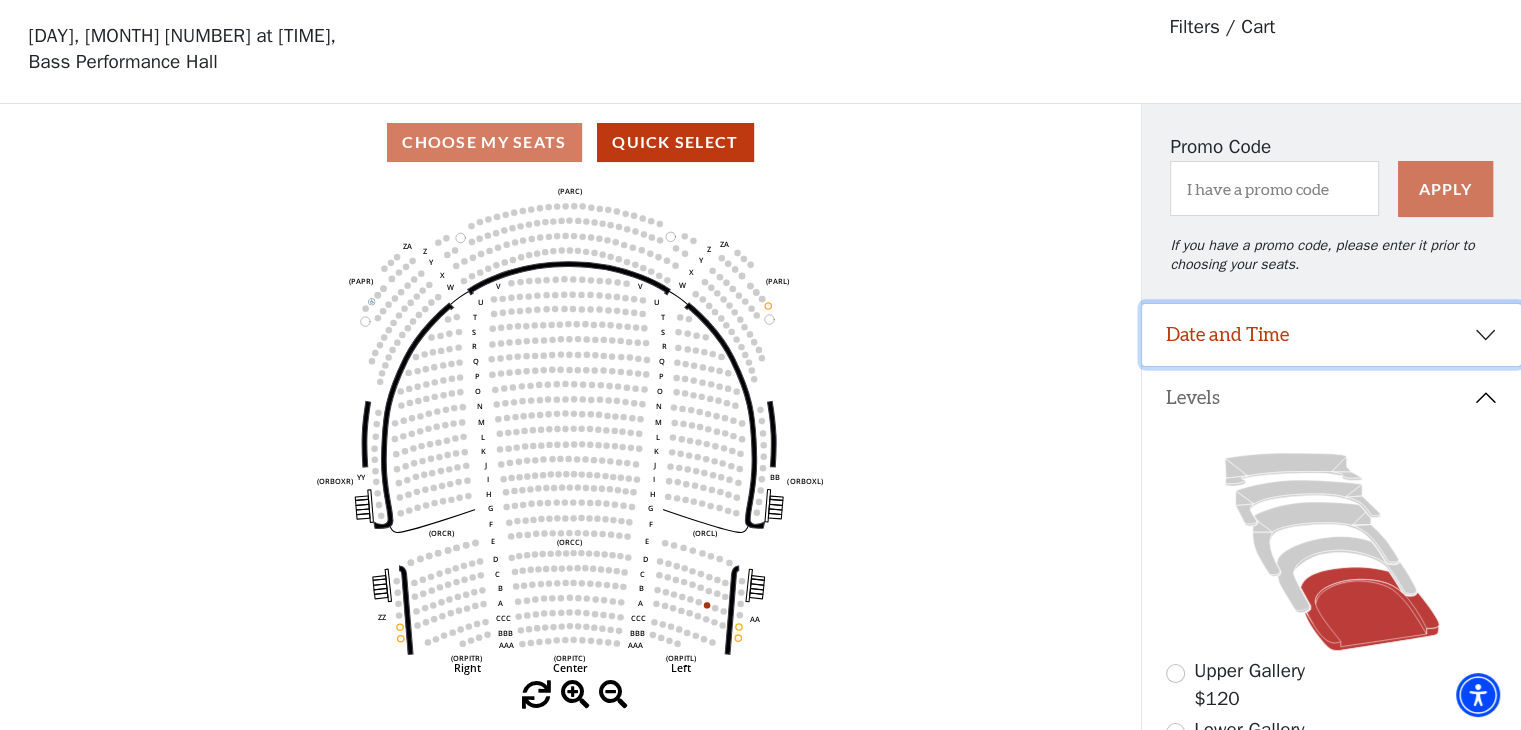 click on "Date and Time" at bounding box center (1331, 335) 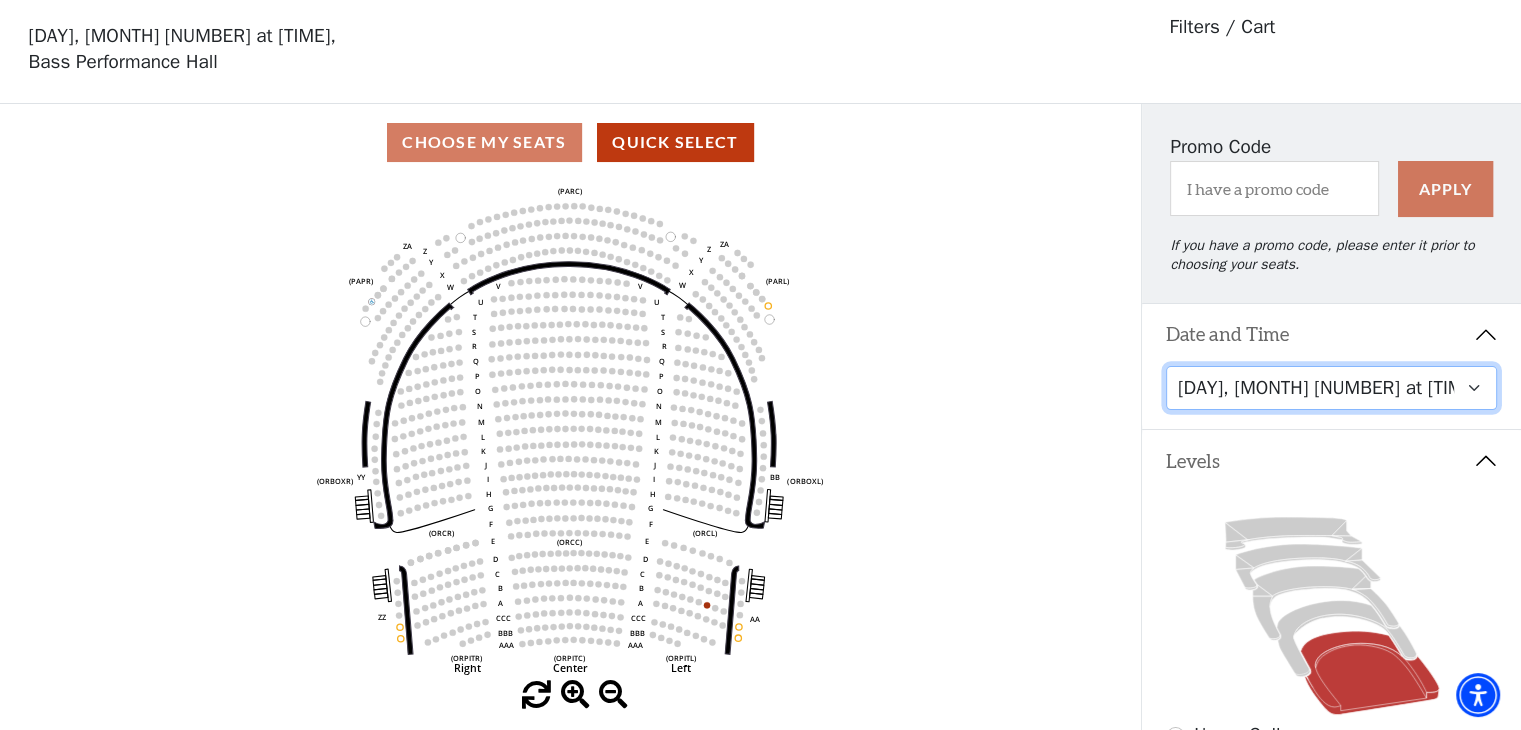 click on "Saturday, August 2 at 7:30 PM Sunday, August 3 at 1:30 PM Sunday, August 3 at 6:30 PM" at bounding box center [1332, 388] 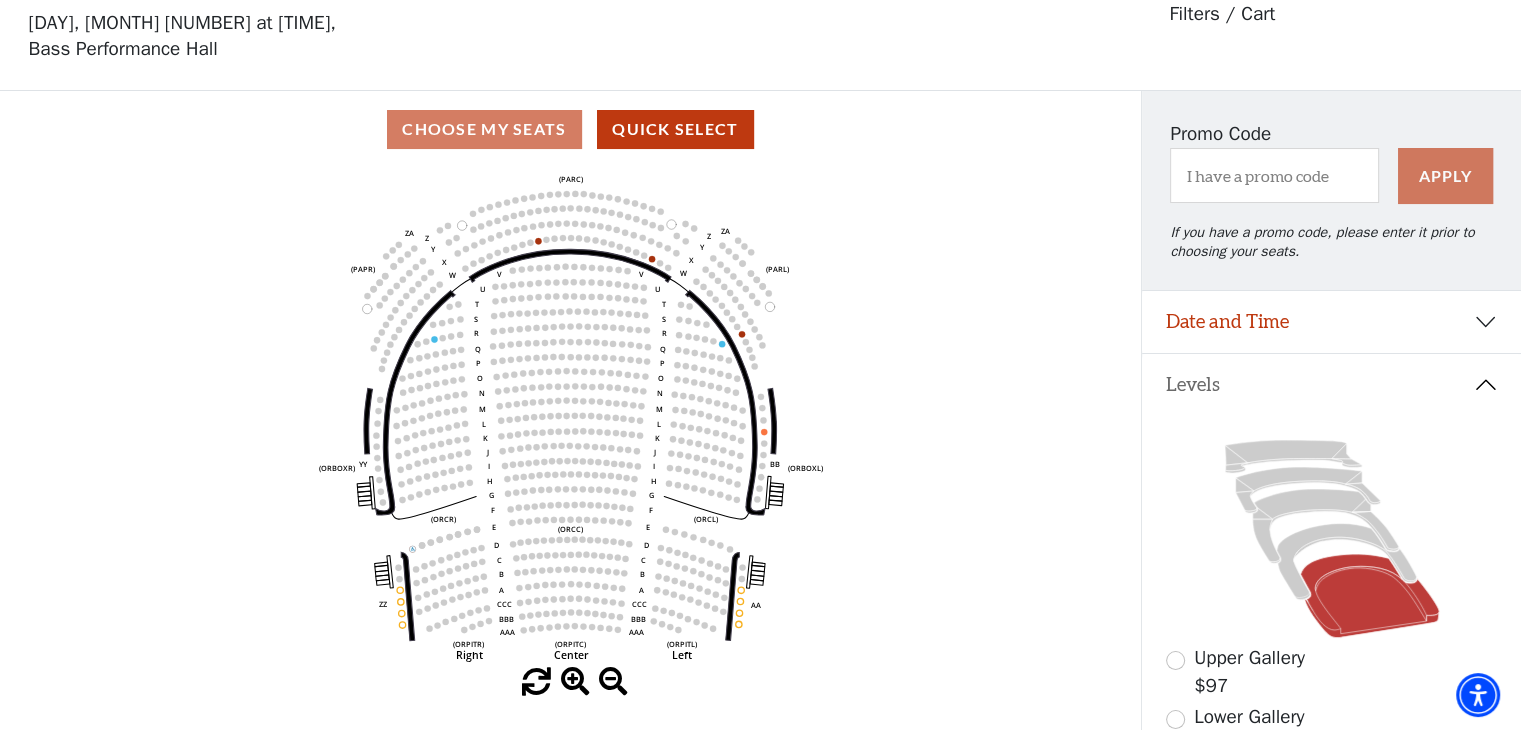 scroll, scrollTop: 92, scrollLeft: 0, axis: vertical 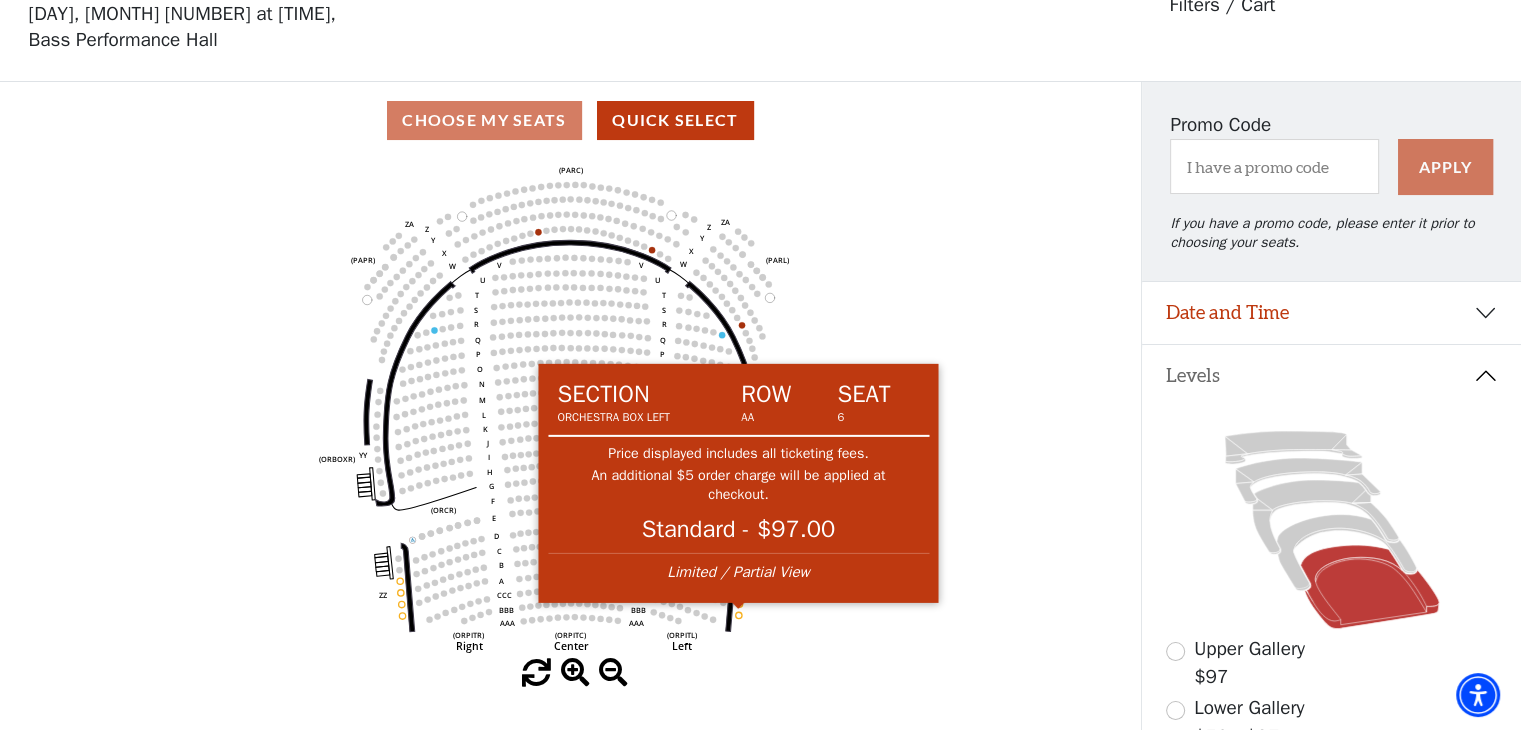 click 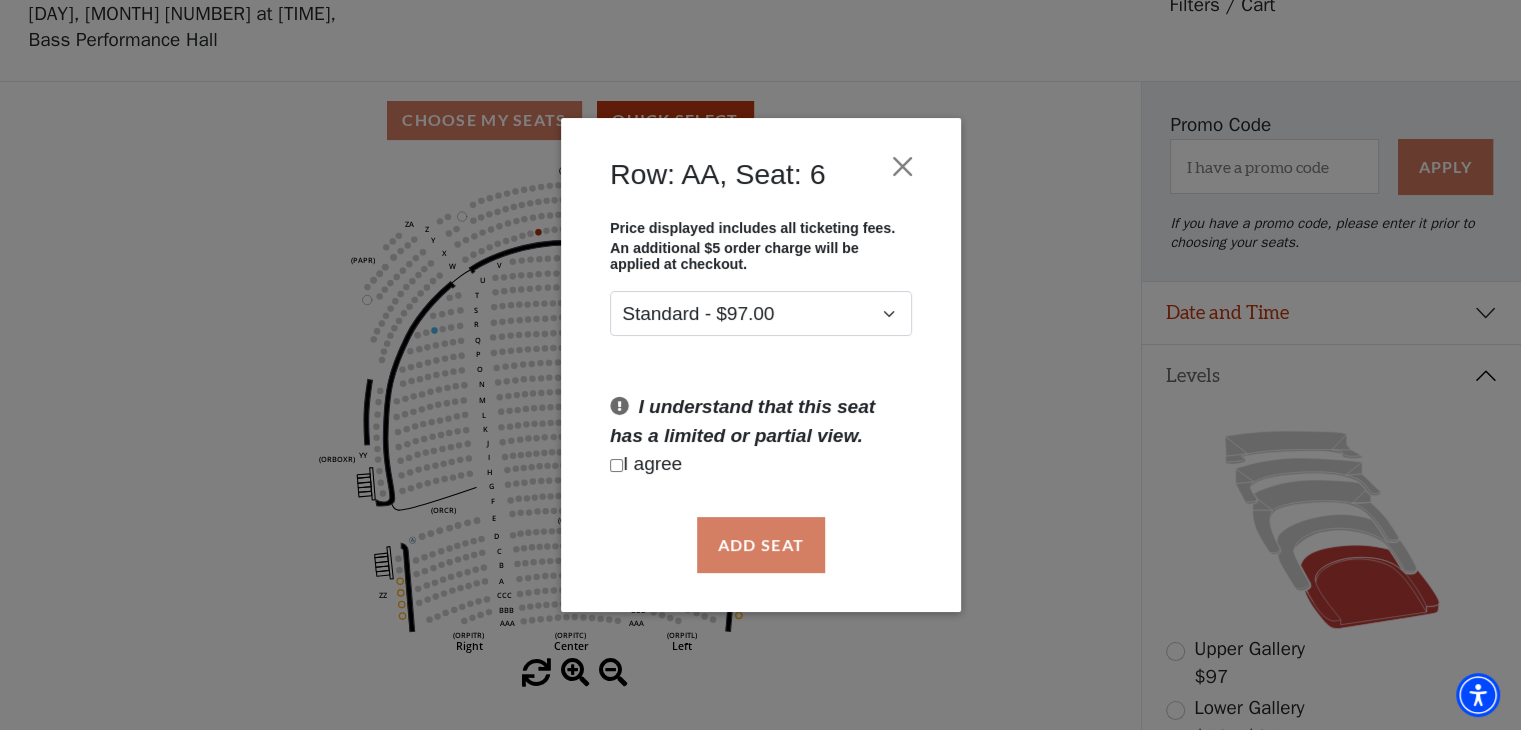 click at bounding box center [616, 465] 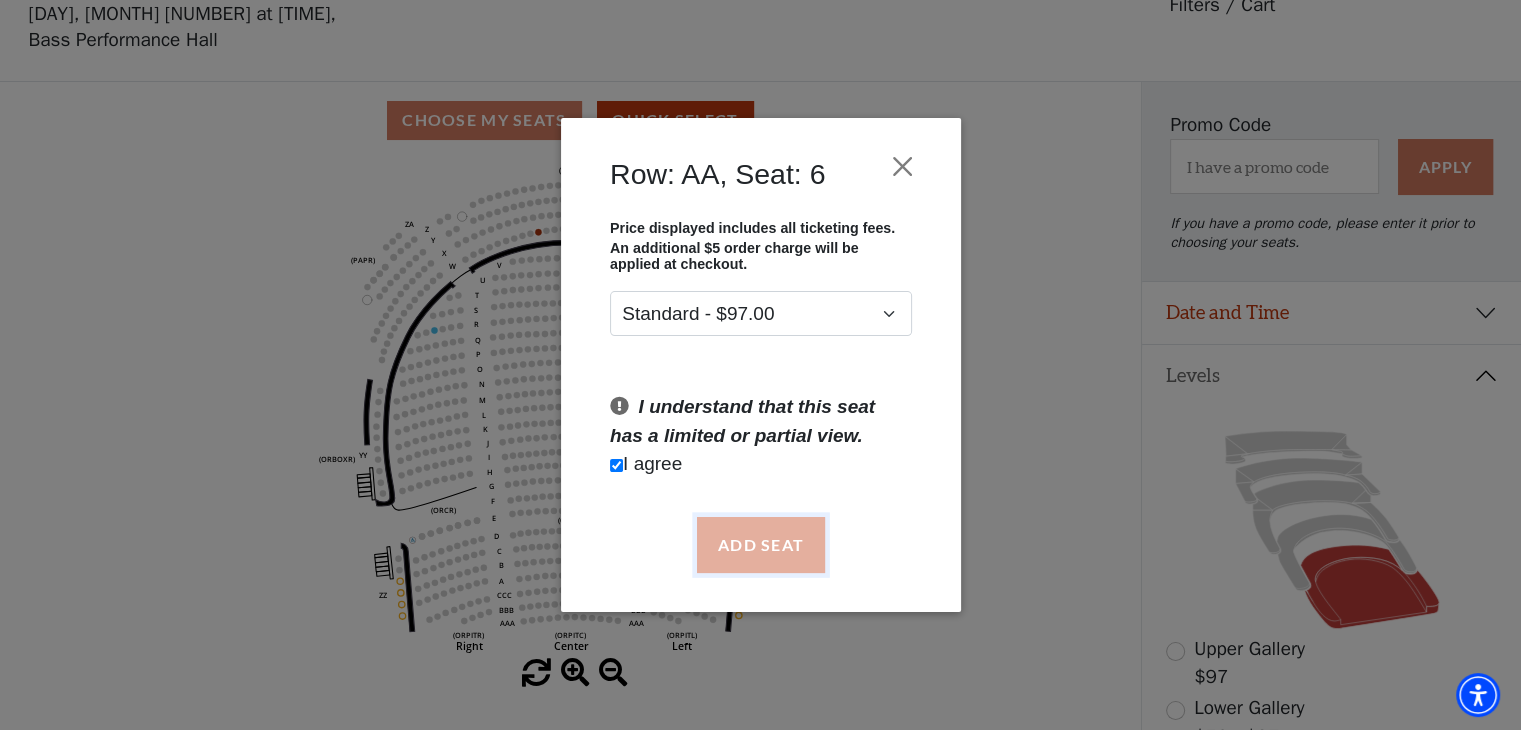 click on "Add Seat" at bounding box center (760, 545) 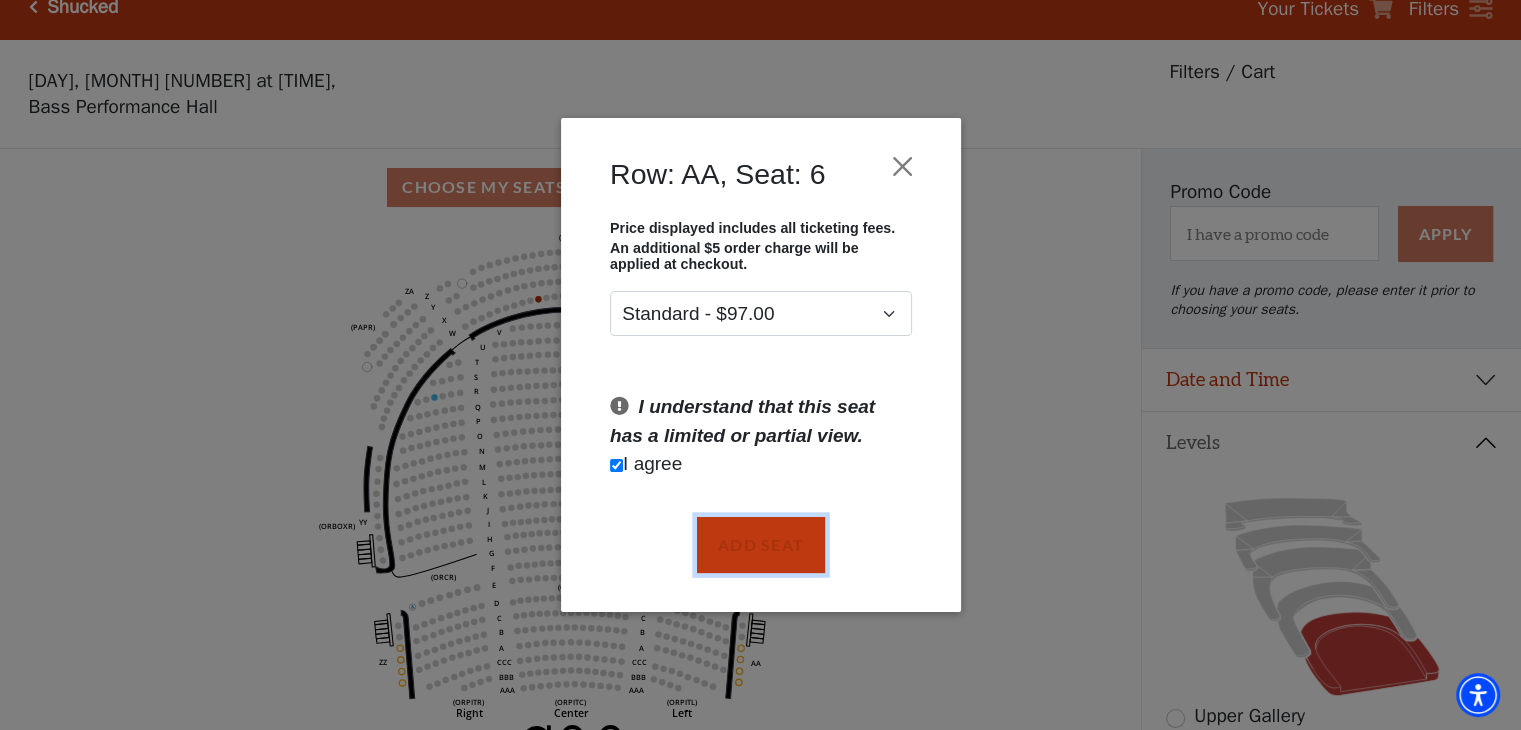 scroll, scrollTop: 0, scrollLeft: 0, axis: both 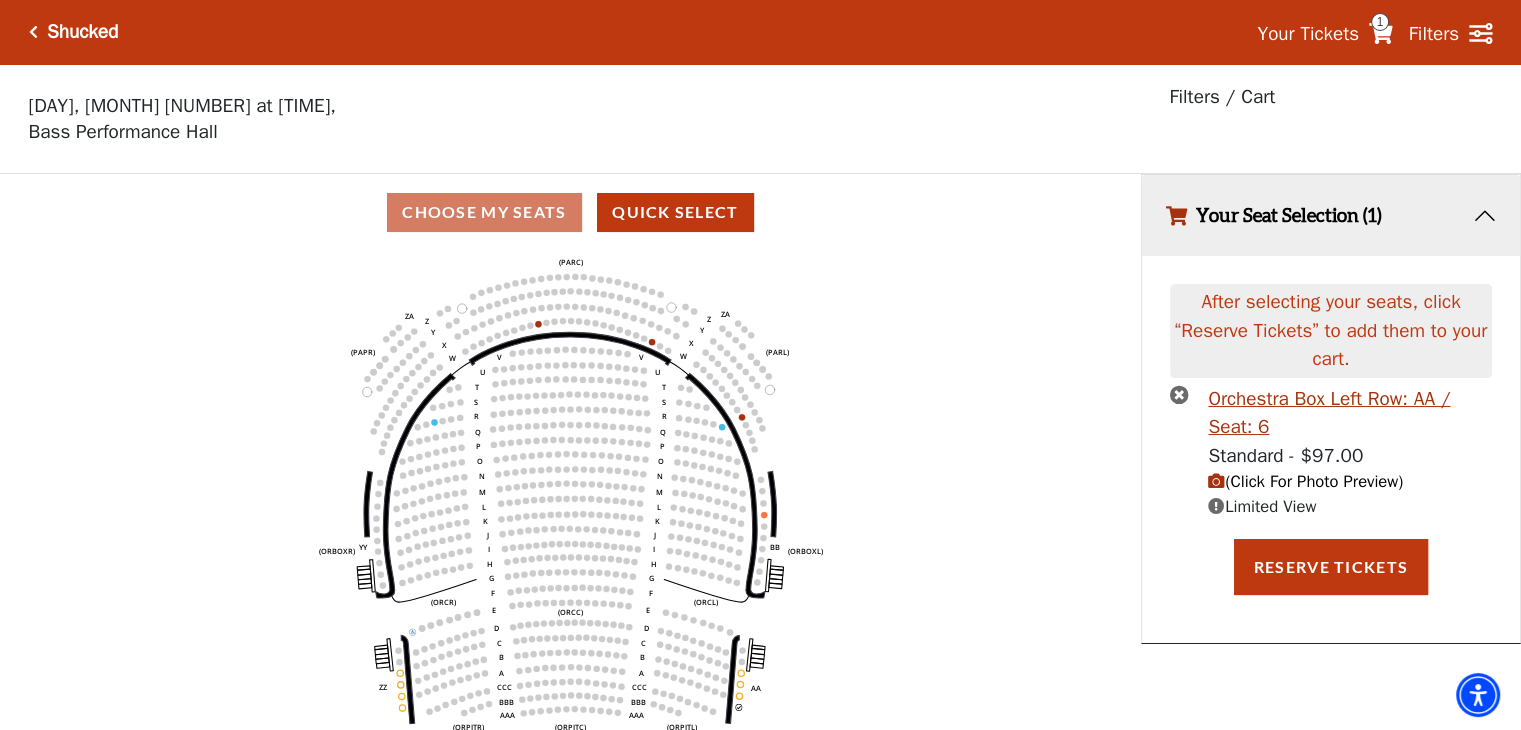 click on "Left   (ORPITL)   Right   (ORPITR)   Center   (ORPITC)   ZZ   AA   YY   BB   ZA   ZA   (ORCL)   (ORCR)   (ORCC)   (ORBOXL)   (ORBOXR)   (PARL)   (PAPR)   (PARC)   Z   Y   X   W   Z   Y   X   W   V   U   T   S   R   Q   P   O   N   M   L   K   J   I   H   G   F   E   D   C   B   A   CCC   BBB   AAA   V   U   T   S   R   Q   P   O   N   M   L   K   J   I   H   G   F   E   D   C   B   A   CCC   BBB   AAA" 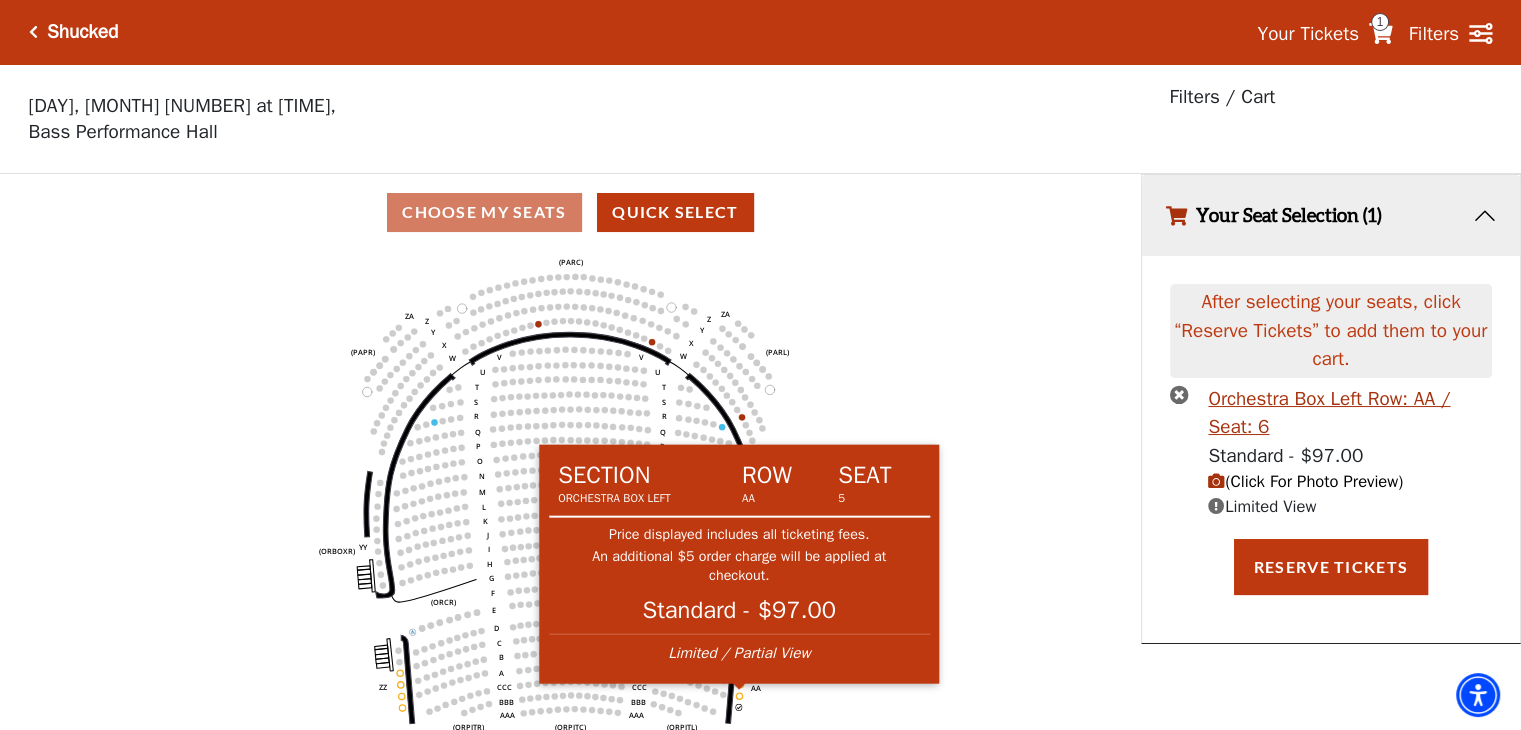 click 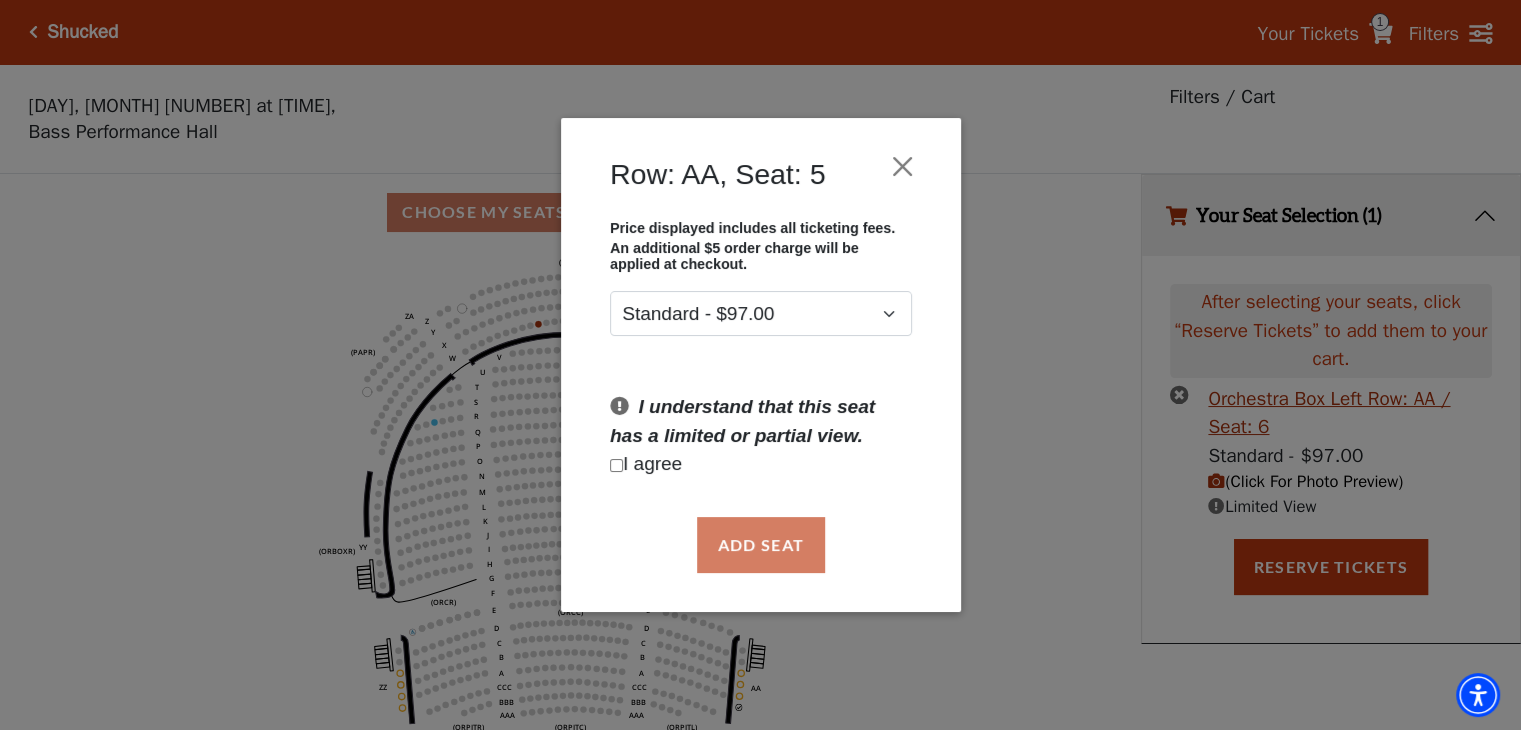 click at bounding box center (616, 465) 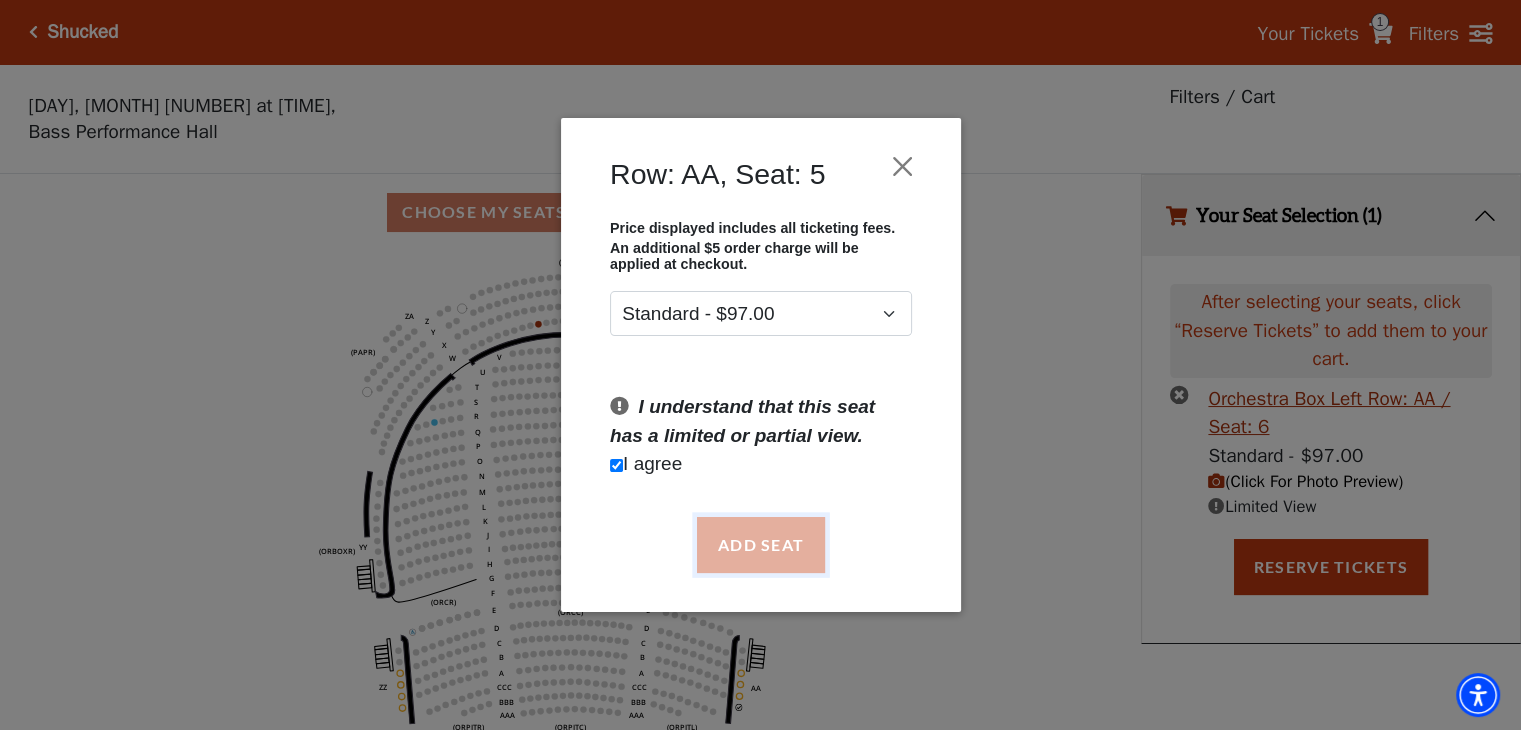 click on "Add Seat" at bounding box center (760, 545) 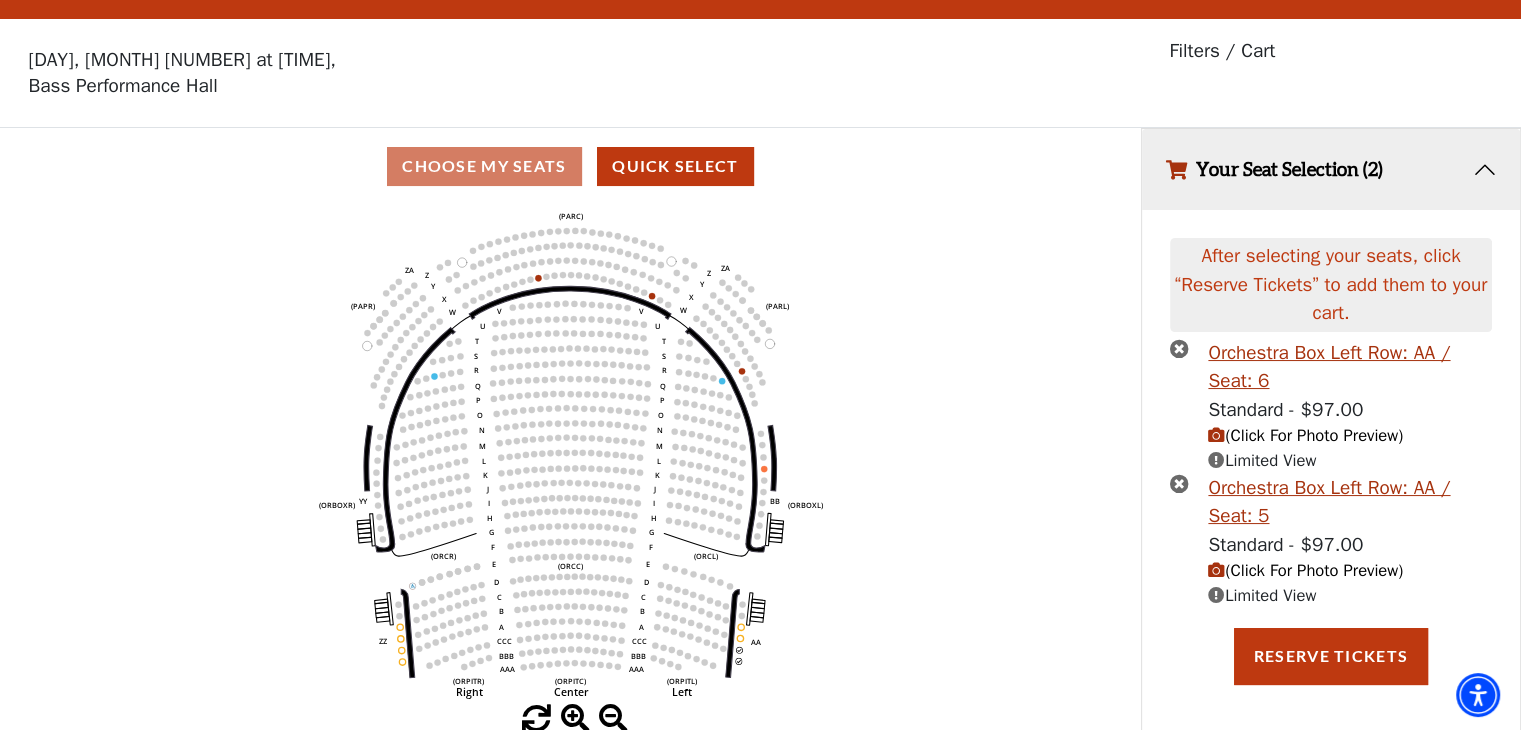scroll, scrollTop: 48, scrollLeft: 0, axis: vertical 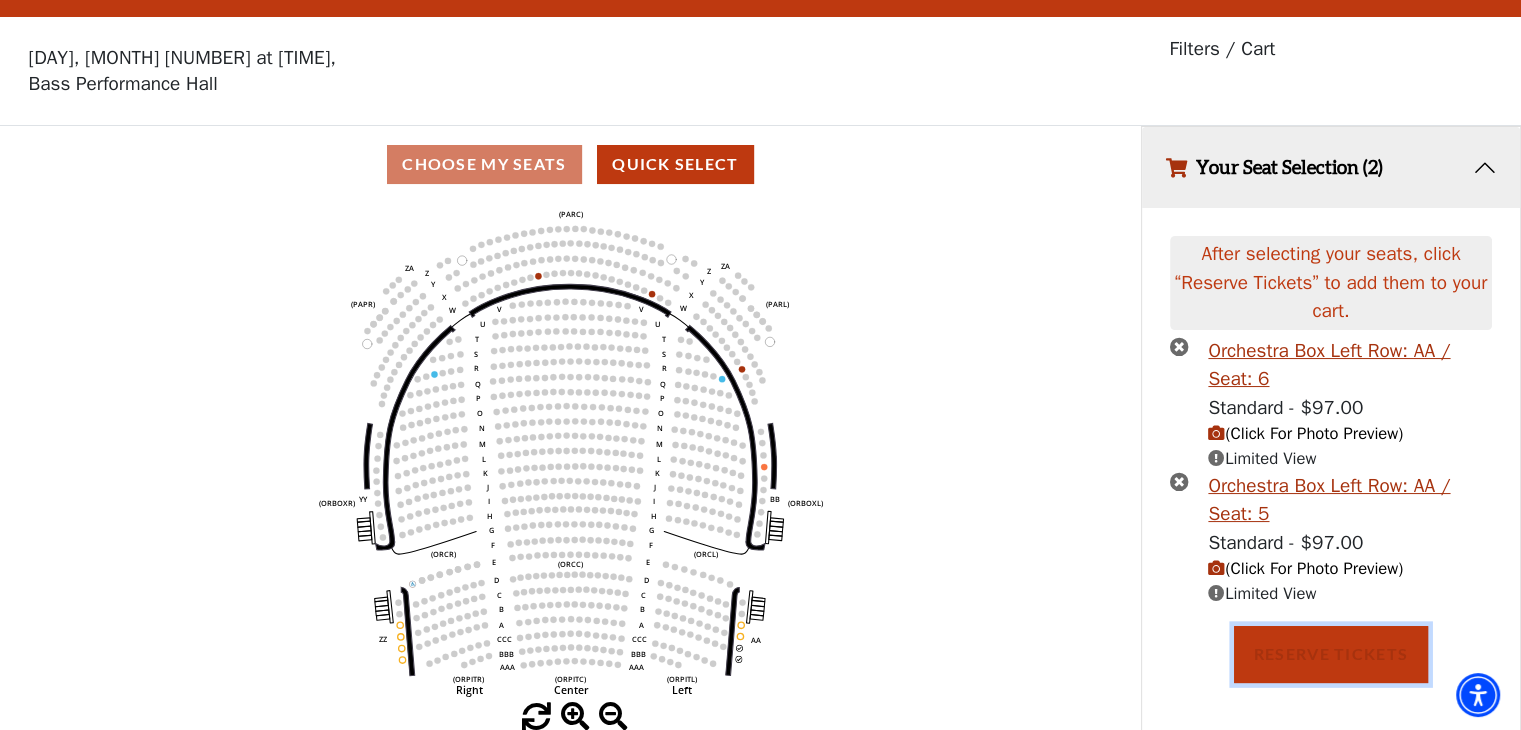 click on "Reserve Tickets" at bounding box center [1331, 654] 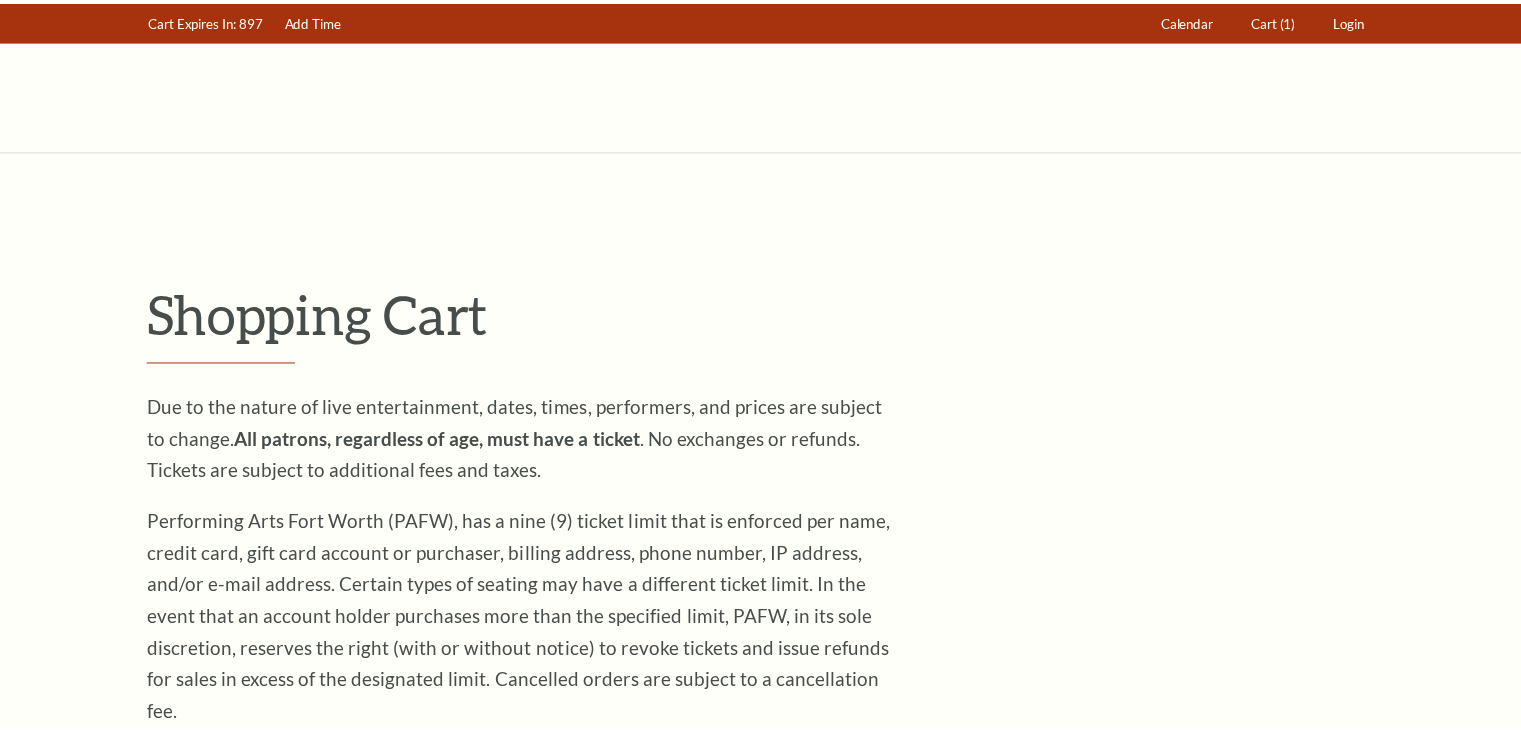 scroll, scrollTop: 0, scrollLeft: 0, axis: both 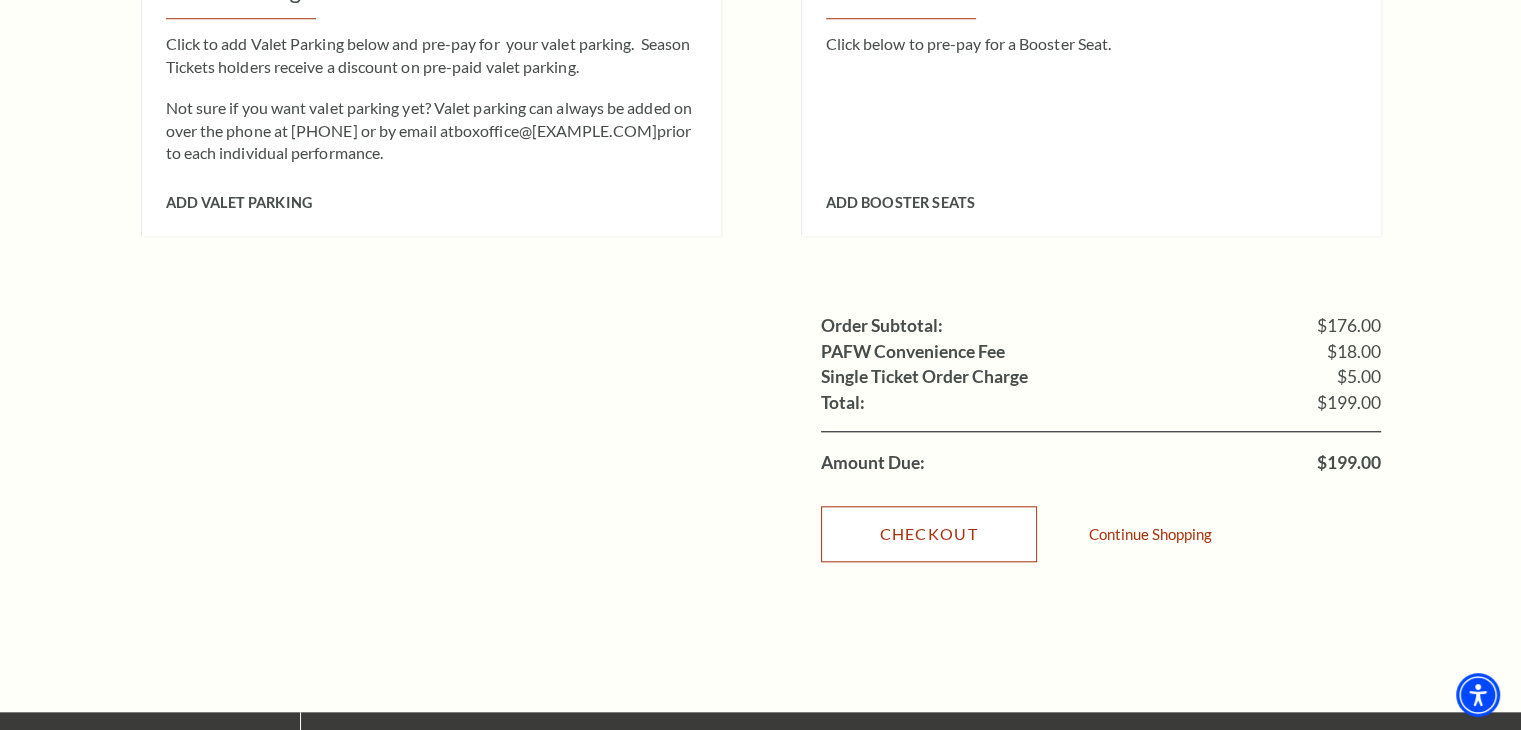 click on "Checkout" at bounding box center (929, 534) 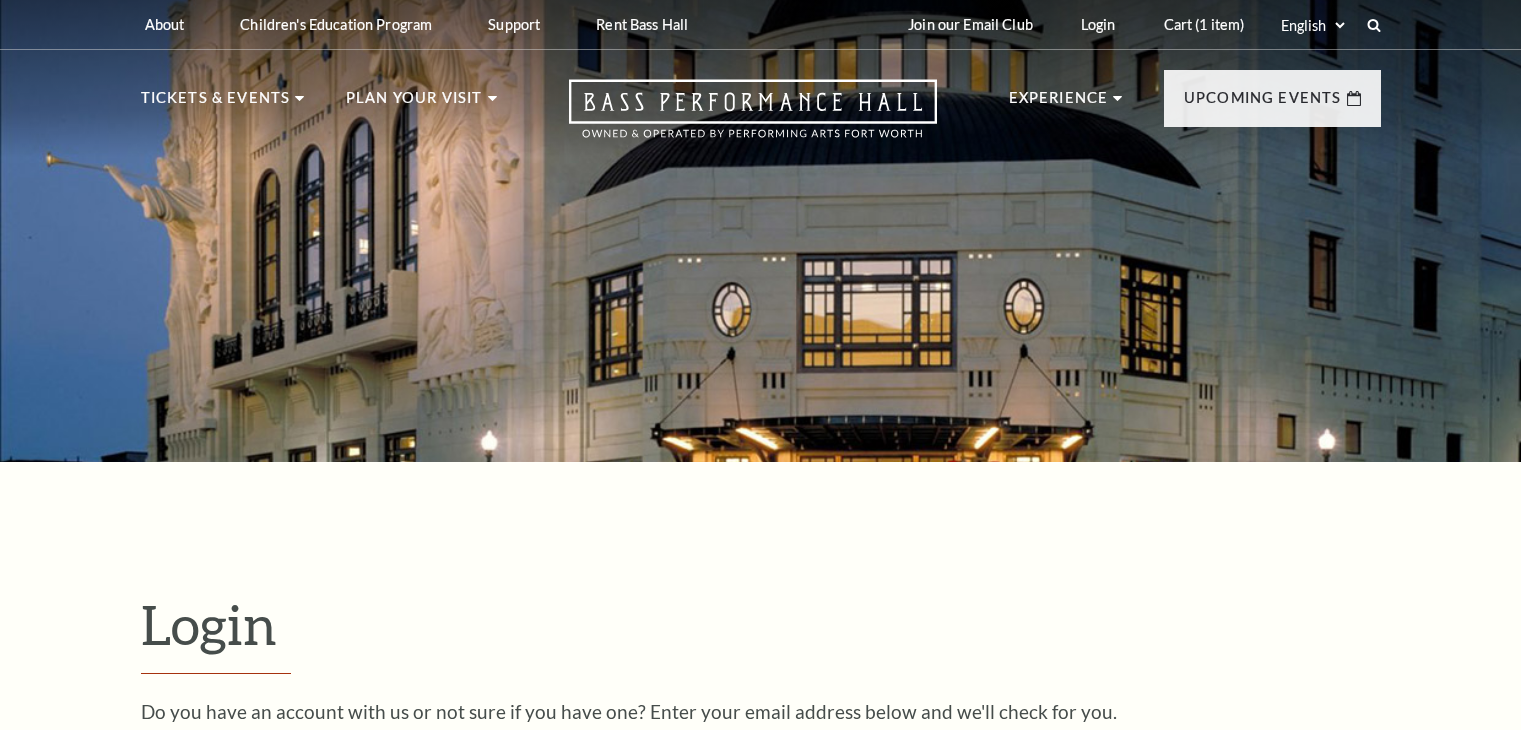 scroll, scrollTop: 591, scrollLeft: 0, axis: vertical 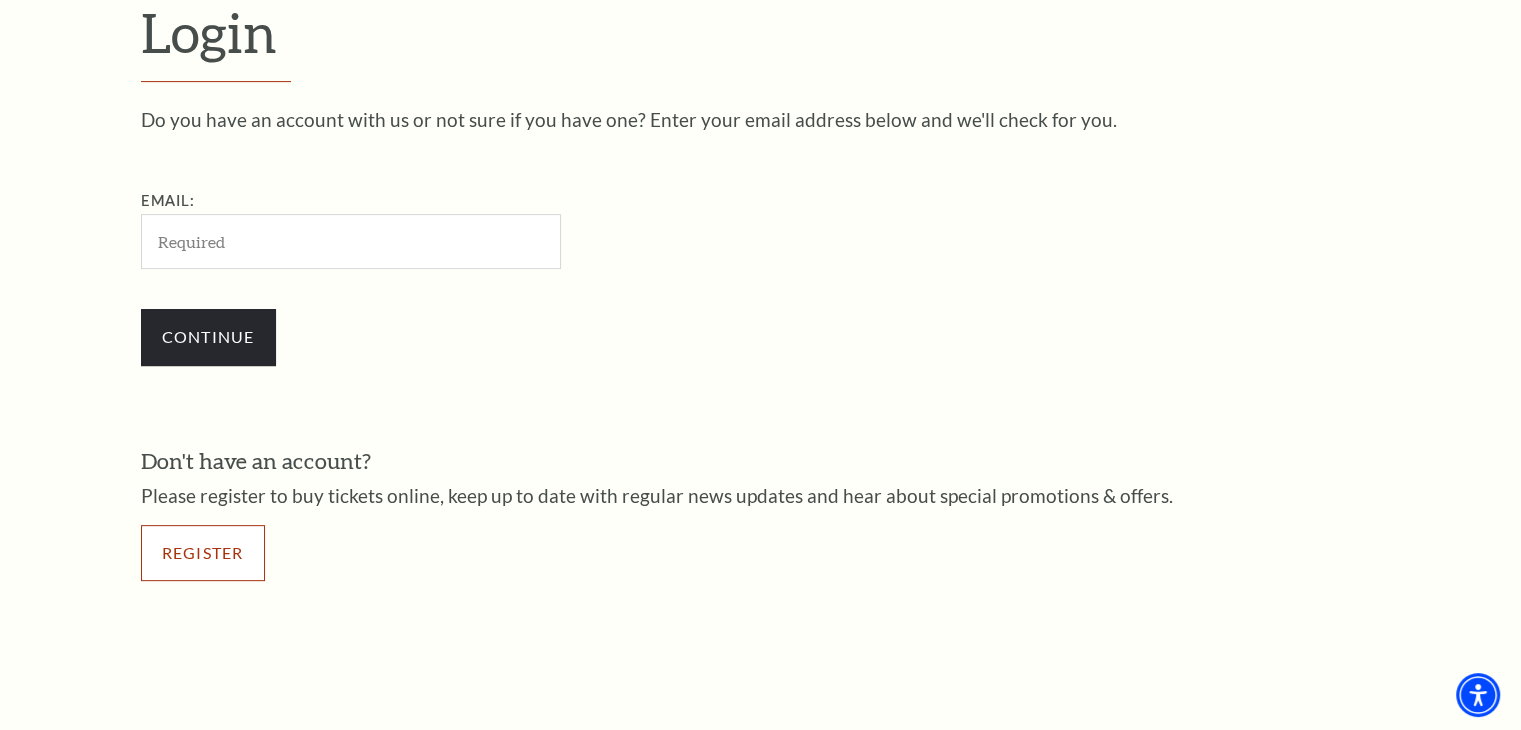 click on "Register" at bounding box center [203, 553] 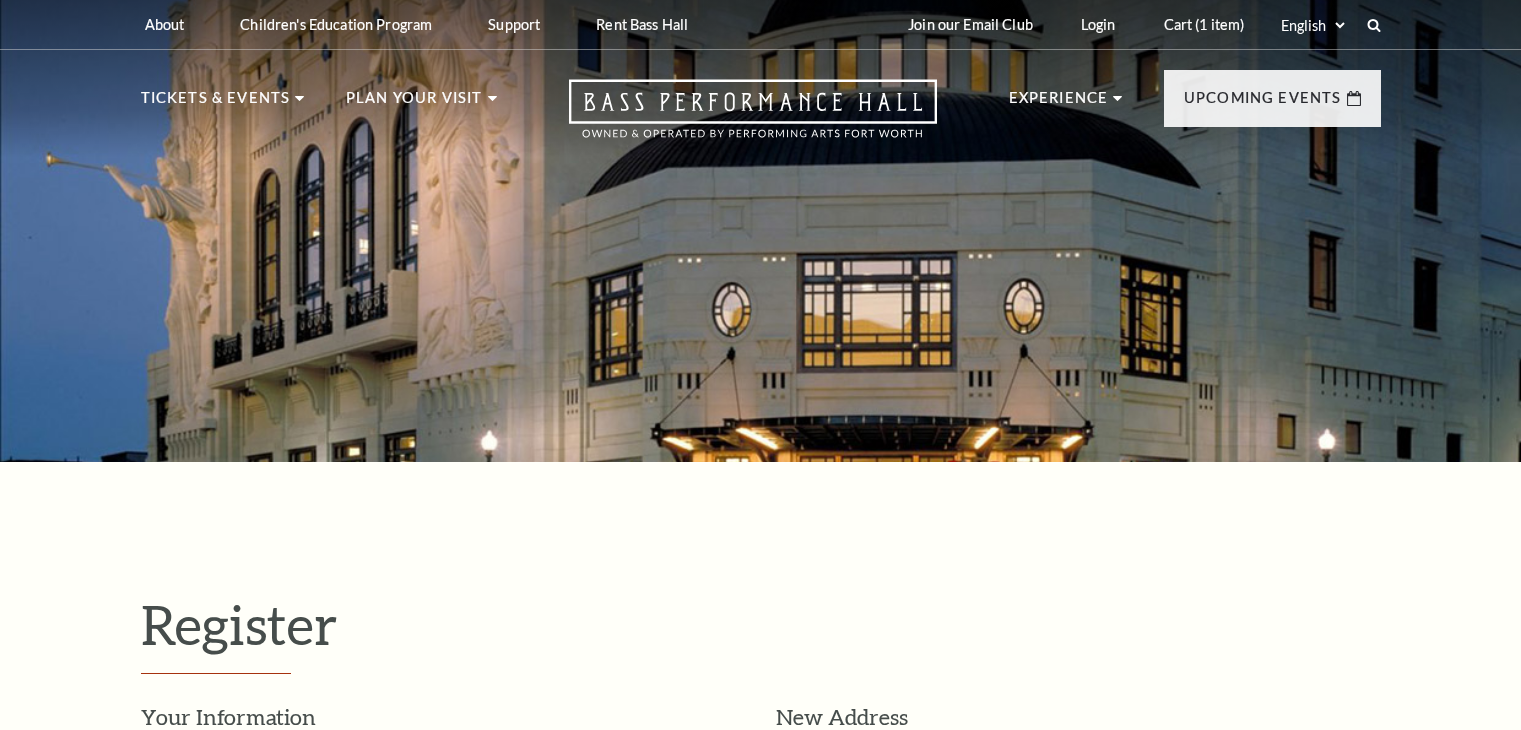 select on "1" 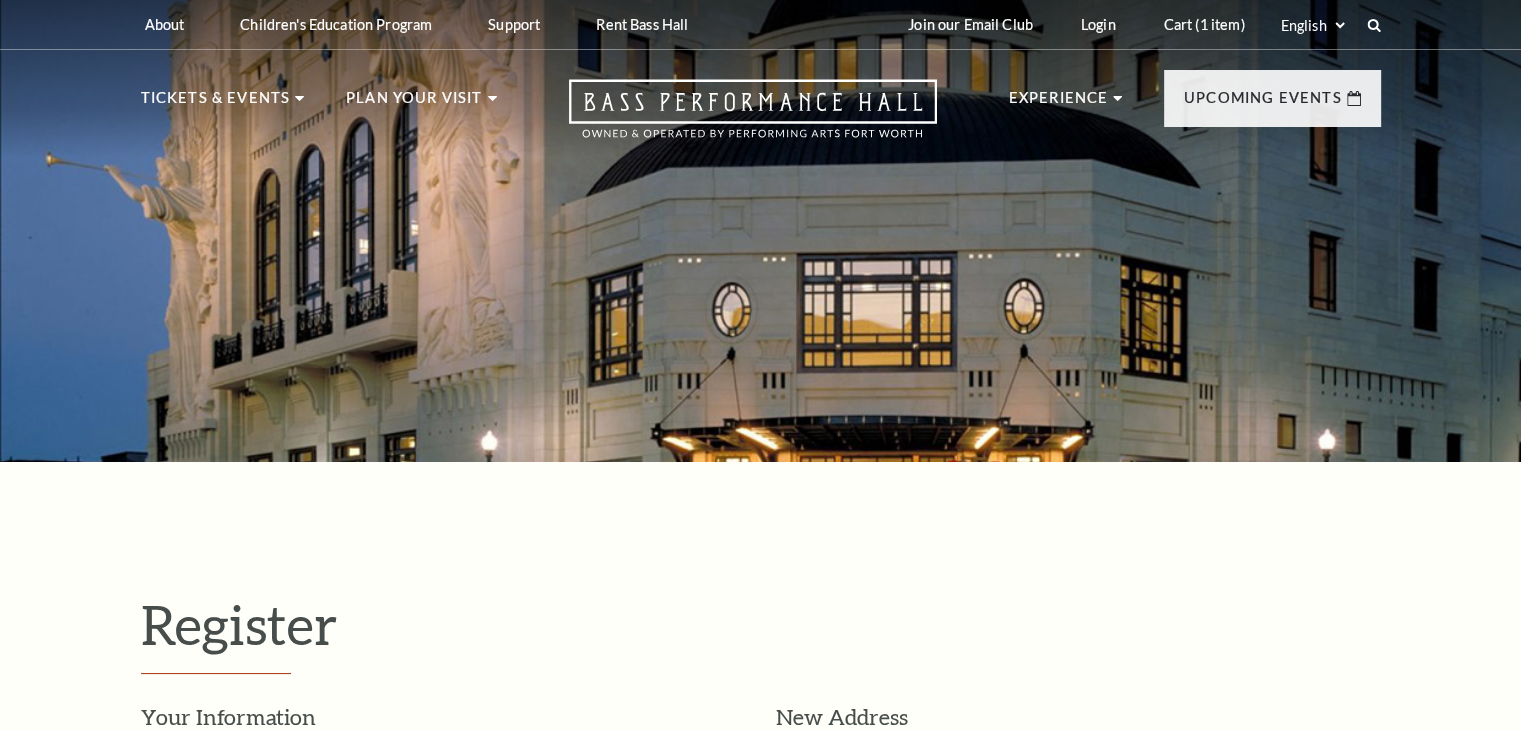 scroll, scrollTop: 0, scrollLeft: 0, axis: both 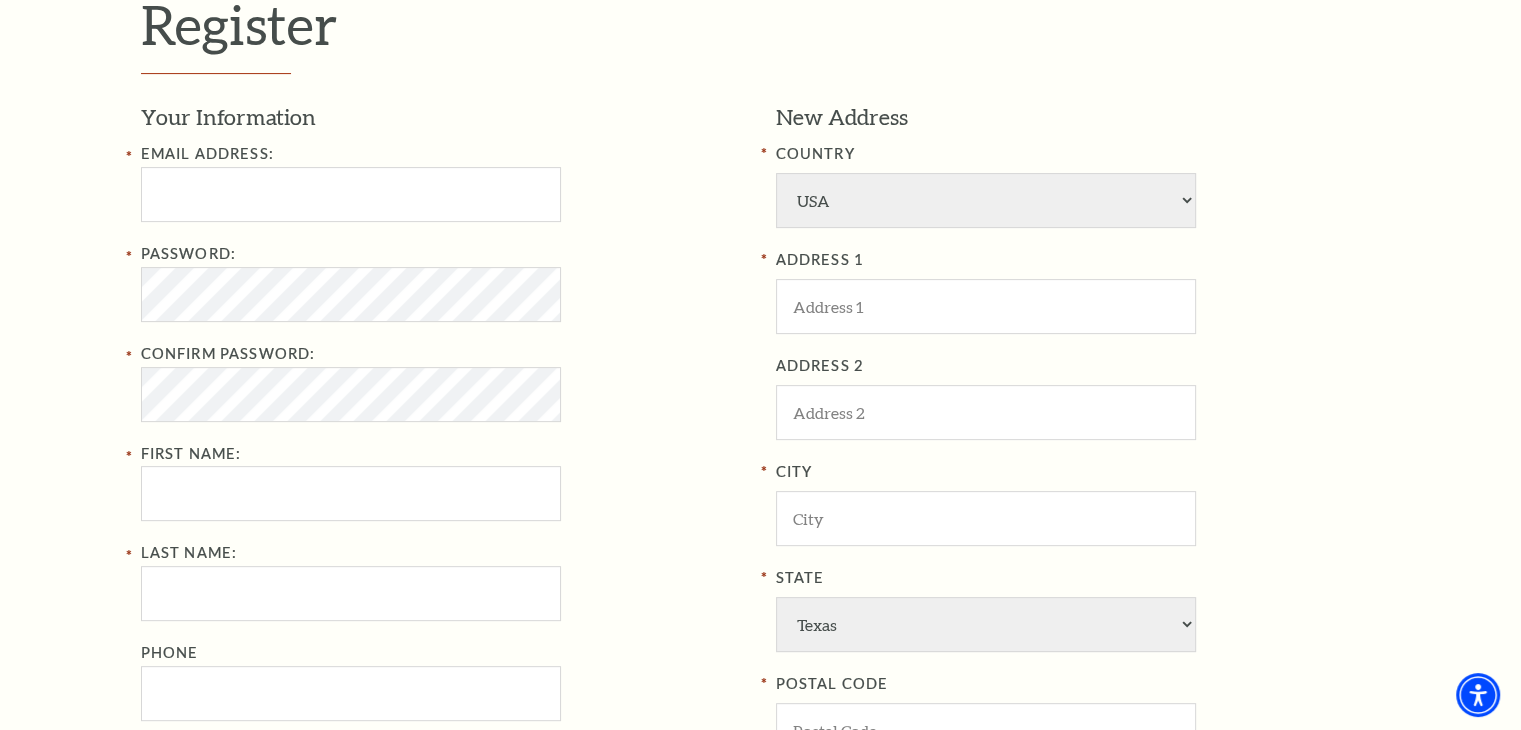 drag, startPoint x: 60, startPoint y: 264, endPoint x: 165, endPoint y: 193, distance: 126.751724 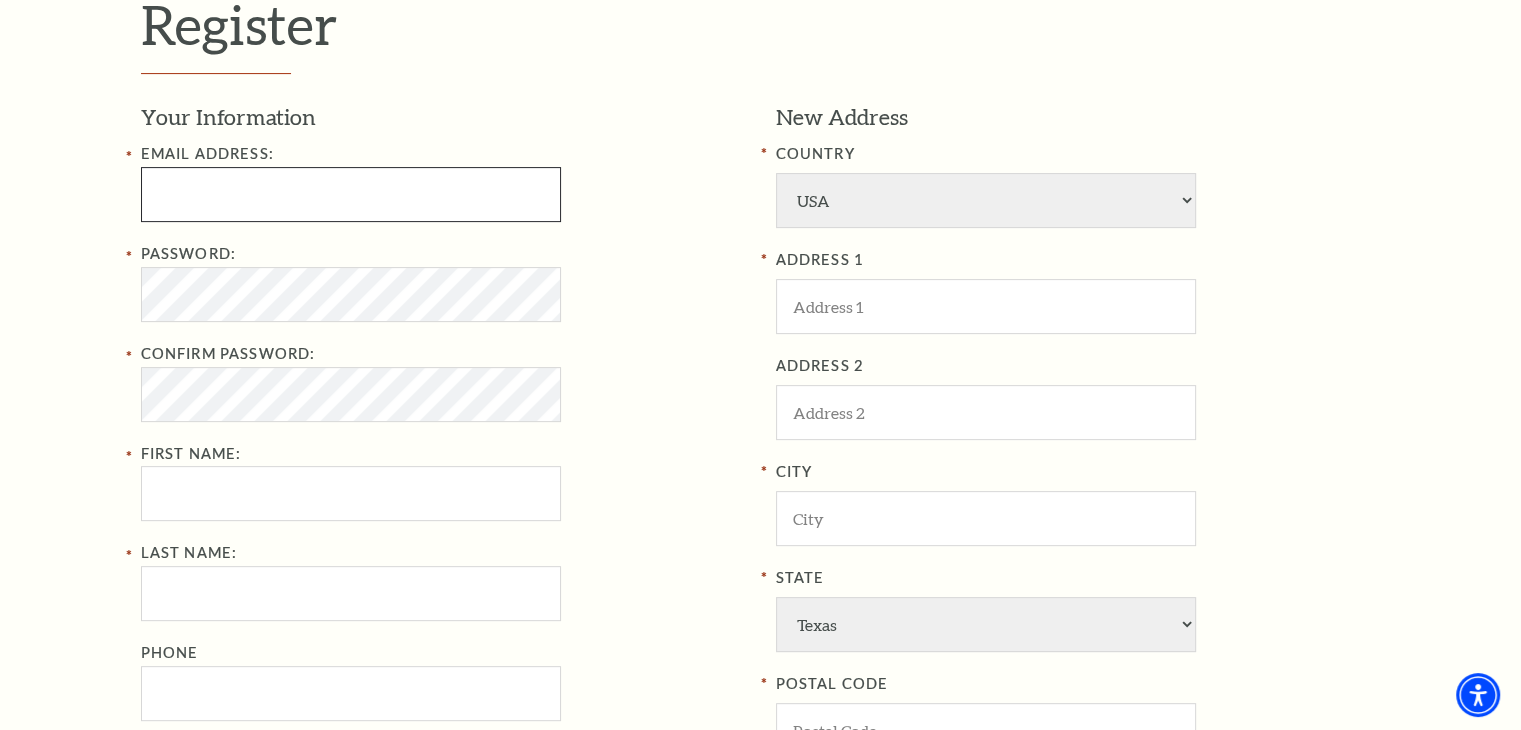 click at bounding box center (351, 194) 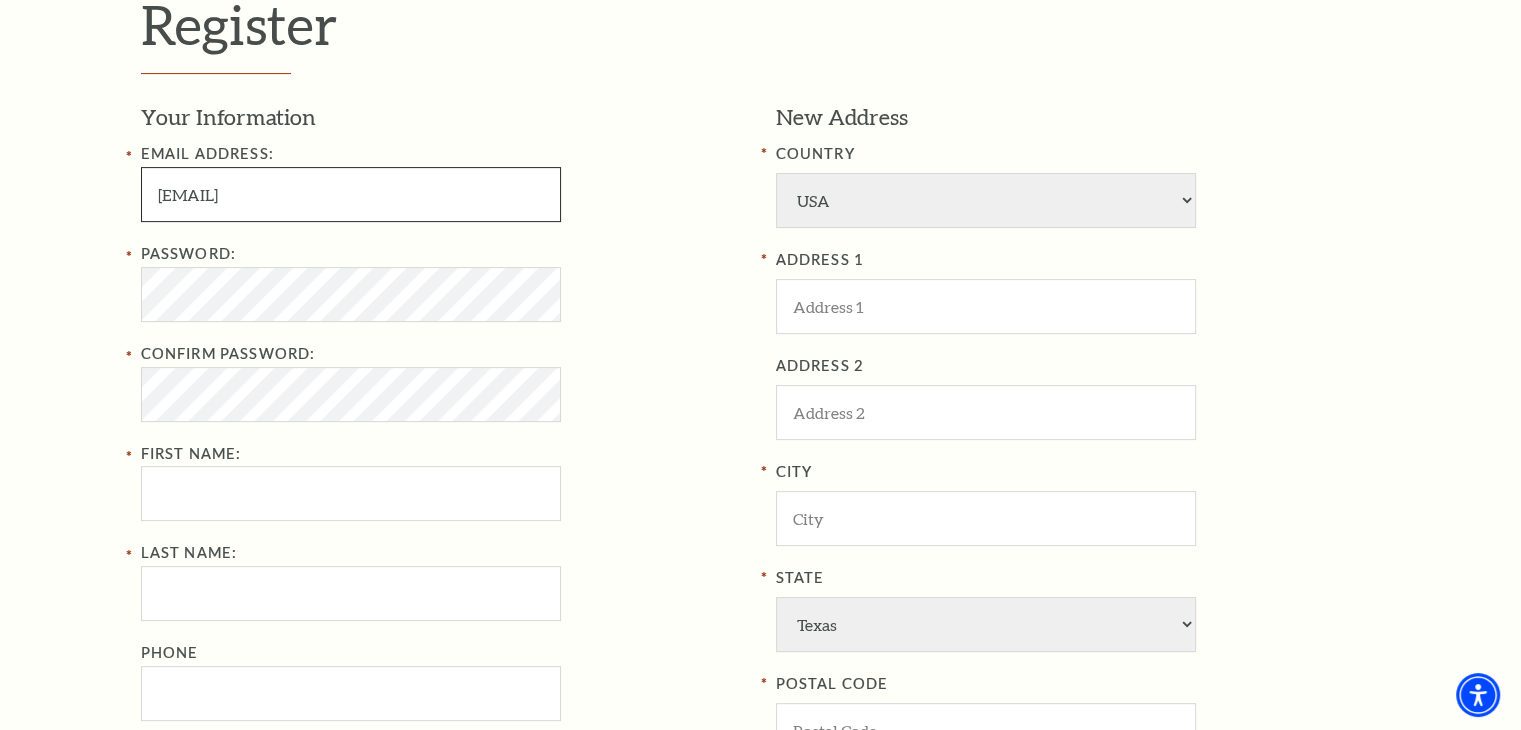 type on "boscomanirakiza2002@gmail.com" 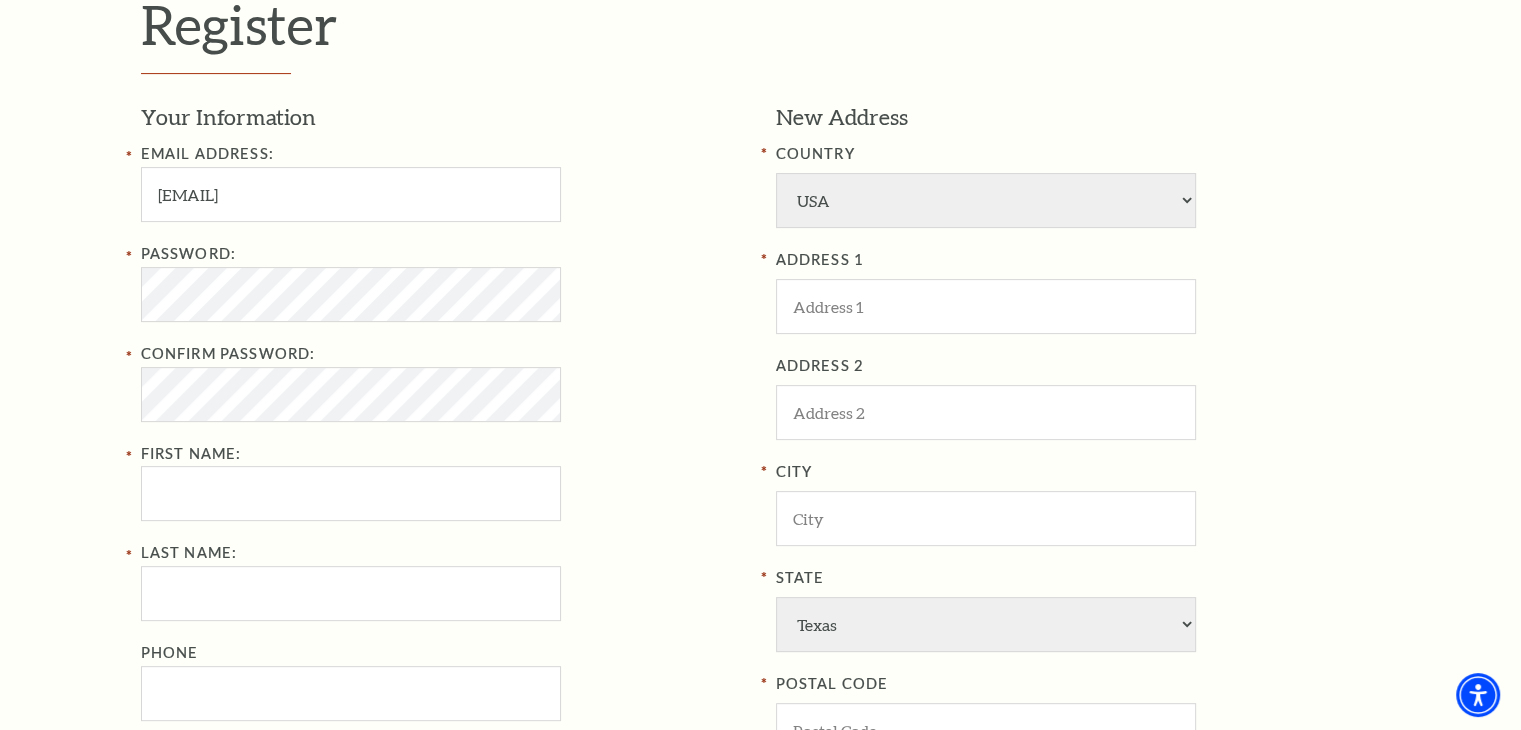 click on "Register
Your Information
Email Address:   boscomanirakiza2002@gmail.com     Password:       Confirm Password:       First Name:       Last Name:       Phone
New Address
COUNTRY   Afghanistan Albania Algeria Andorra Angola Antigua and Barbuda Argentina Aruba Australia Austria Azores Bahamas Bahrain Bangladesh Barbados Belgium Belize Benin Bermuda Bhutan Bolivia Botswana Brazil British Virgin Islnd Brunei Darussalam Bulgaria Burkina Faso Burma Burundi Cameroon Canada Canal Zone Canary Islands Cape Verde Cayman Islands Central African Rep Chad Channel Islands Chile Colombia Comoros Confed of Senegambia Congo Cook Islands Costa Rica Croatia Cuba Curacao Cyprus Czechoslovakia Dahomey Denmark Djibouti Dm People's Rp Korea Dominica Ecuador" at bounding box center (760, 472) 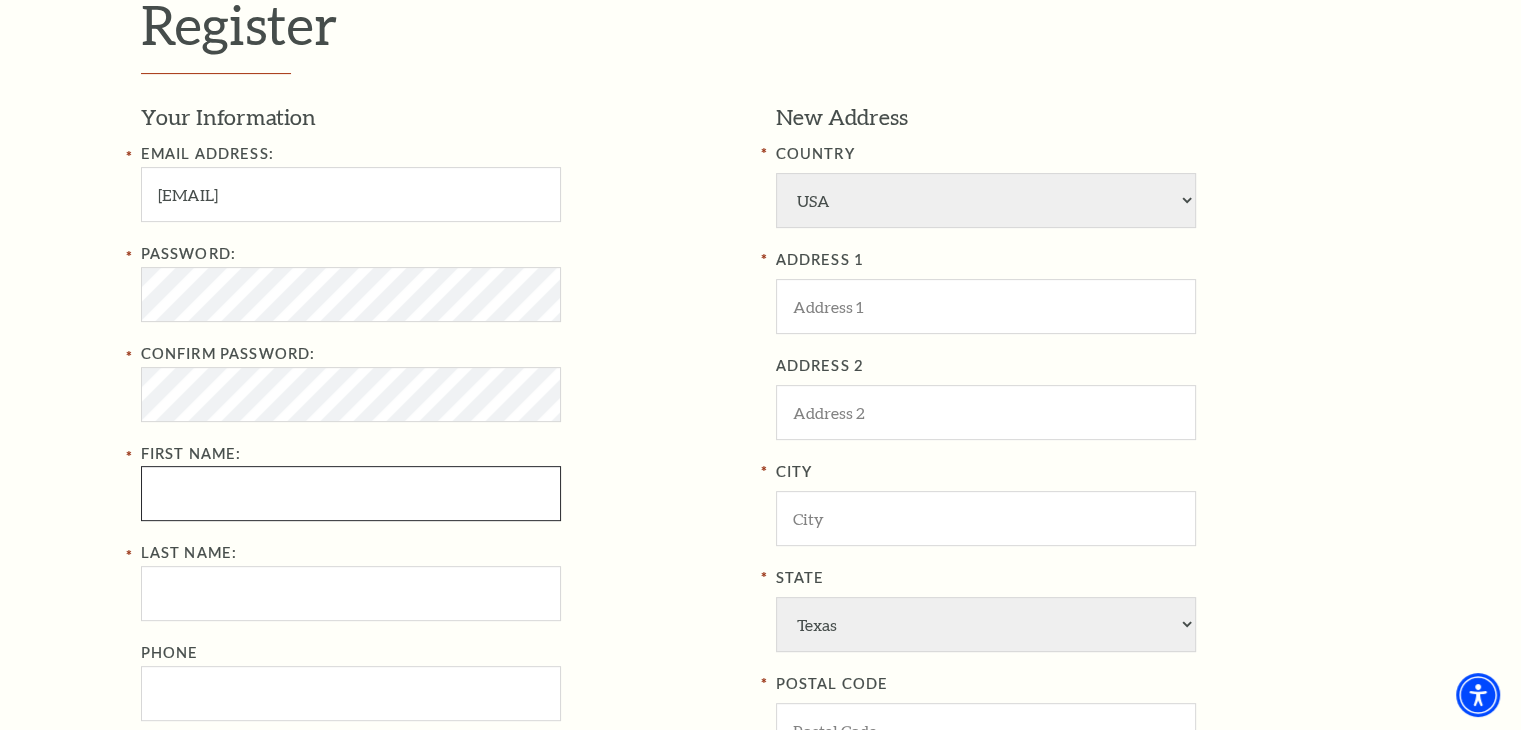 click on "First Name:" at bounding box center (351, 493) 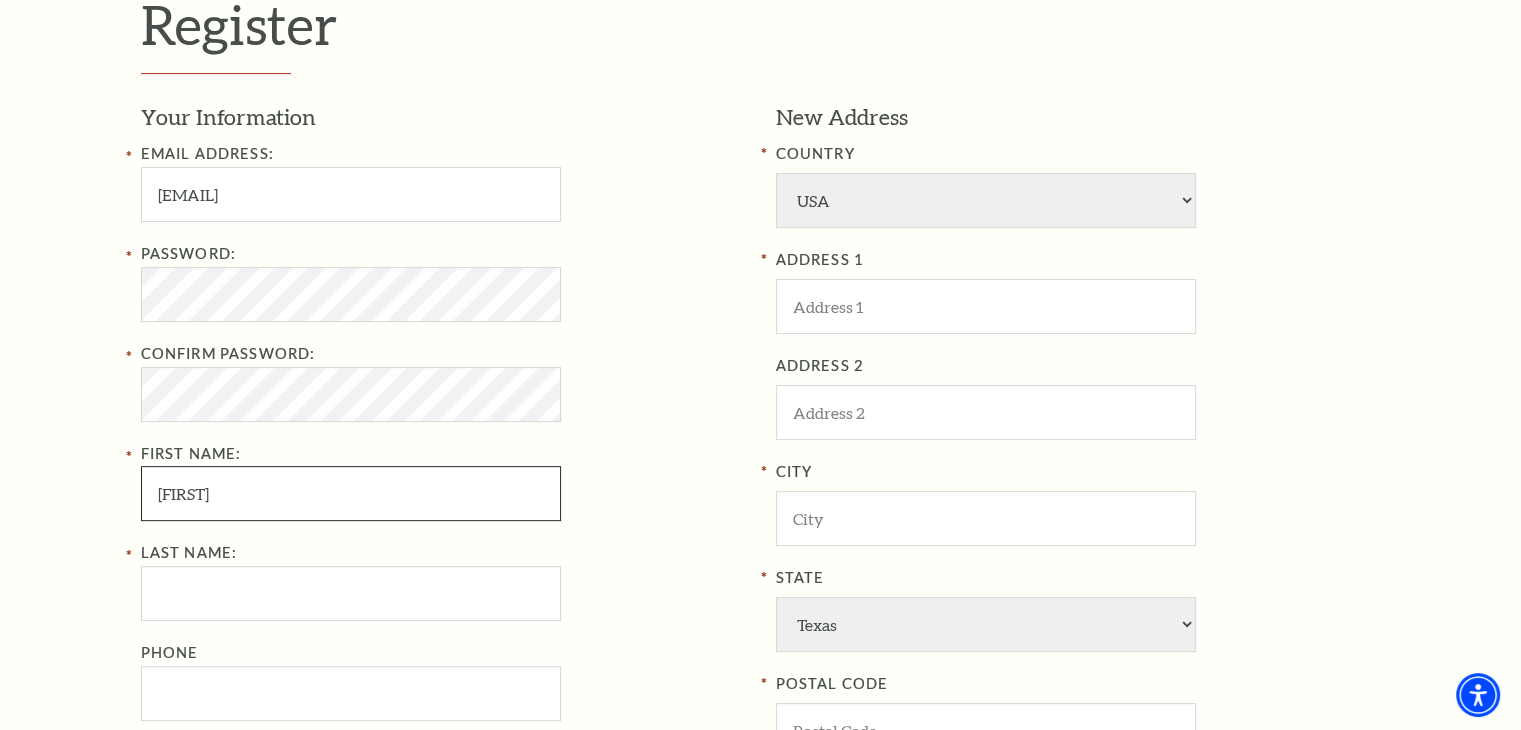 type on "Bosco" 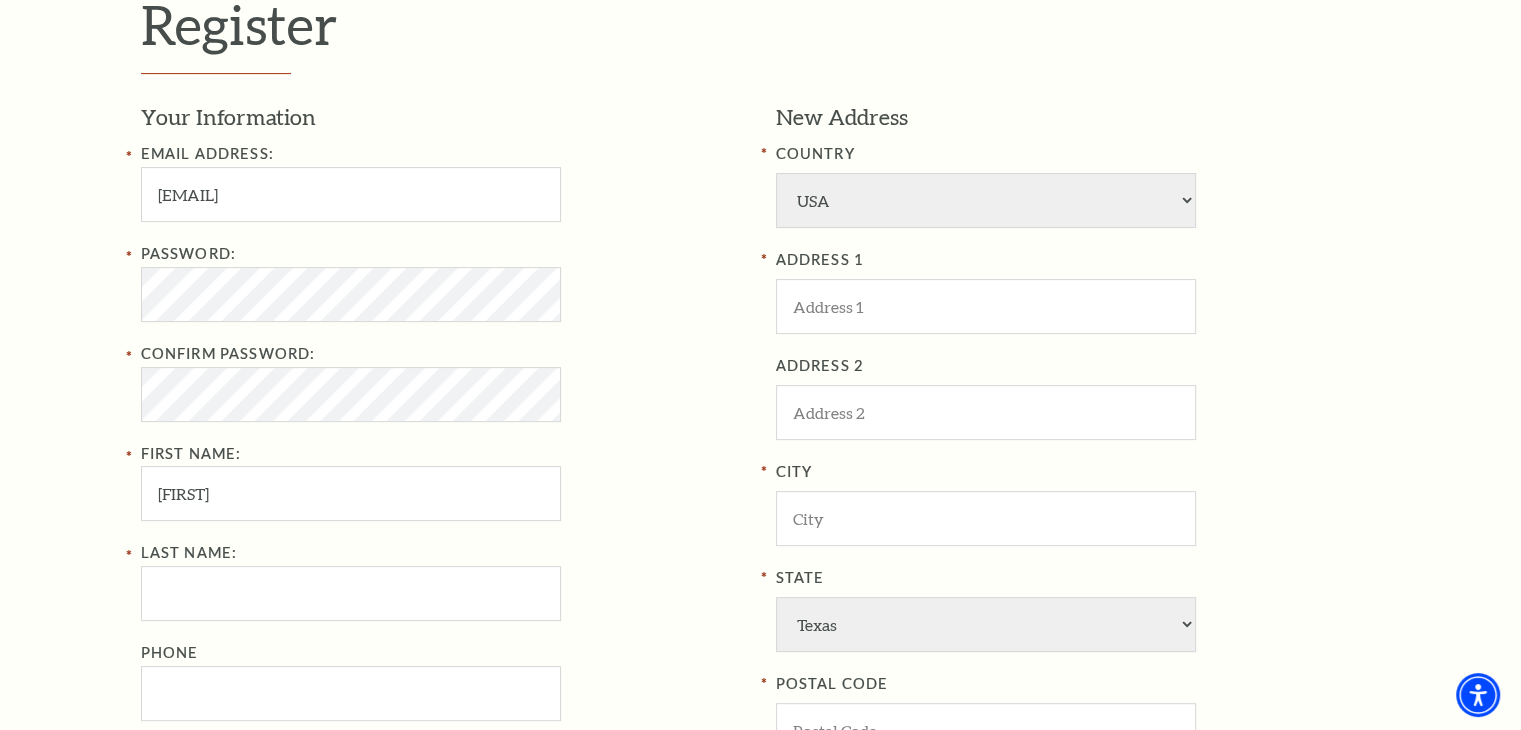 click on "Register
Your Information
Email Address:   boscomanirakiza2002@gmail.com     Password:       Confirm Password:       First Name:   Bosco     Last Name:       Phone
New Address
COUNTRY   Afghanistan Albania Algeria Andorra Angola Antigua and Barbuda Argentina Aruba Australia Austria Azores Bahamas Bahrain Bangladesh Barbados Belgium Belize Benin Bermuda Bhutan Bolivia Botswana Brazil British Virgin Islnd Brunei Darussalam Bulgaria Burkina Faso Burma Burundi Cameroon Canada Canal Zone Canary Islands Cape Verde Cayman Islands Central African Rep Chad Channel Islands Chile Colombia Comoros Confed of Senegambia Congo Cook Islands Costa Rica Croatia Cuba Curacao Cyprus Czechoslovakia Dahomey Denmark Djibouti Dm People's Rp Korea Dominica" at bounding box center [760, 472] 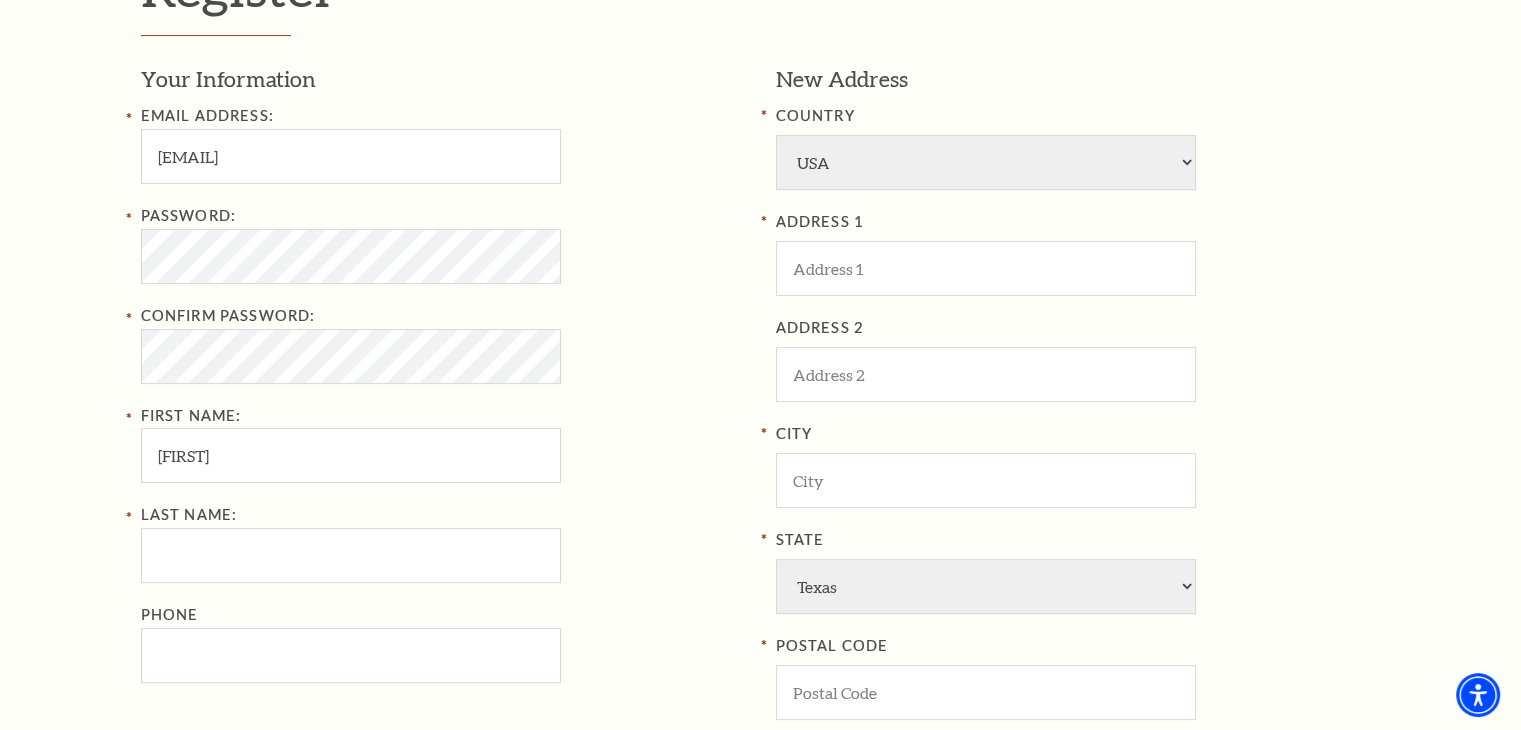 scroll, scrollTop: 800, scrollLeft: 0, axis: vertical 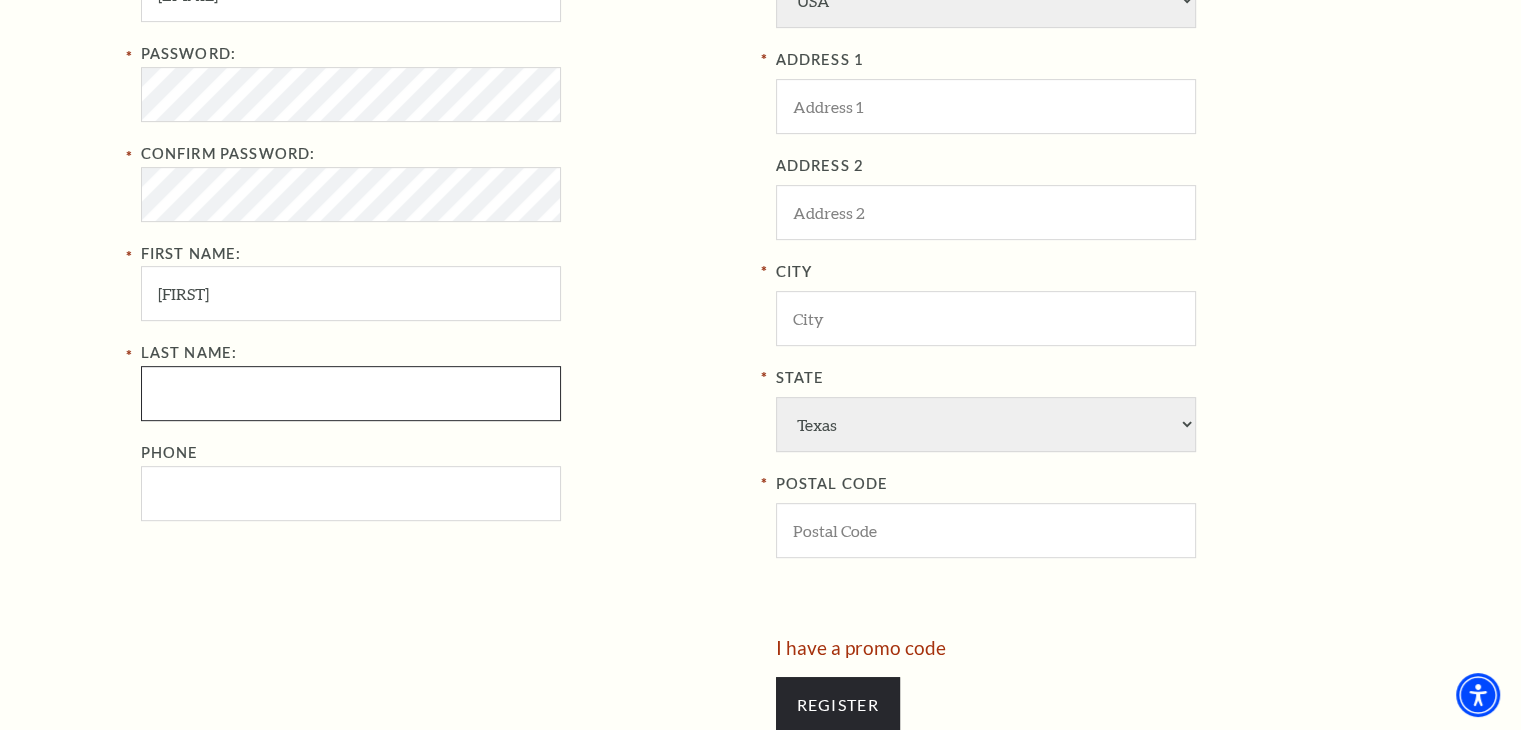 click on "Last Name:" at bounding box center (351, 393) 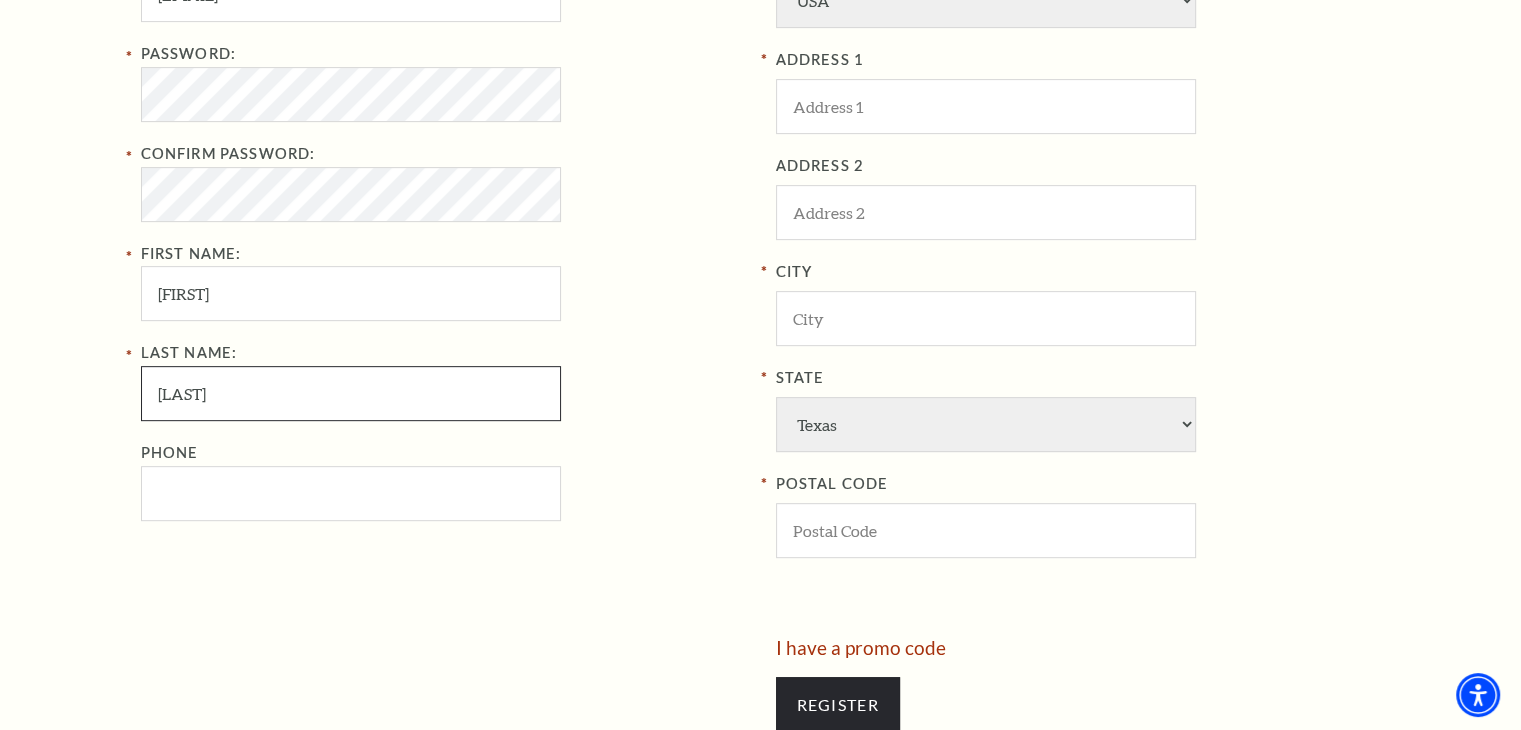 type on "Manirakiza" 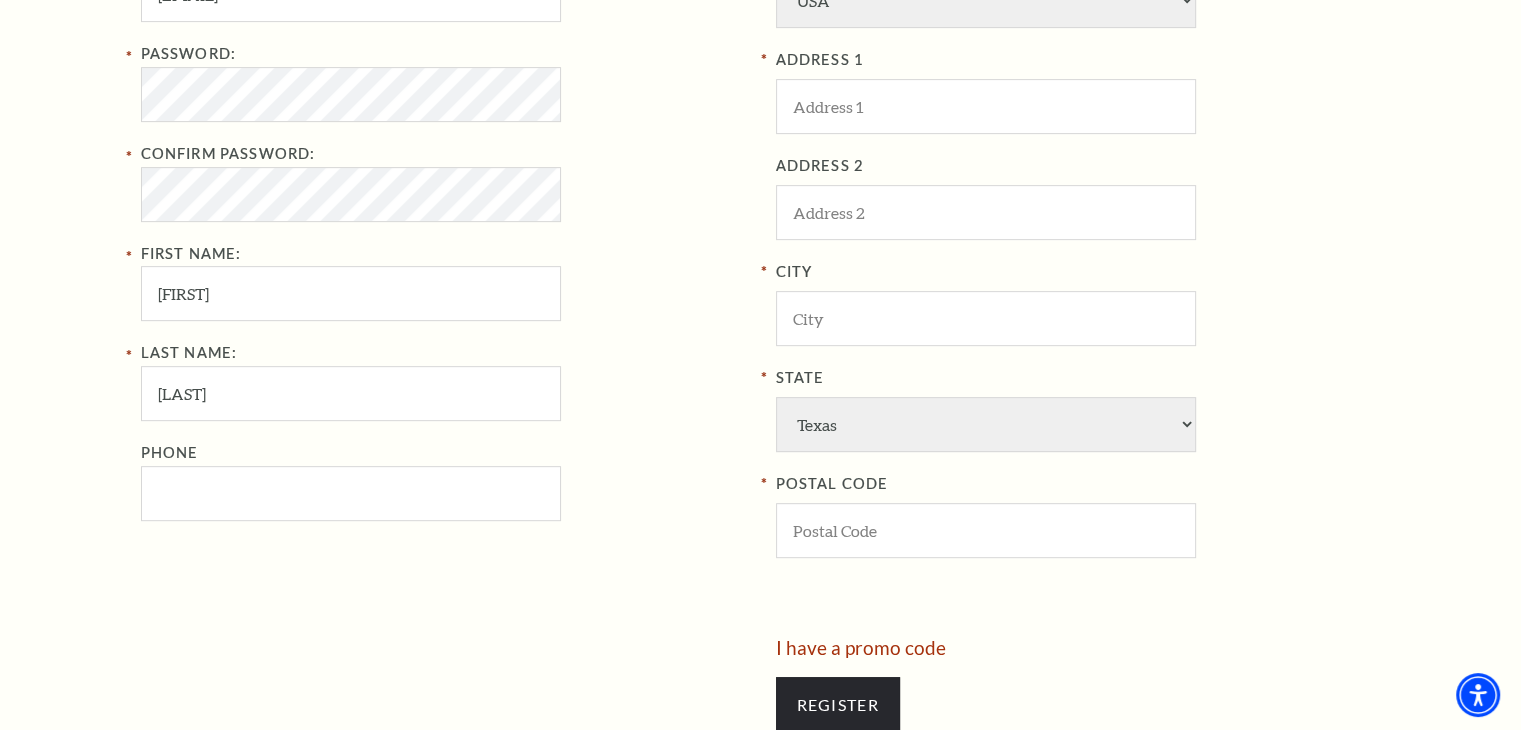 click on "Register
Your Information
Email Address:   boscomanirakiza2002@gmail.com     Password:       Confirm Password:       First Name:   Bosco     Last Name:   Manirakiza     Phone
New Address
COUNTRY   Afghanistan Albania Algeria Andorra Angola Antigua and Barbuda Argentina Aruba Australia Austria Azores Bahamas Bahrain Bangladesh Barbados Belgium Belize Benin Bermuda Bhutan Bolivia Botswana Brazil British Virgin Islnd Brunei Darussalam Bulgaria Burkina Faso Burma Burundi Cameroon Canada Canal Zone Canary Islands Cape Verde Cayman Islands Central African Rep Chad Channel Islands Chile Colombia Comoros Confed of Senegambia Congo Cook Islands Costa Rica Croatia Cuba Curacao Cyprus Czechoslovakia Dahomey Denmark Djibouti Dm People's Rp Korea" at bounding box center [760, 272] 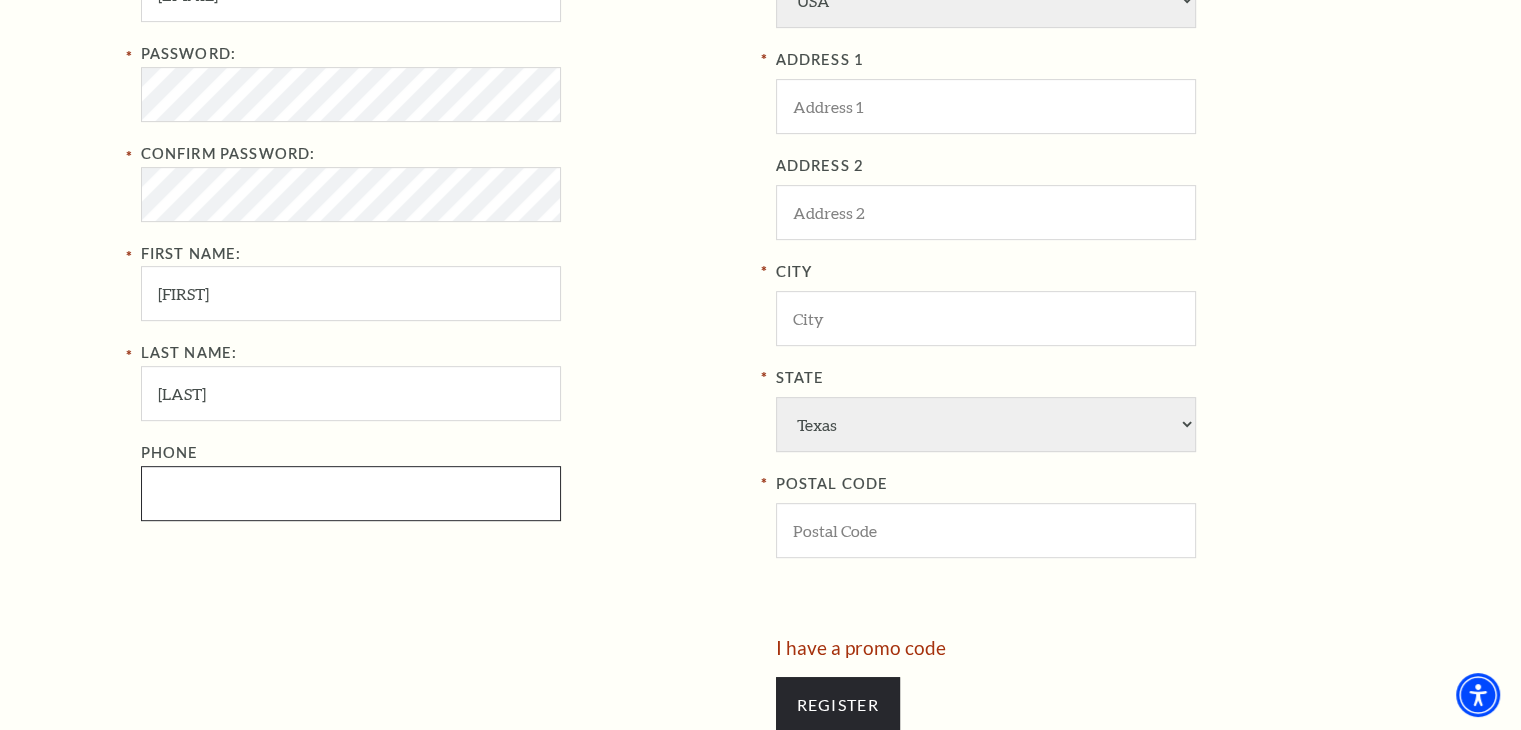 click on "Phone" at bounding box center [351, 493] 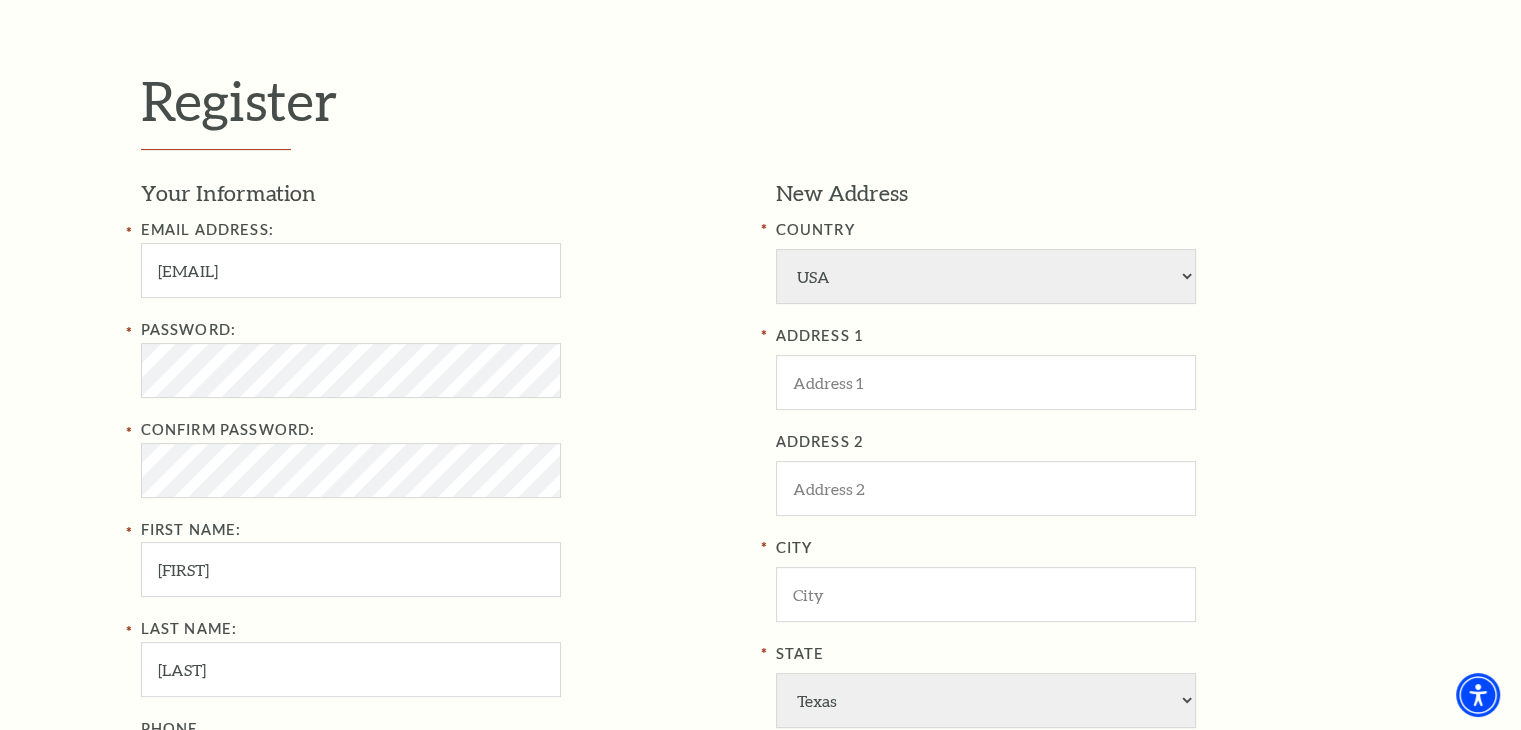 scroll, scrollTop: 500, scrollLeft: 0, axis: vertical 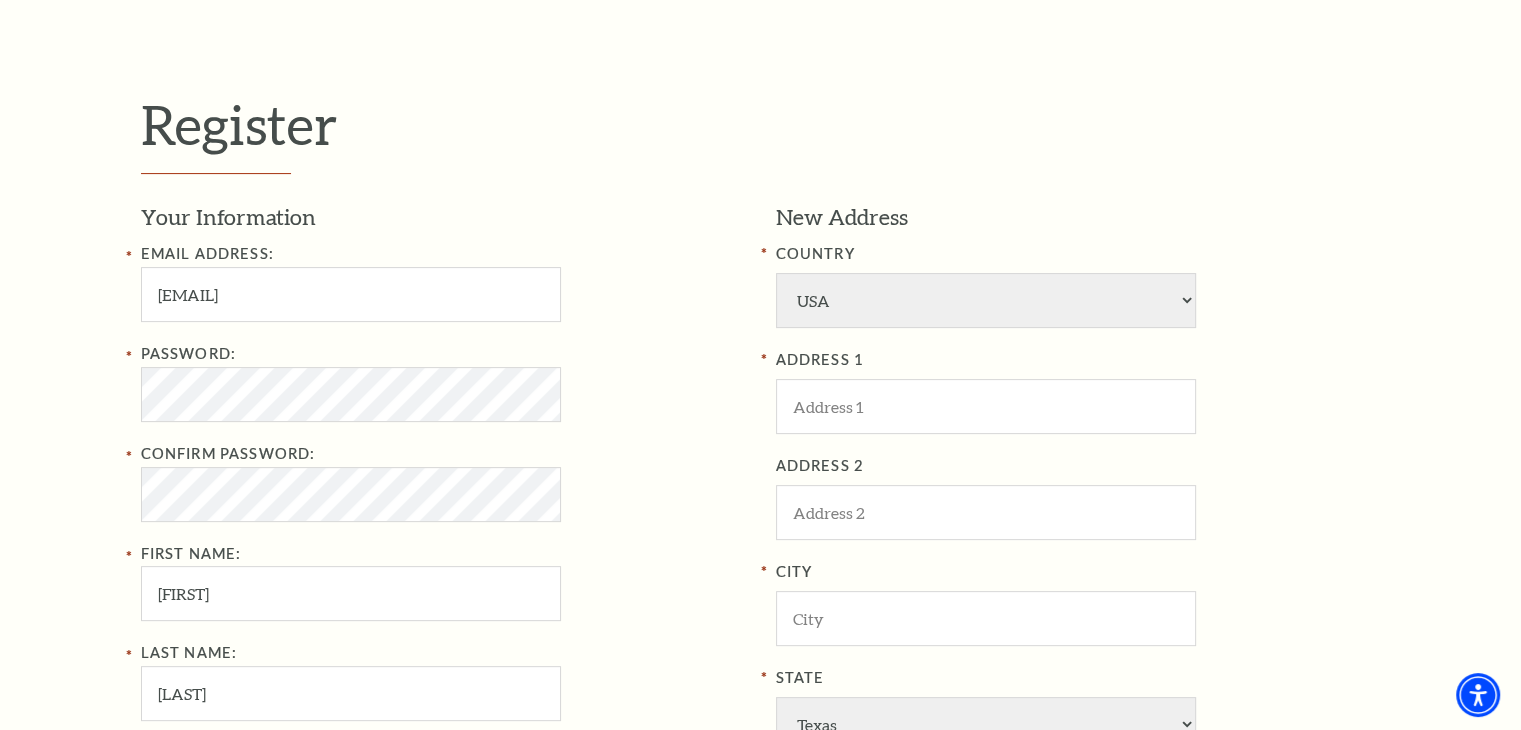 type on "347-824-0115" 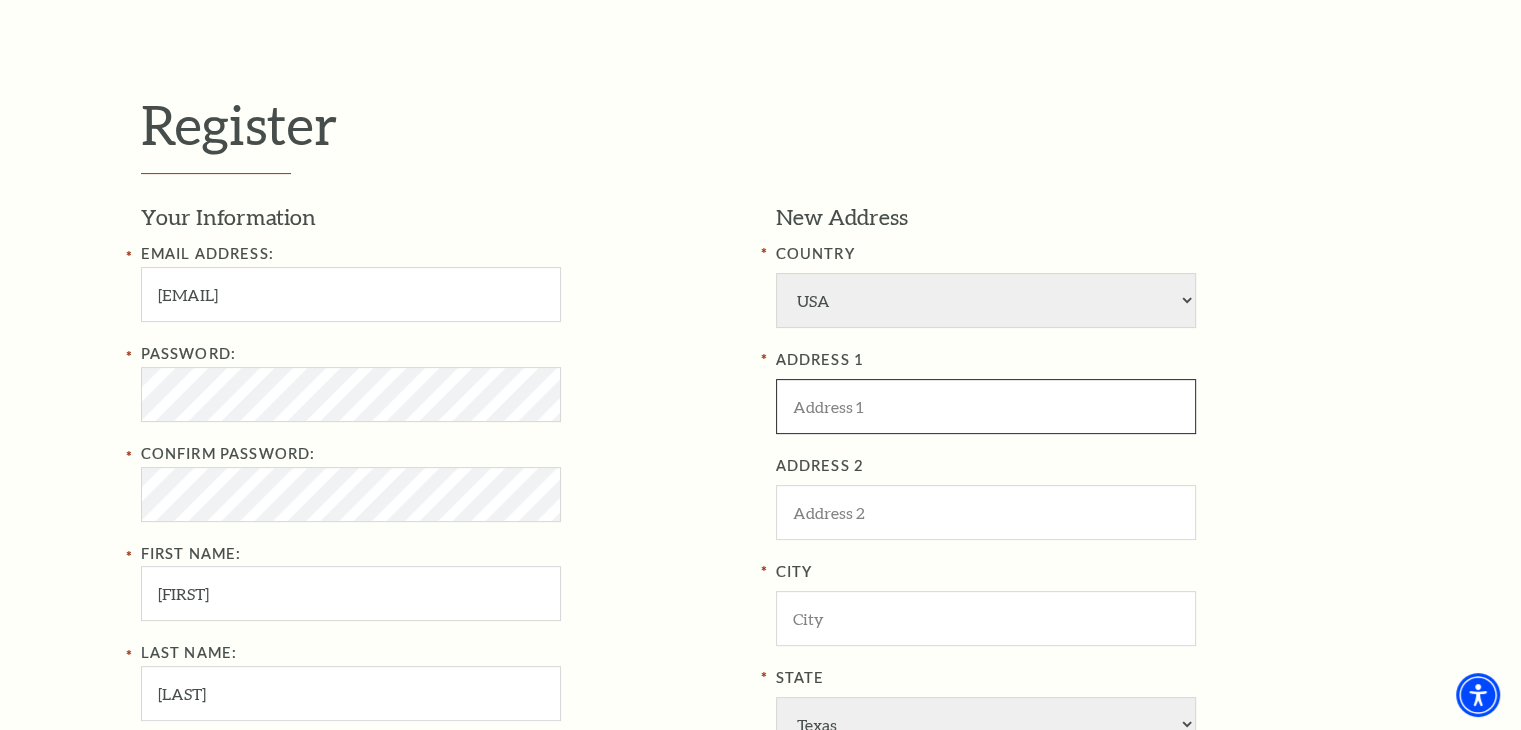 click at bounding box center (986, 406) 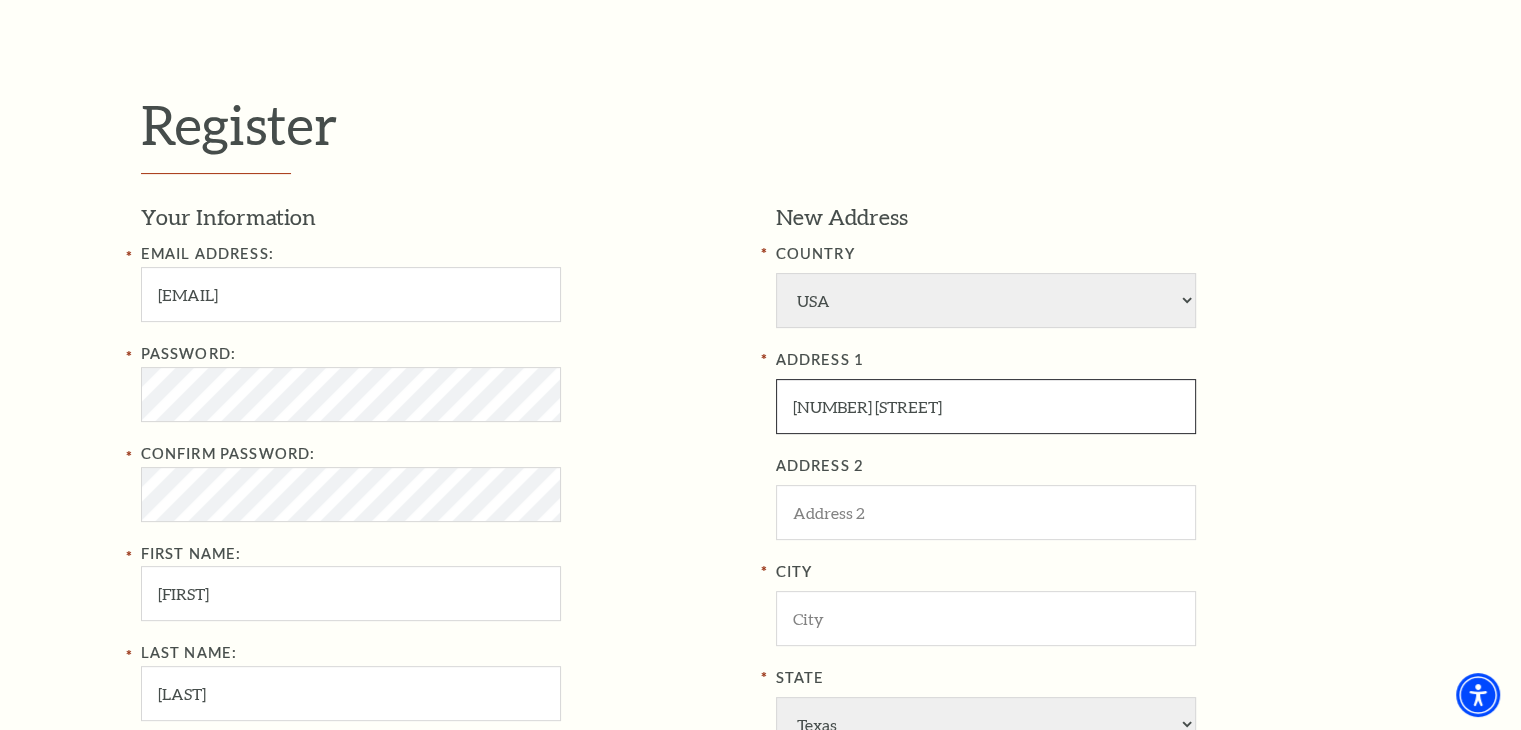 type on "[NUMBER] [STREET]" 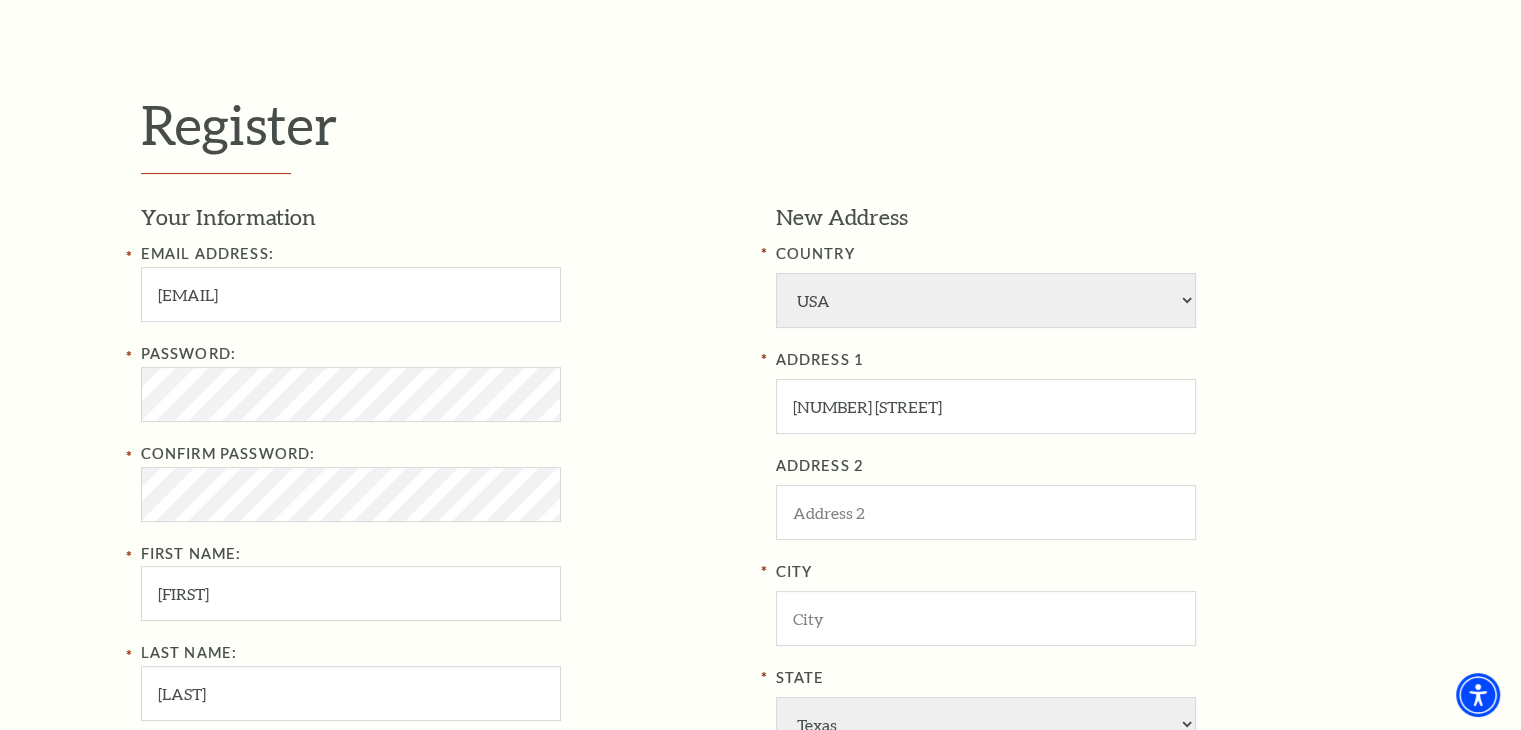 drag, startPoint x: 1440, startPoint y: 396, endPoint x: 1169, endPoint y: 459, distance: 278.22653 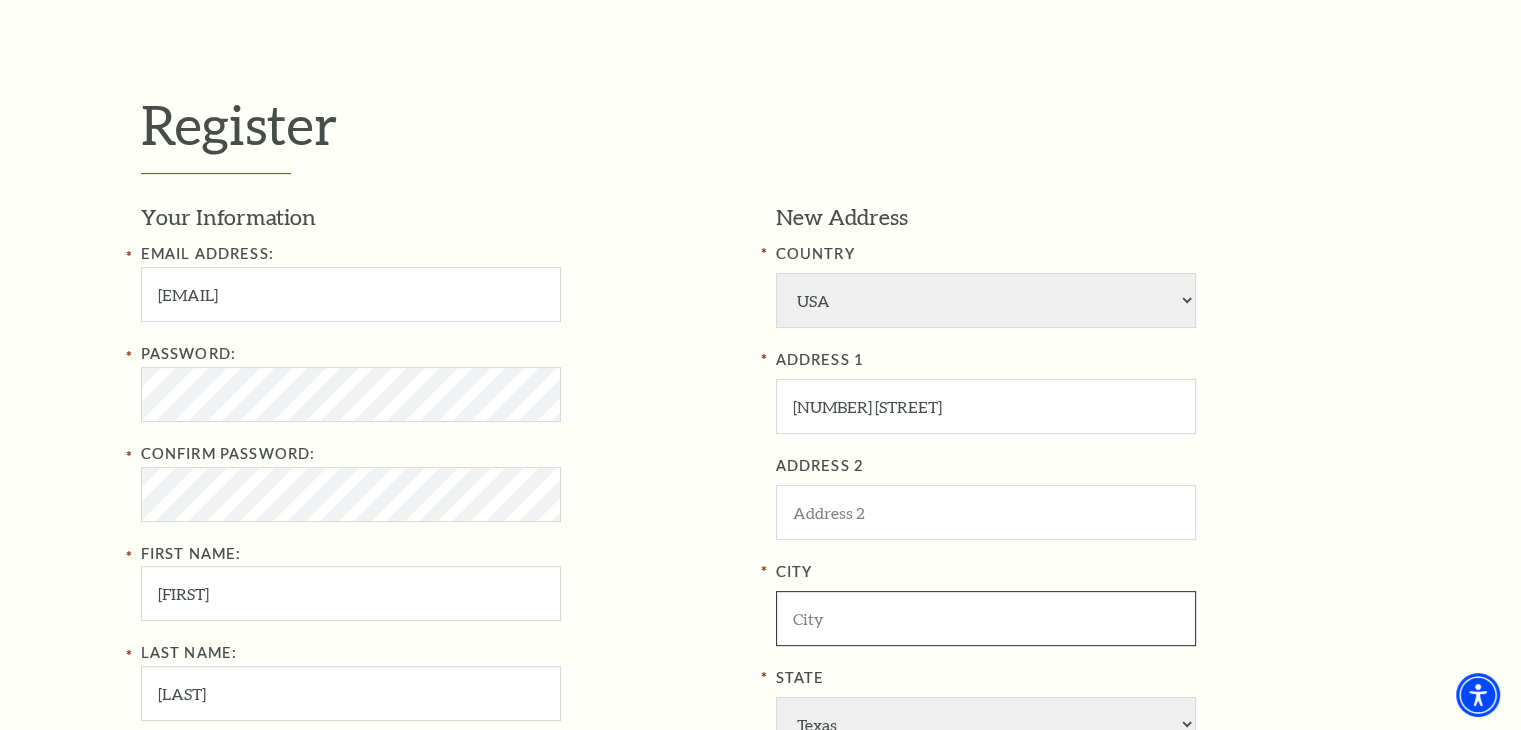 click at bounding box center [986, 618] 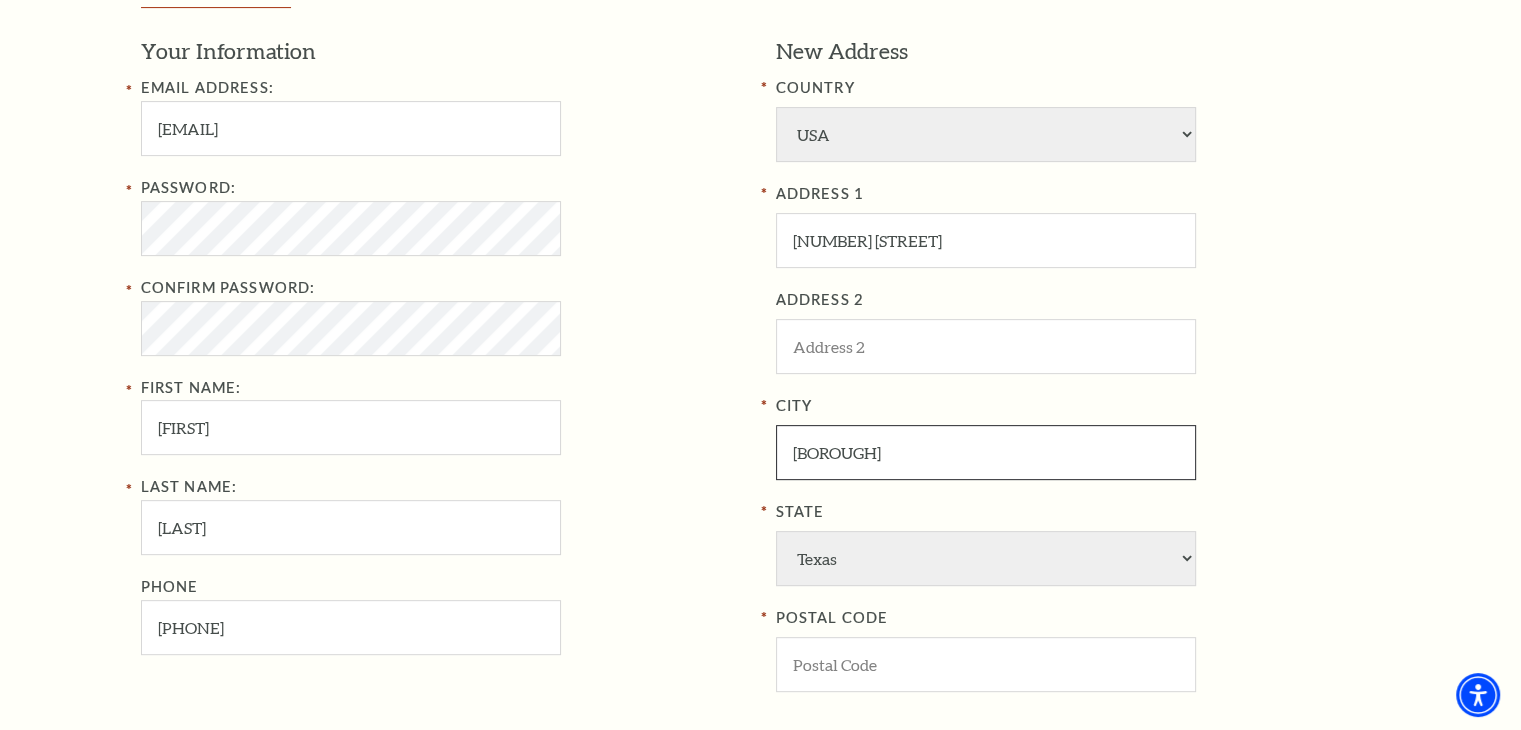 scroll, scrollTop: 700, scrollLeft: 0, axis: vertical 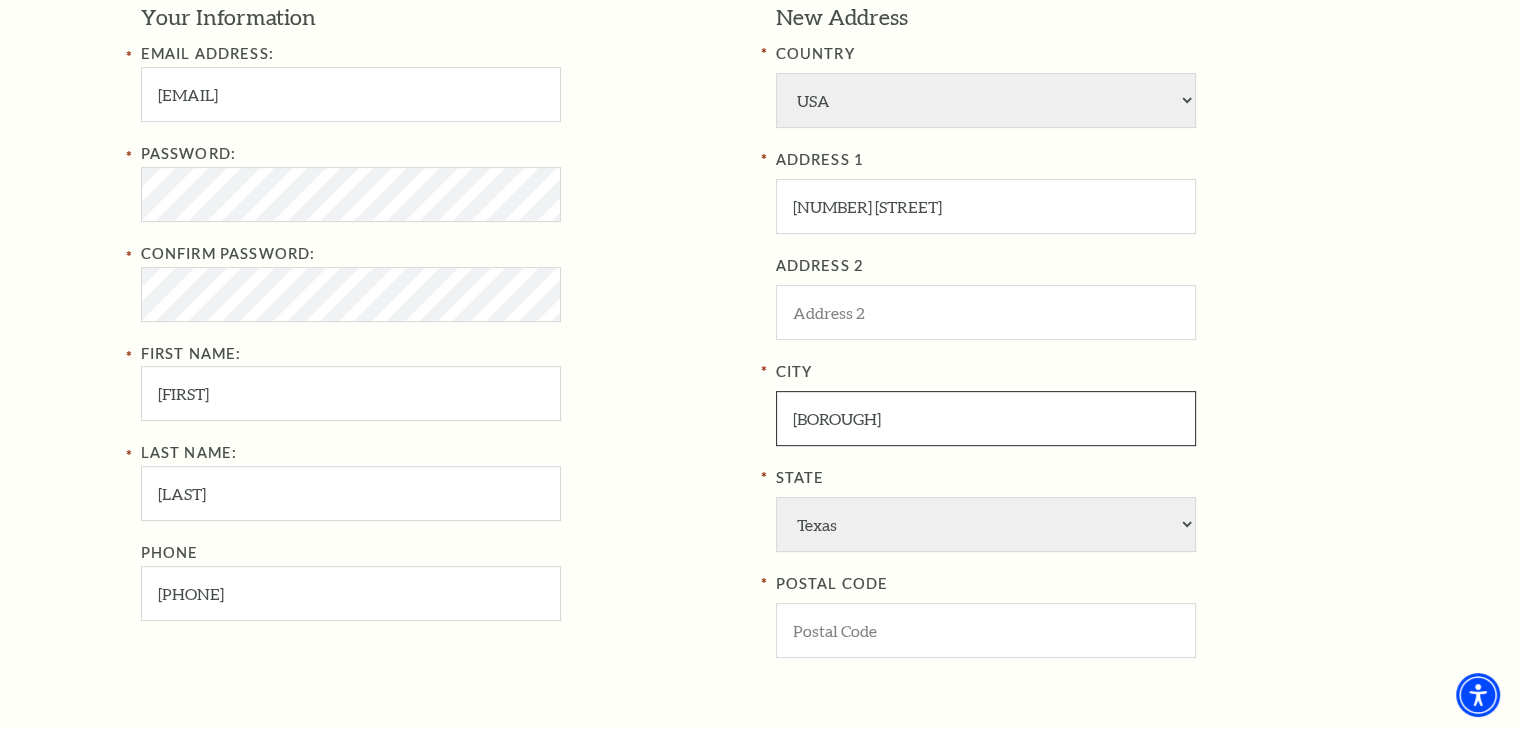 type on "Bronx" 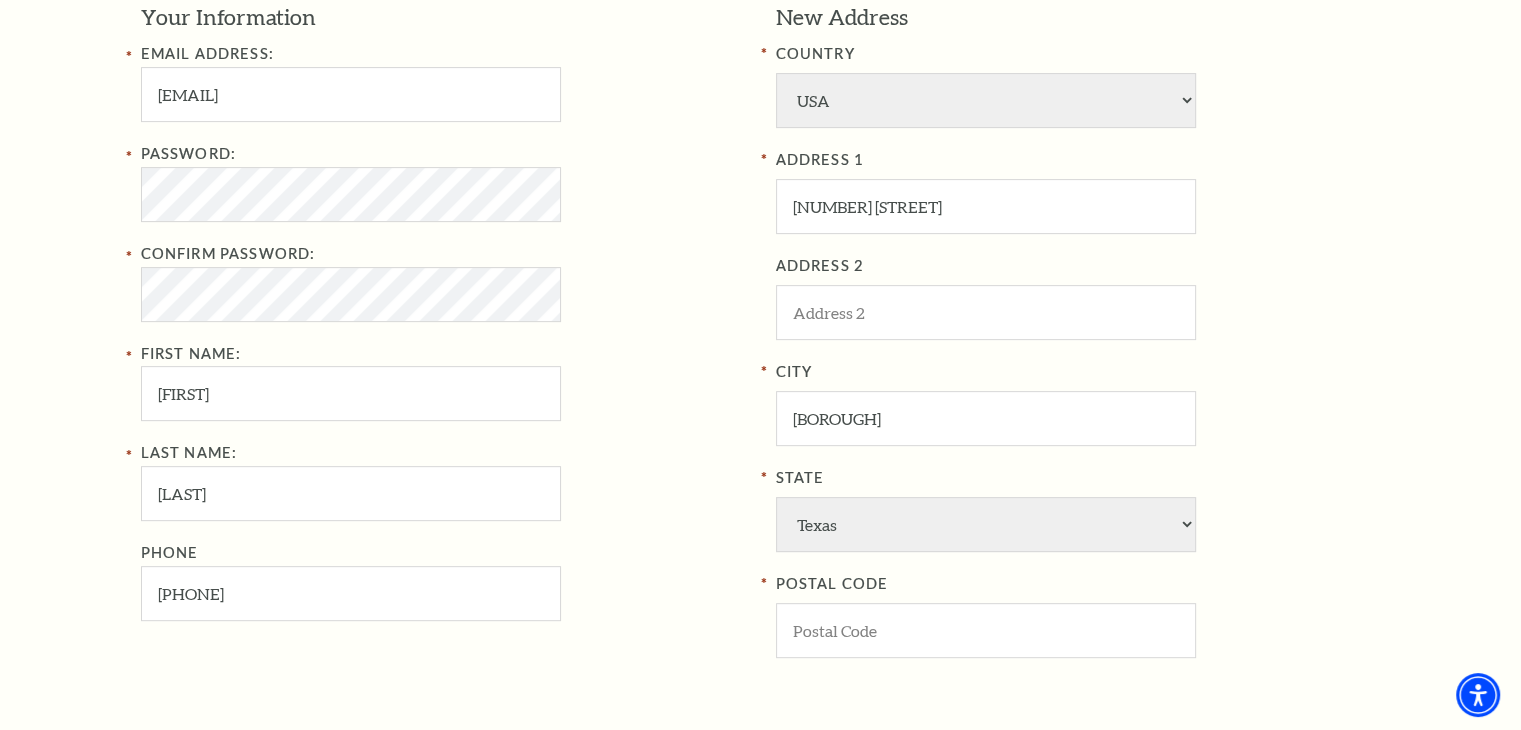 click on "City   Bronx" at bounding box center [1078, 403] 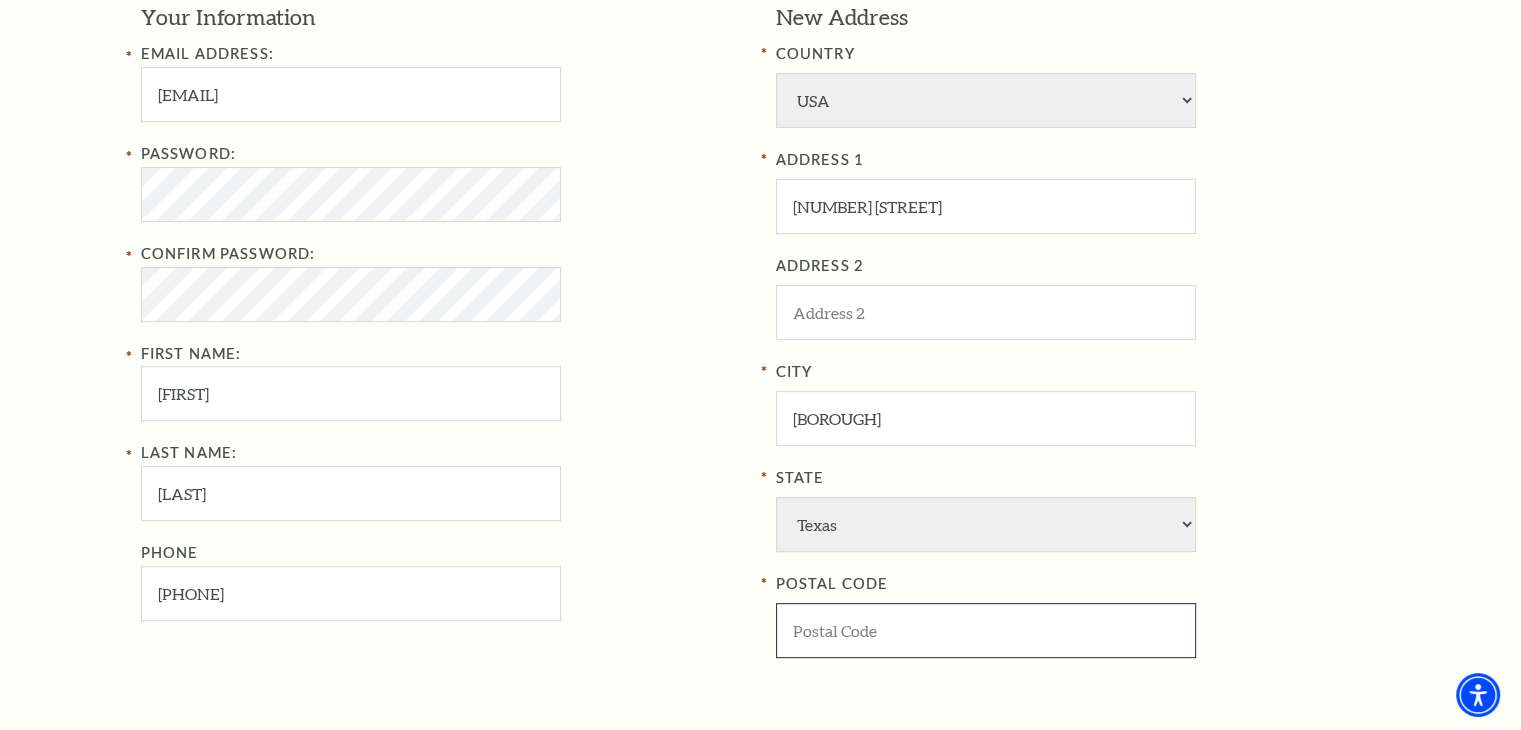 click at bounding box center [986, 630] 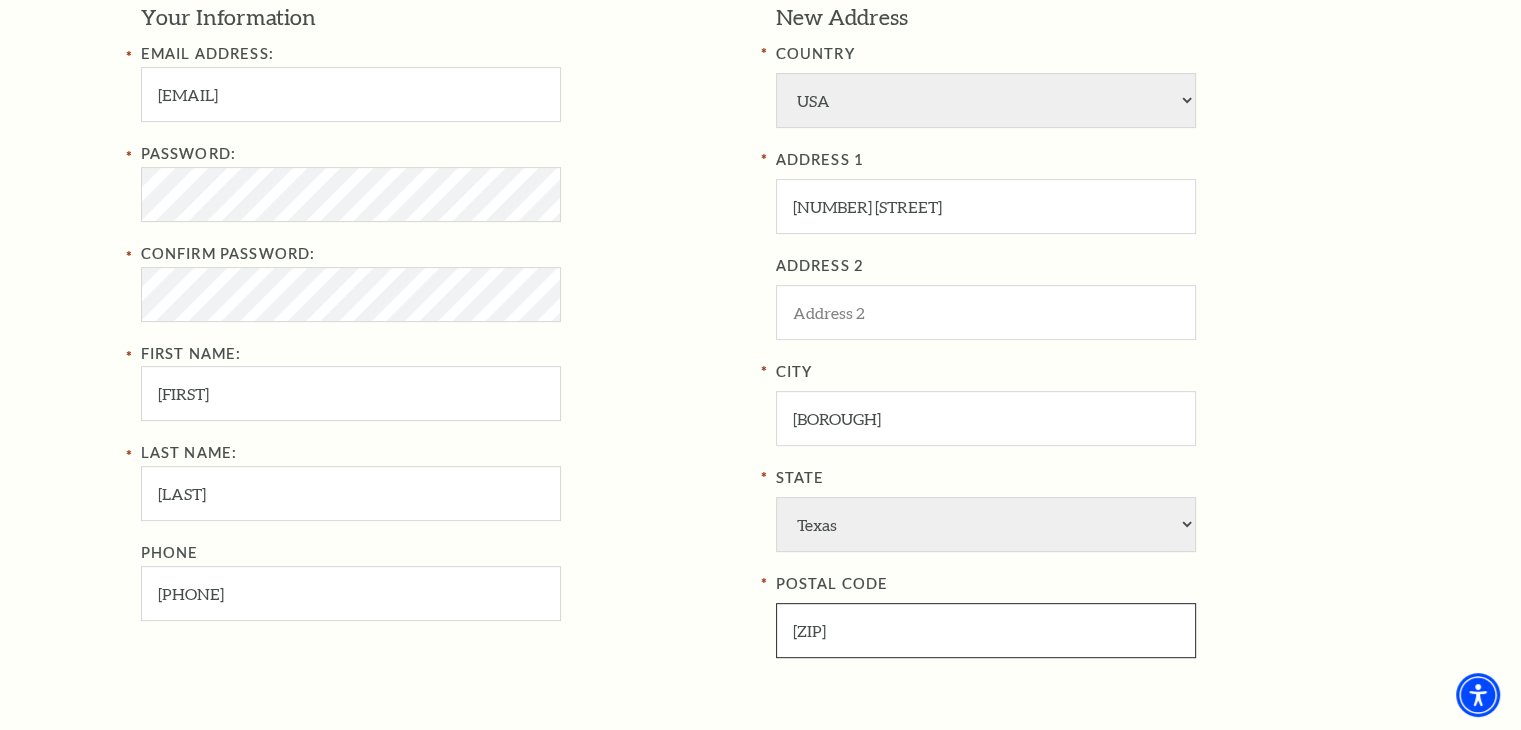 type on "10456" 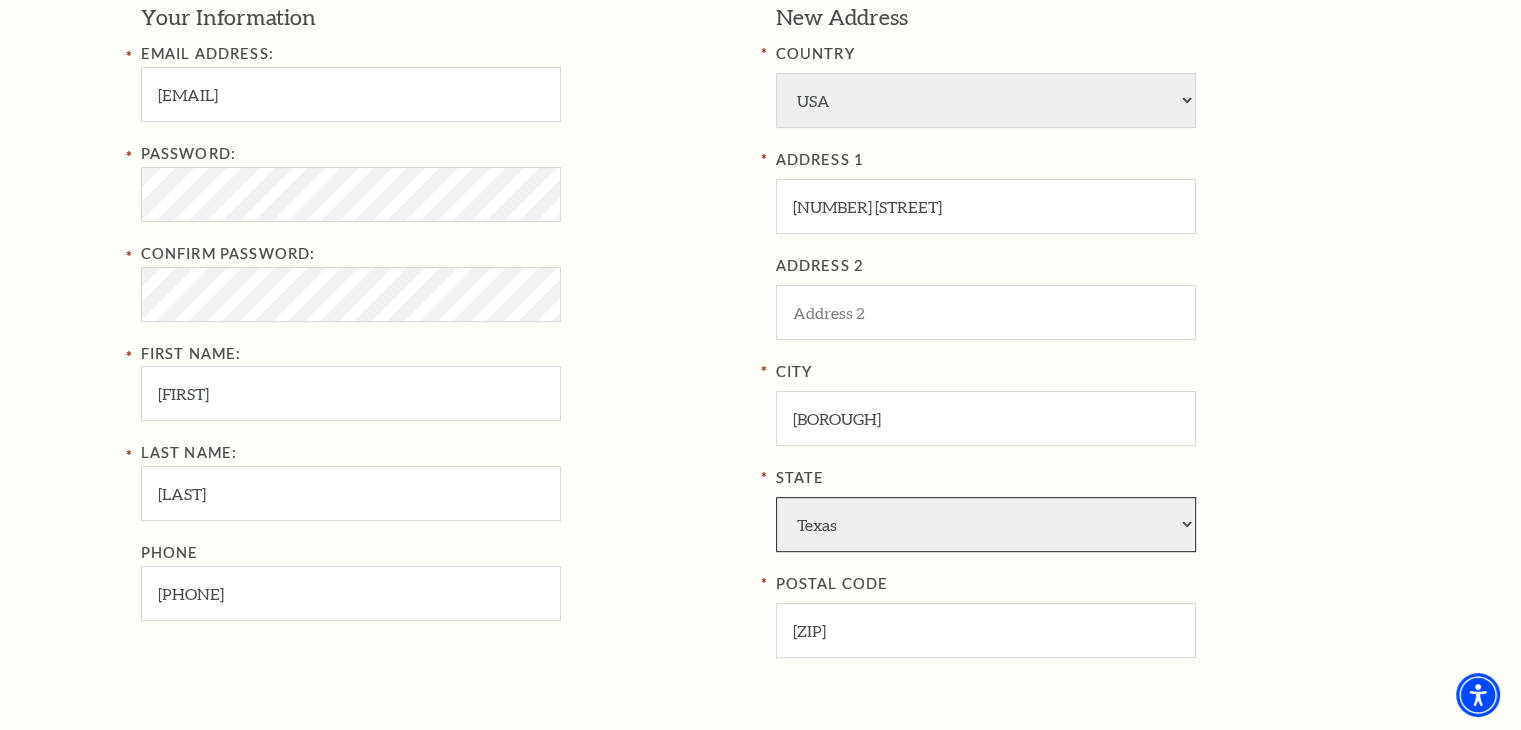 drag, startPoint x: 979, startPoint y: 509, endPoint x: 979, endPoint y: 495, distance: 14 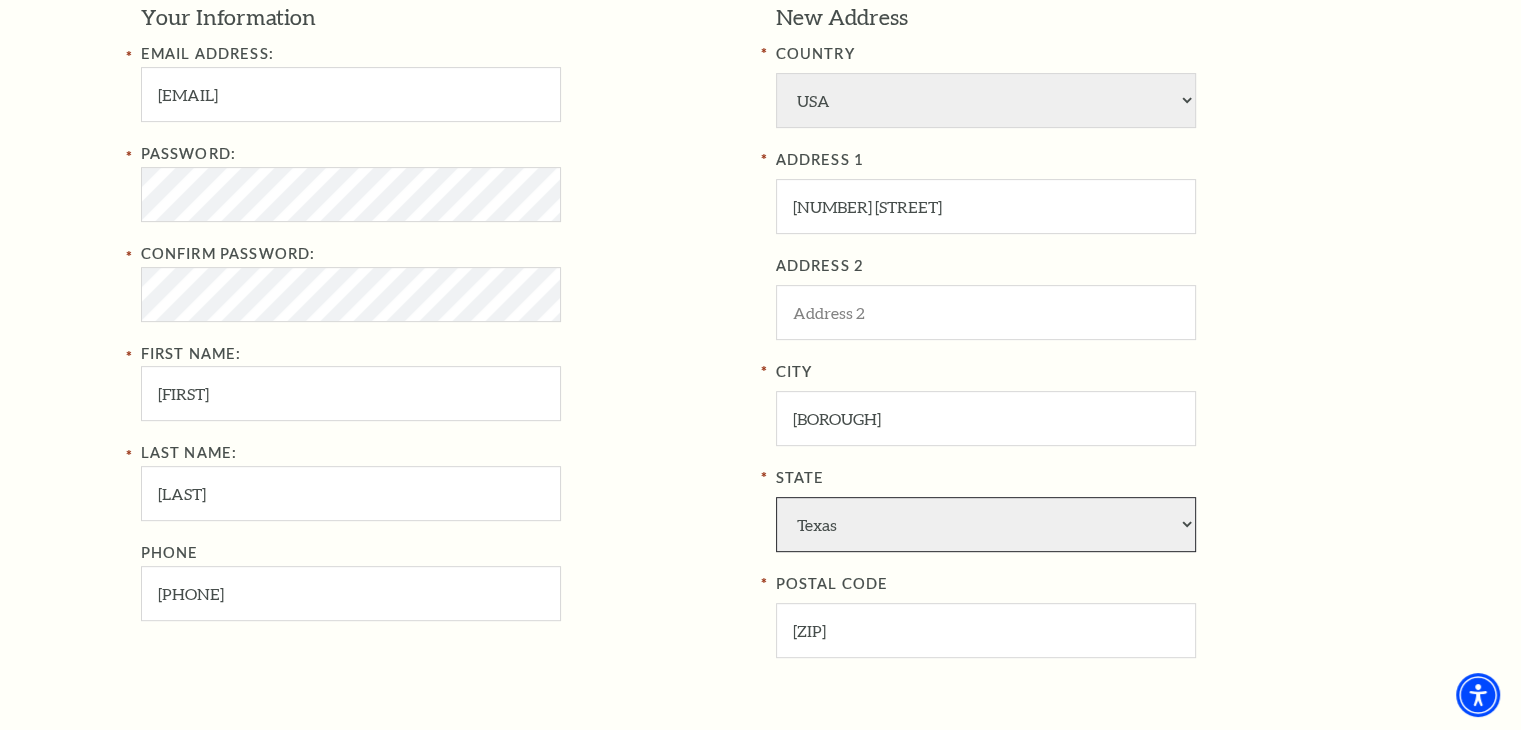 select on "NY" 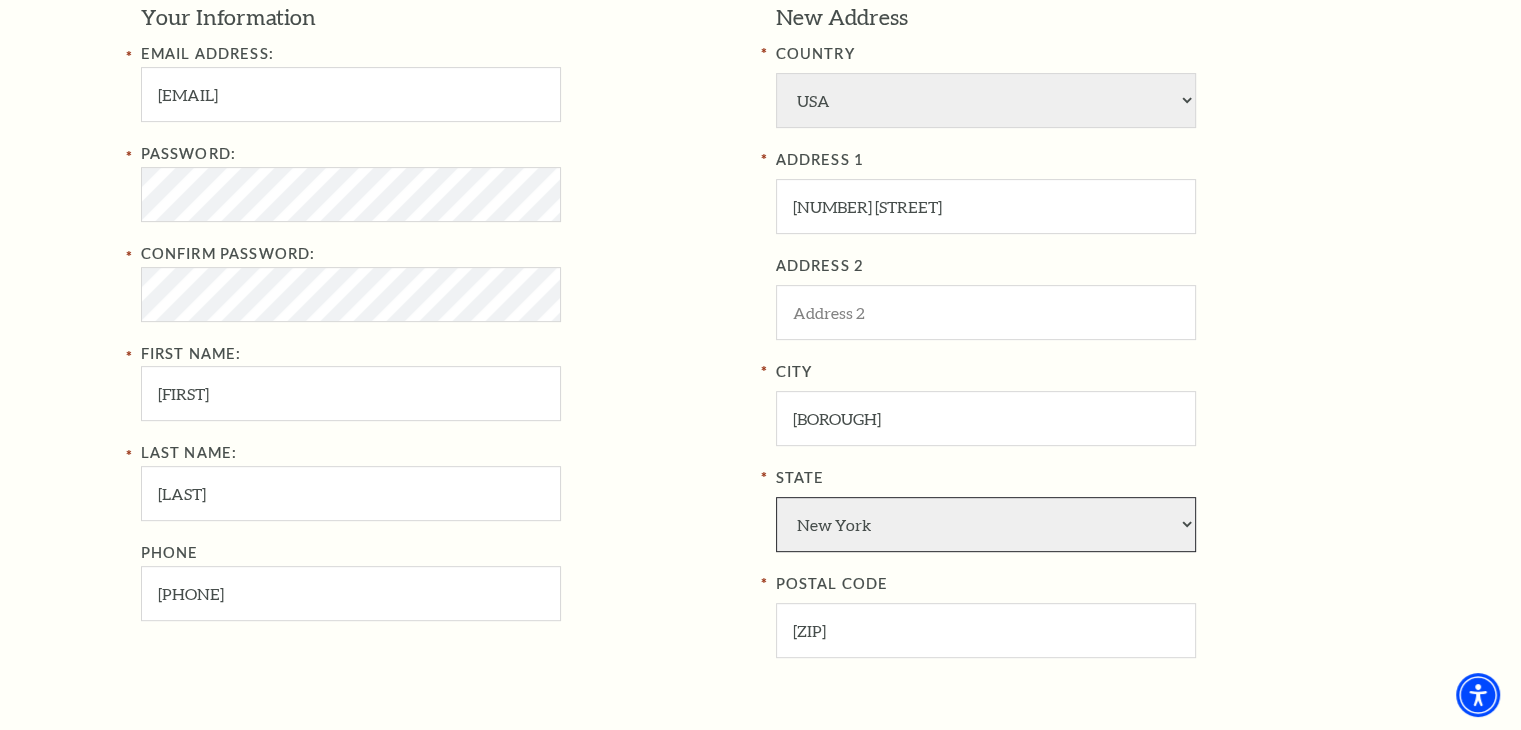 click on "Alabama Alaska American Embassy American Embassy American Samoa Arizona Arkansas Armed Forces California Colorado Connecticut D.C. Delaware Florida Georgia Guam Hawaii Idaho Illinois Indiana Iowa Kansas Kentucky Louisiana Maine Marshall Islands Maryland Massachusetts Michigan Micronesia Minnesota Mississippi Missouri Montana Nebraska Nevada New Hampshire New Jersey New Mexico New York North Carolina North Dakota Northern Mariana Is. Ohio Oklahoma Oregon Palau Pennsylvania Puerto Rico Rhode Island South Carolina South Dakota Tennessee Texas Trust Territories Utah Vermont Virgin Islands Virginia Washington West Virginia Wisconsin Wyoming" at bounding box center [986, 524] 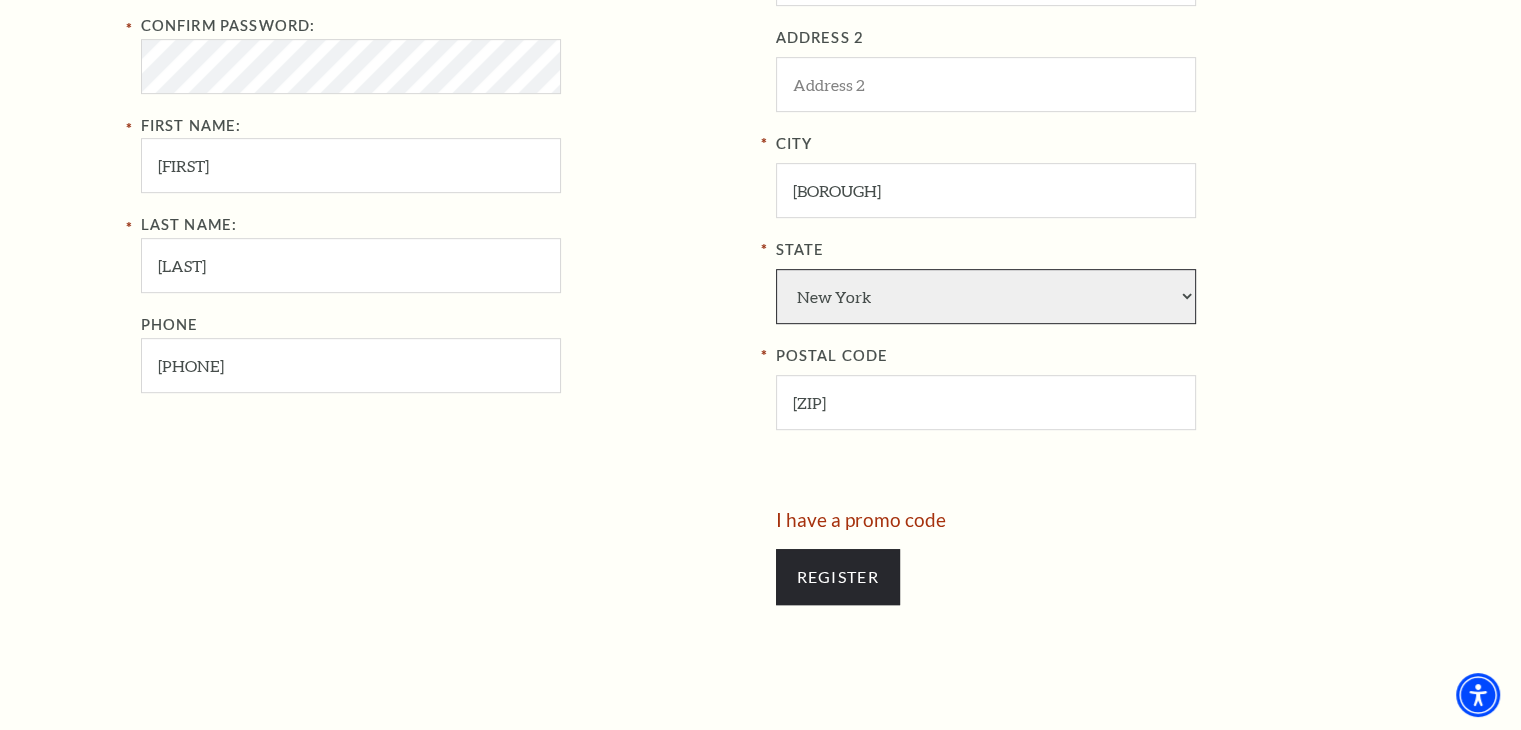 scroll, scrollTop: 1000, scrollLeft: 0, axis: vertical 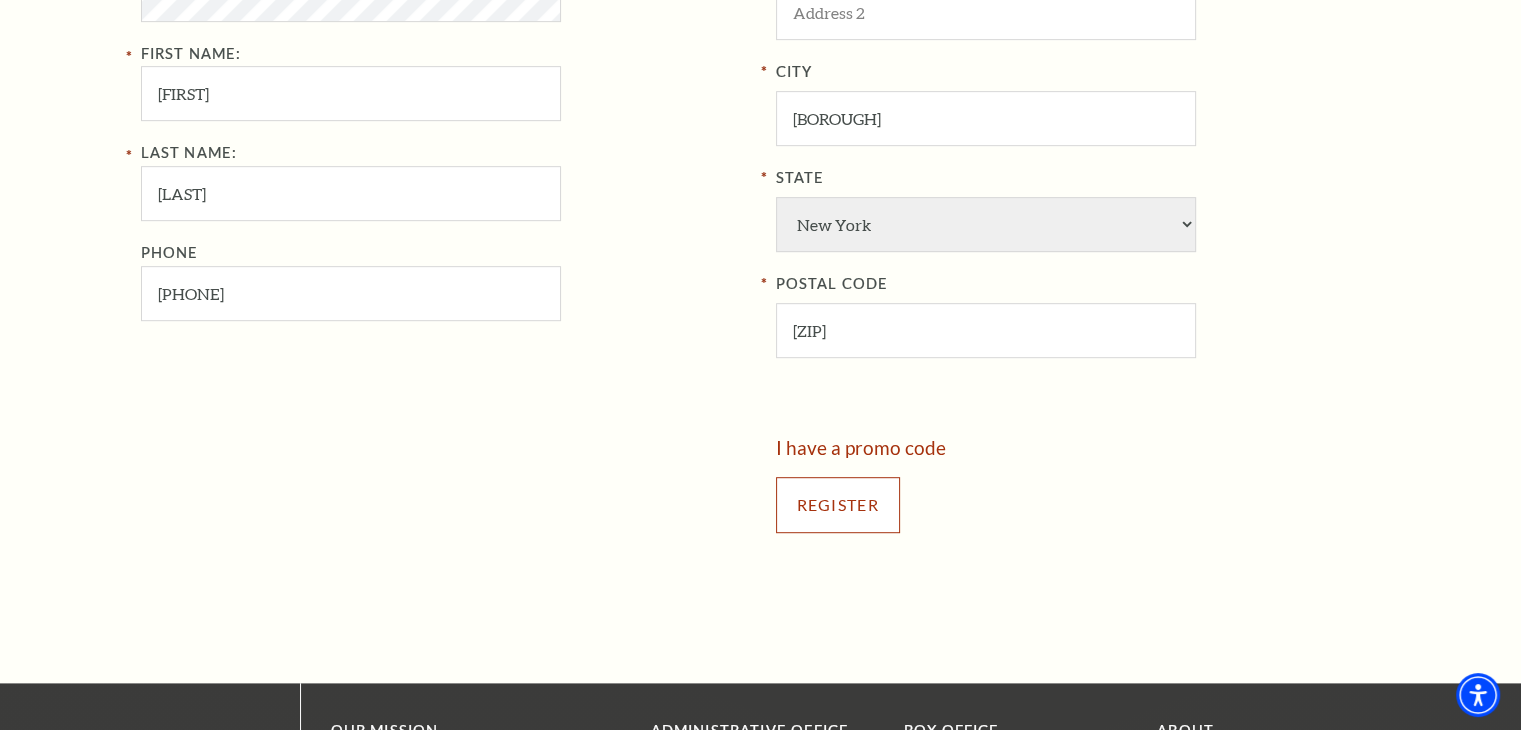 click on "Register" at bounding box center (838, 505) 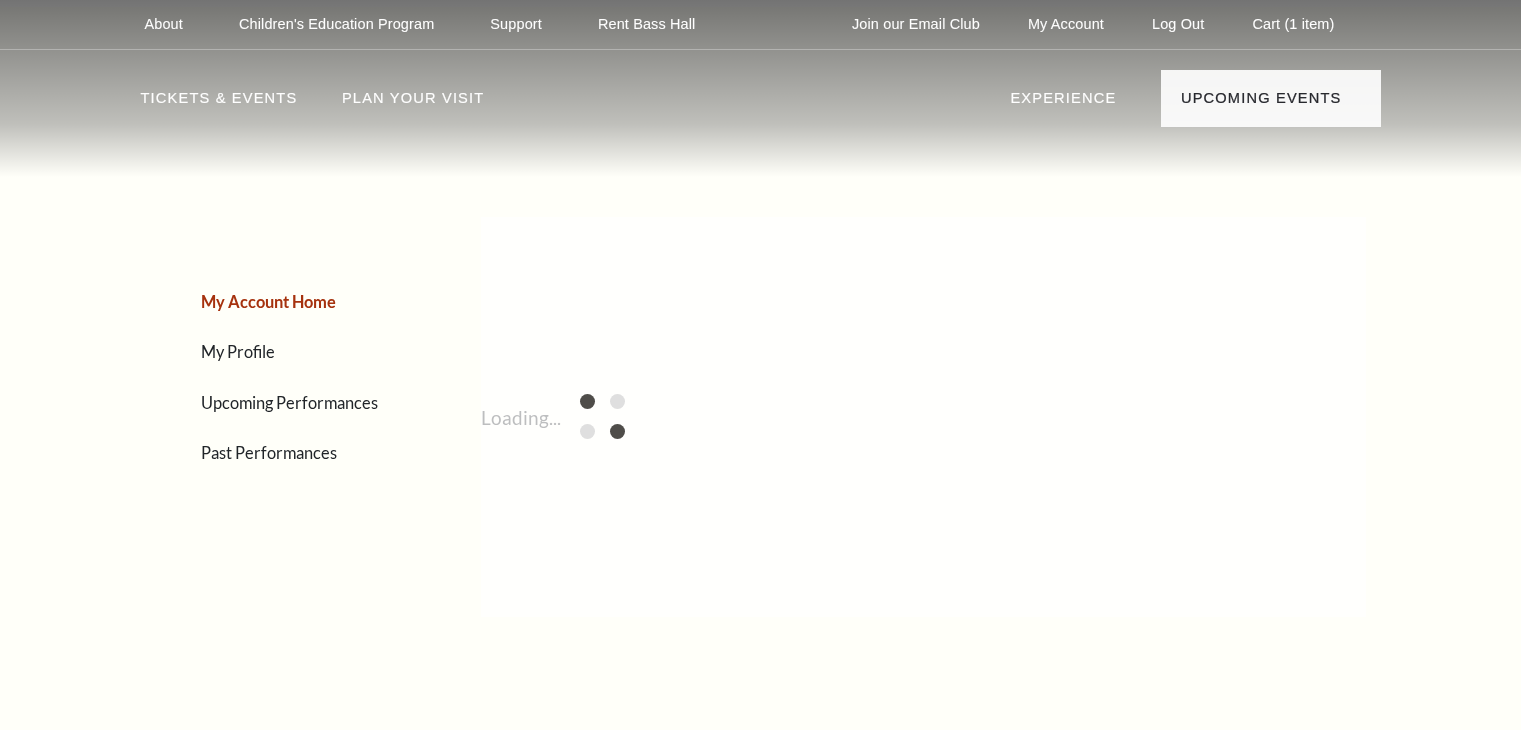 scroll, scrollTop: 0, scrollLeft: 0, axis: both 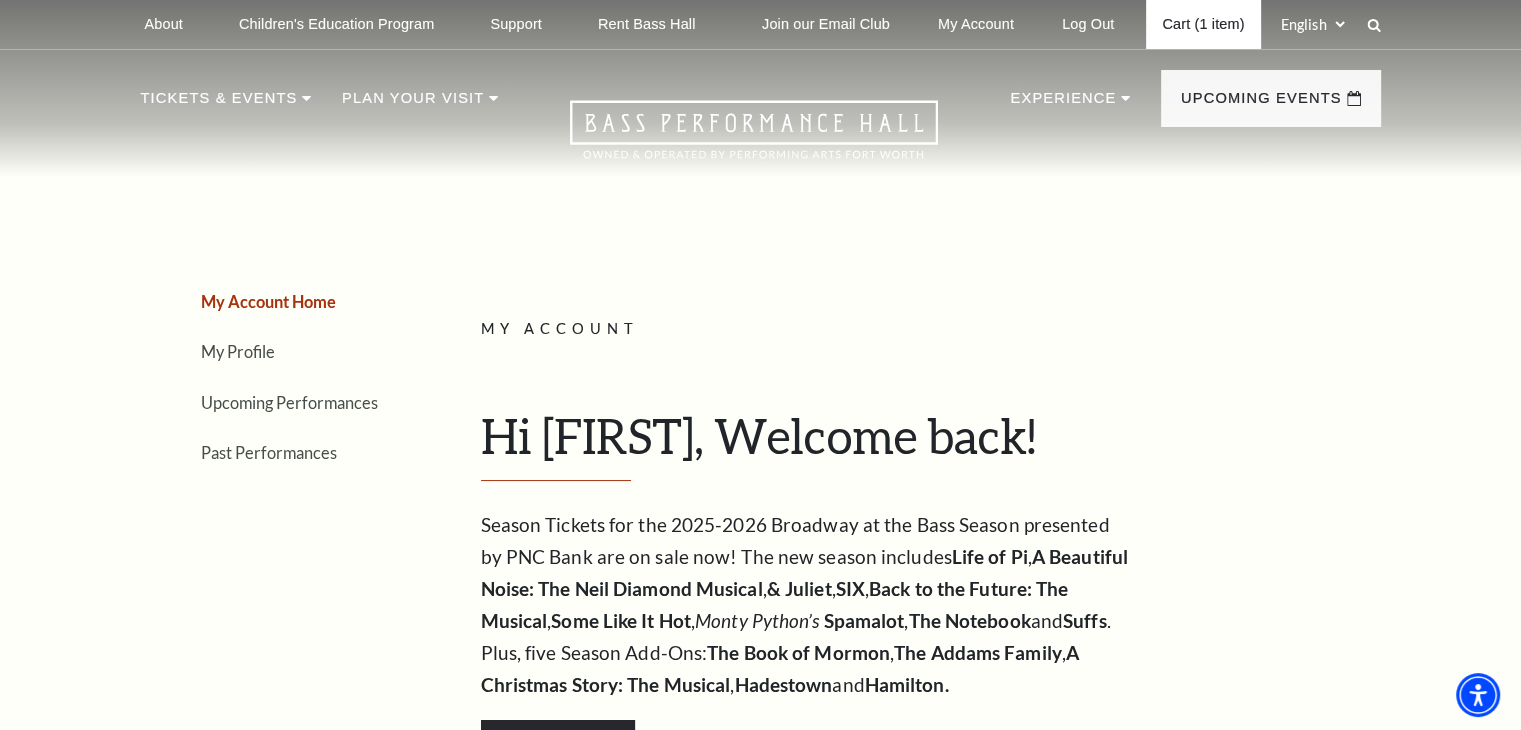 click on "Cart (1 item)" at bounding box center [1203, 24] 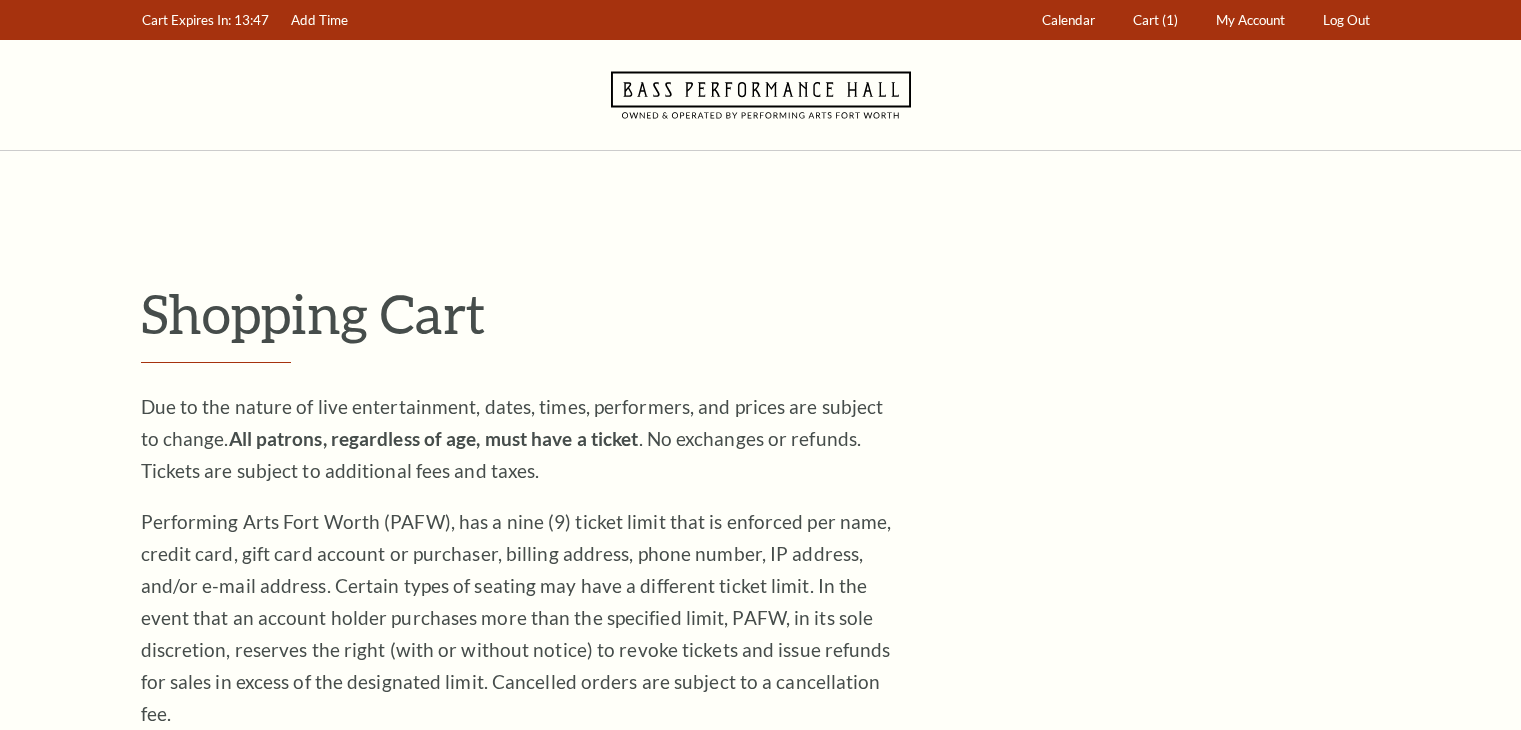 scroll, scrollTop: 0, scrollLeft: 0, axis: both 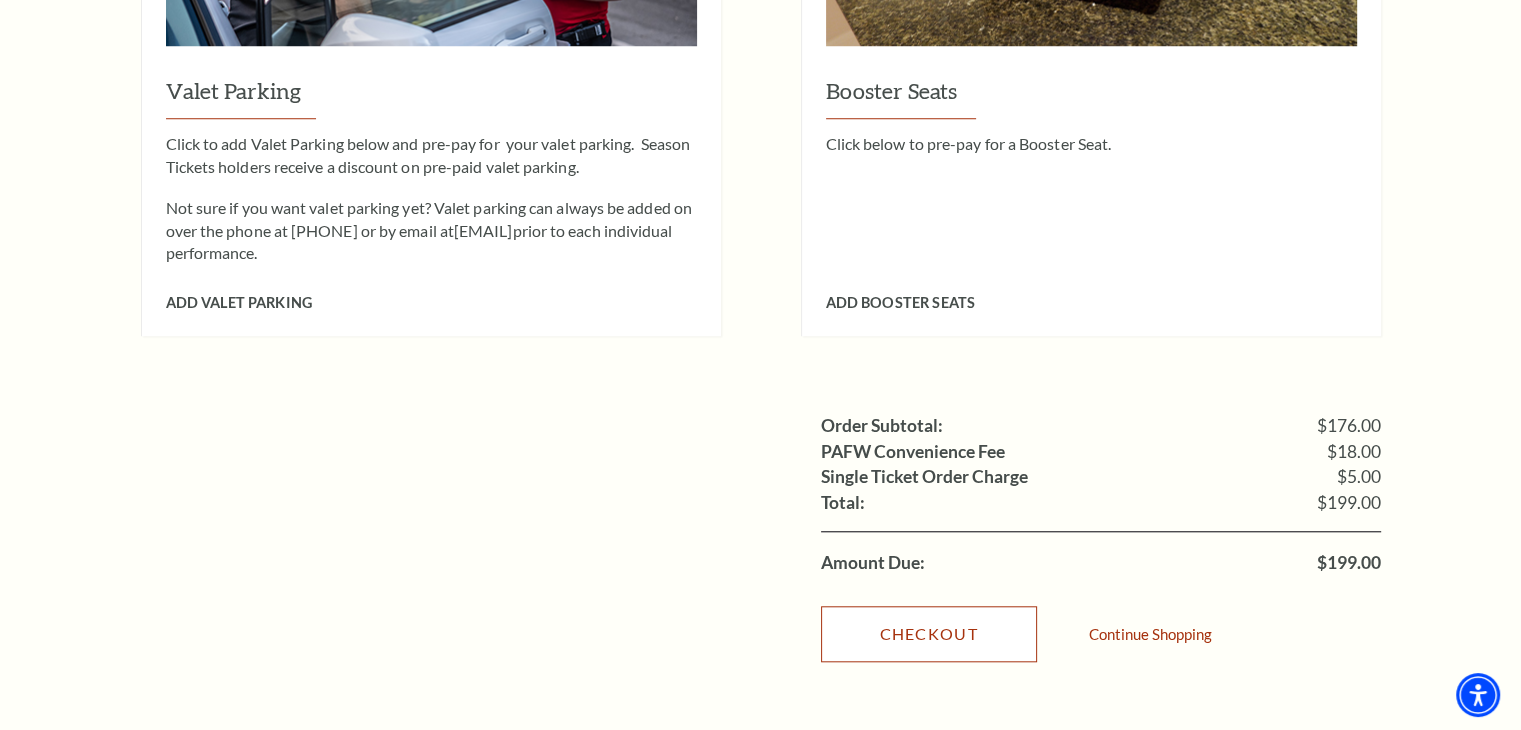 click on "Checkout" at bounding box center [929, 634] 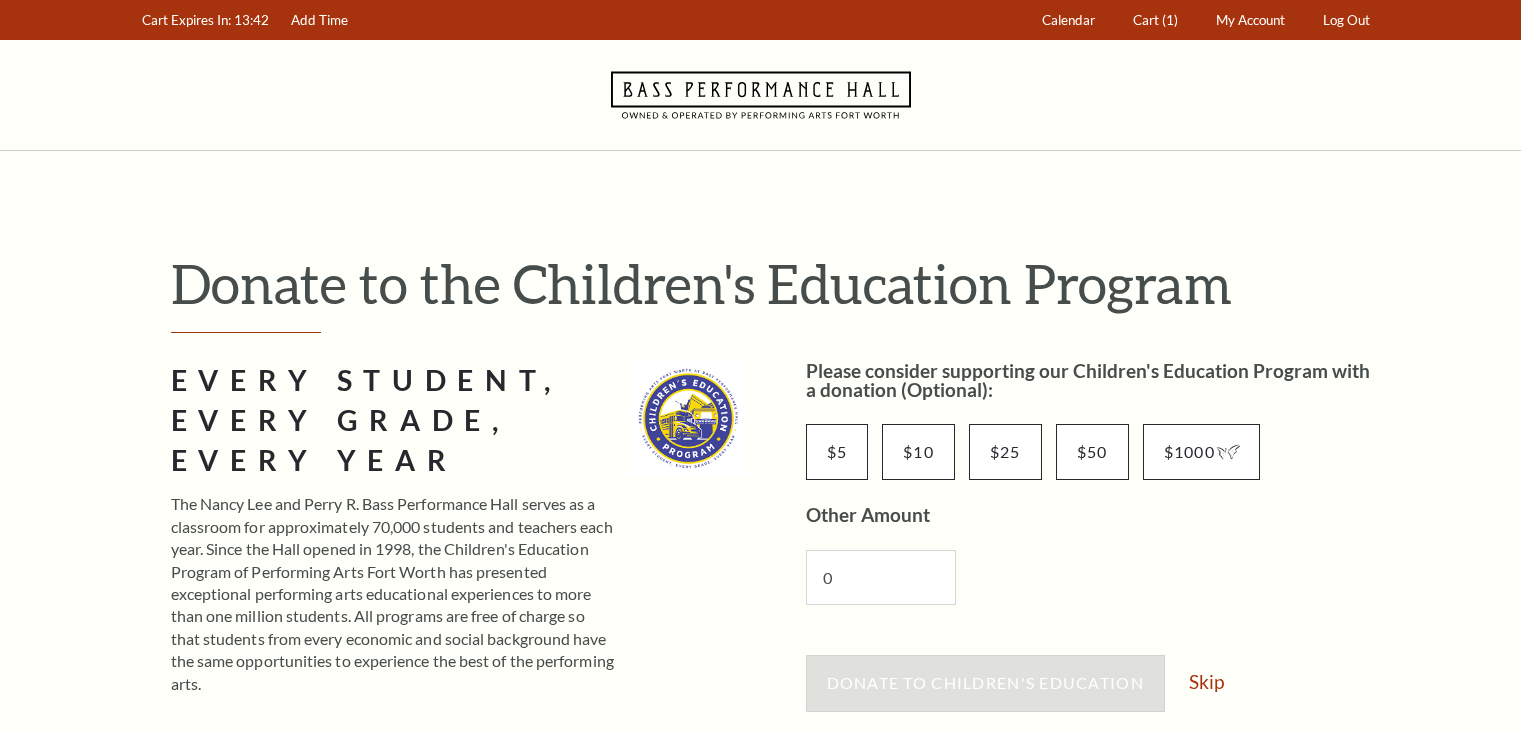 scroll, scrollTop: 0, scrollLeft: 0, axis: both 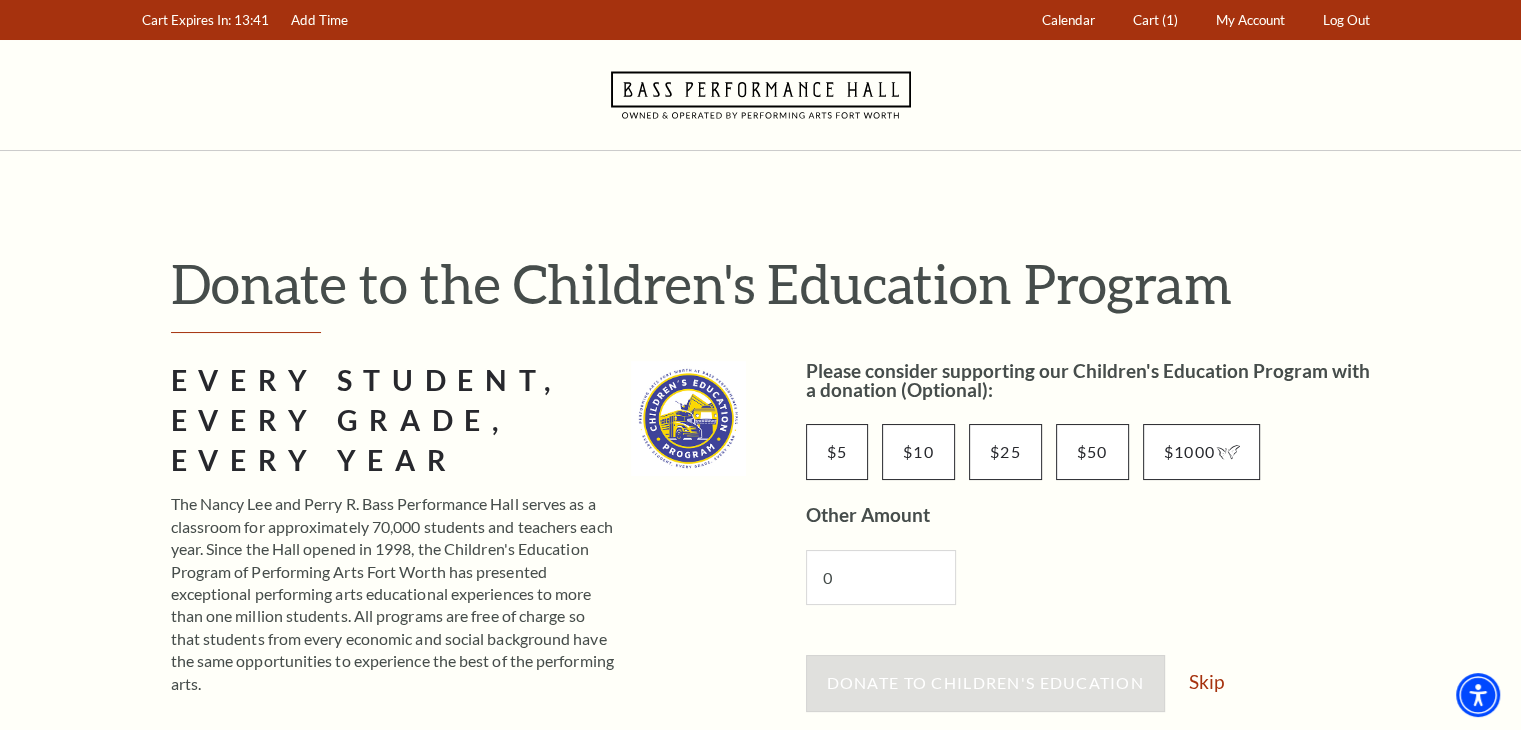 click on "Donate to Children's Education   Skip" at bounding box center (1093, 693) 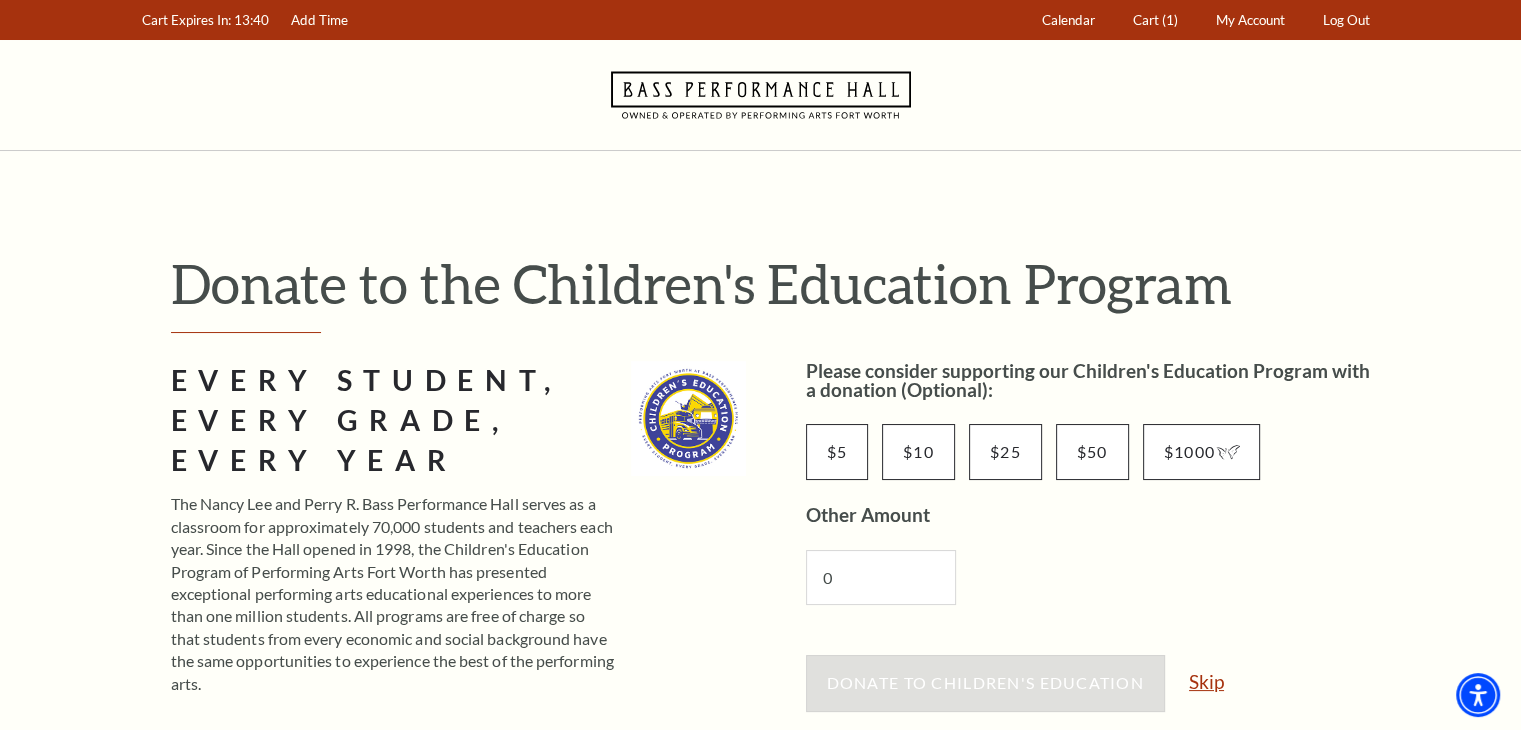 click on "Skip" at bounding box center [1206, 681] 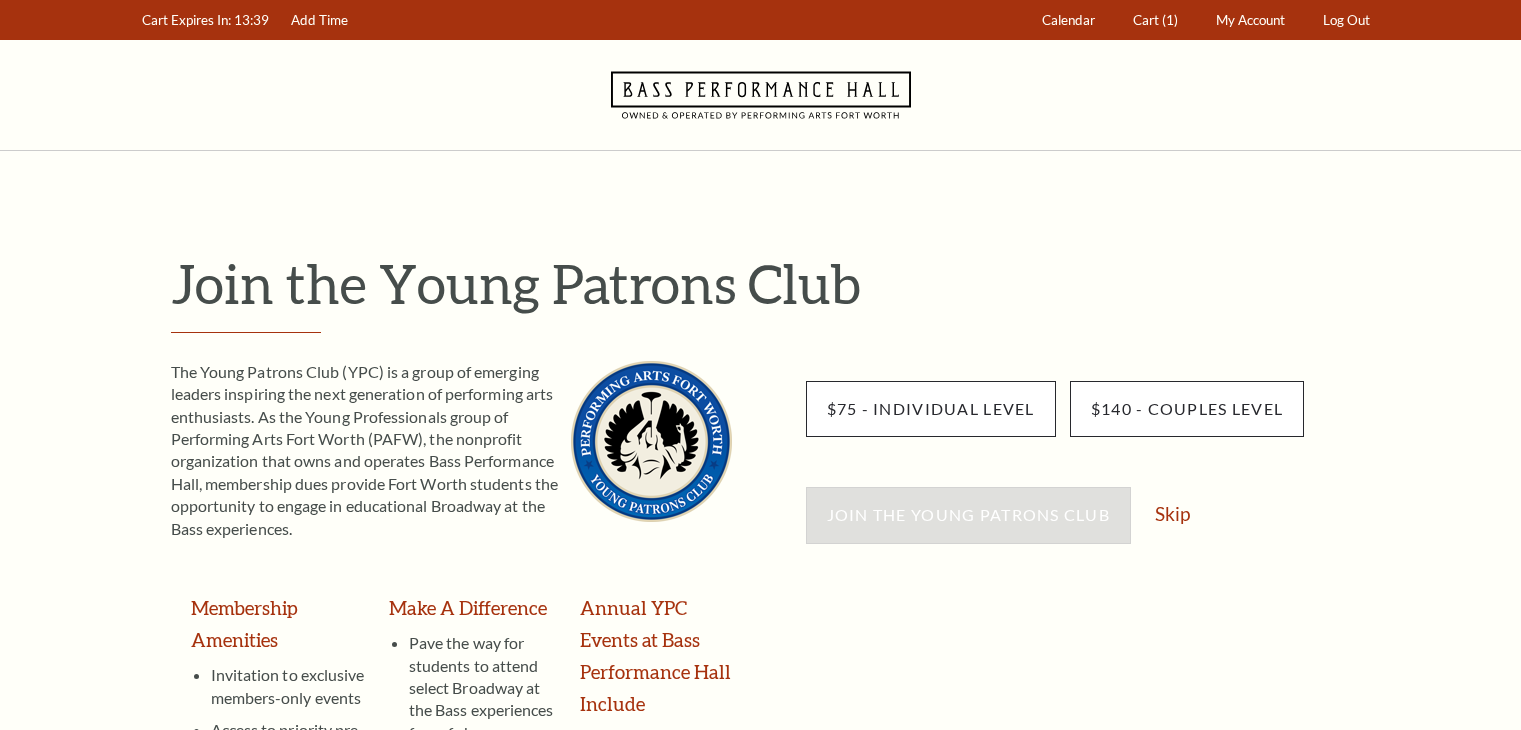 scroll, scrollTop: 0, scrollLeft: 0, axis: both 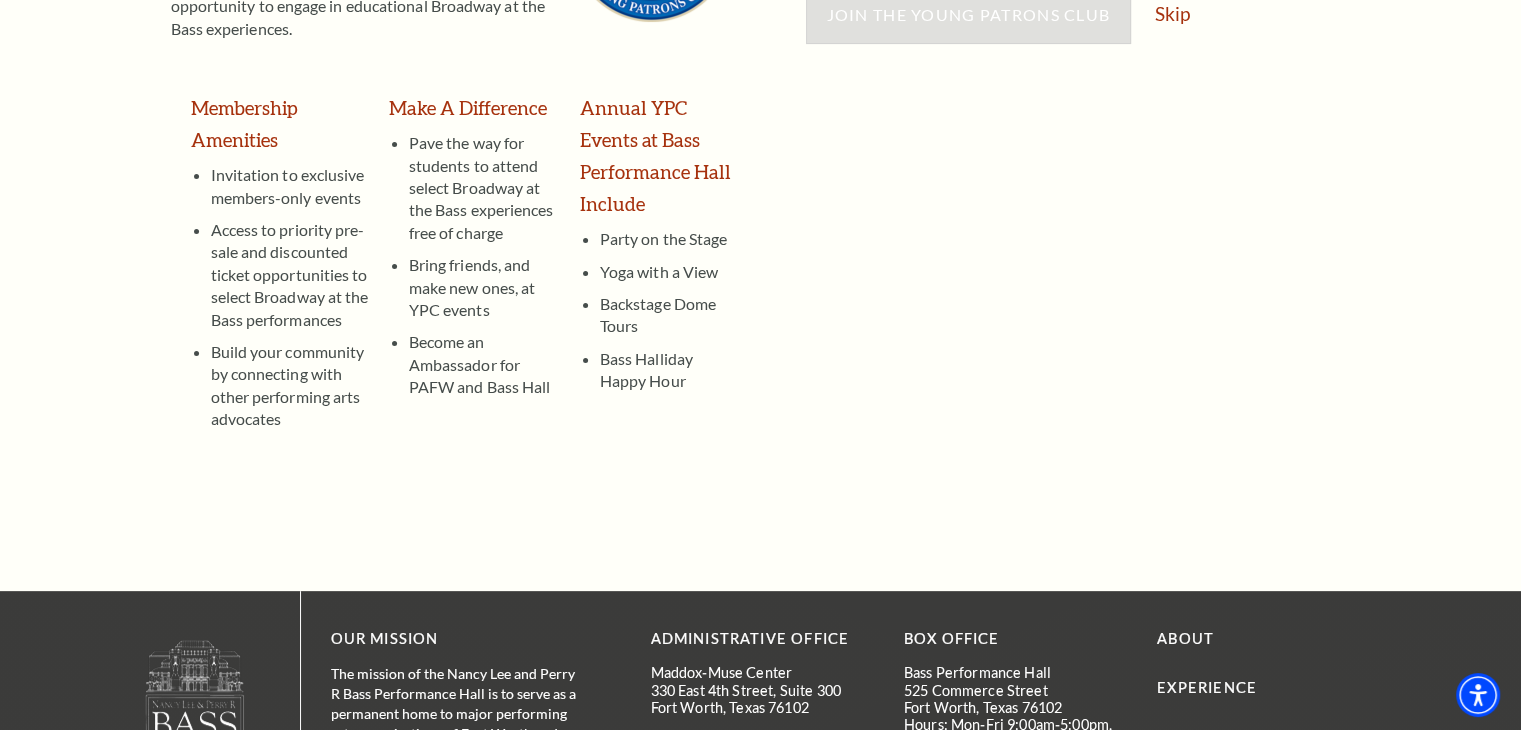 drag, startPoint x: 1167, startPoint y: 24, endPoint x: 1144, endPoint y: 38, distance: 26.925823 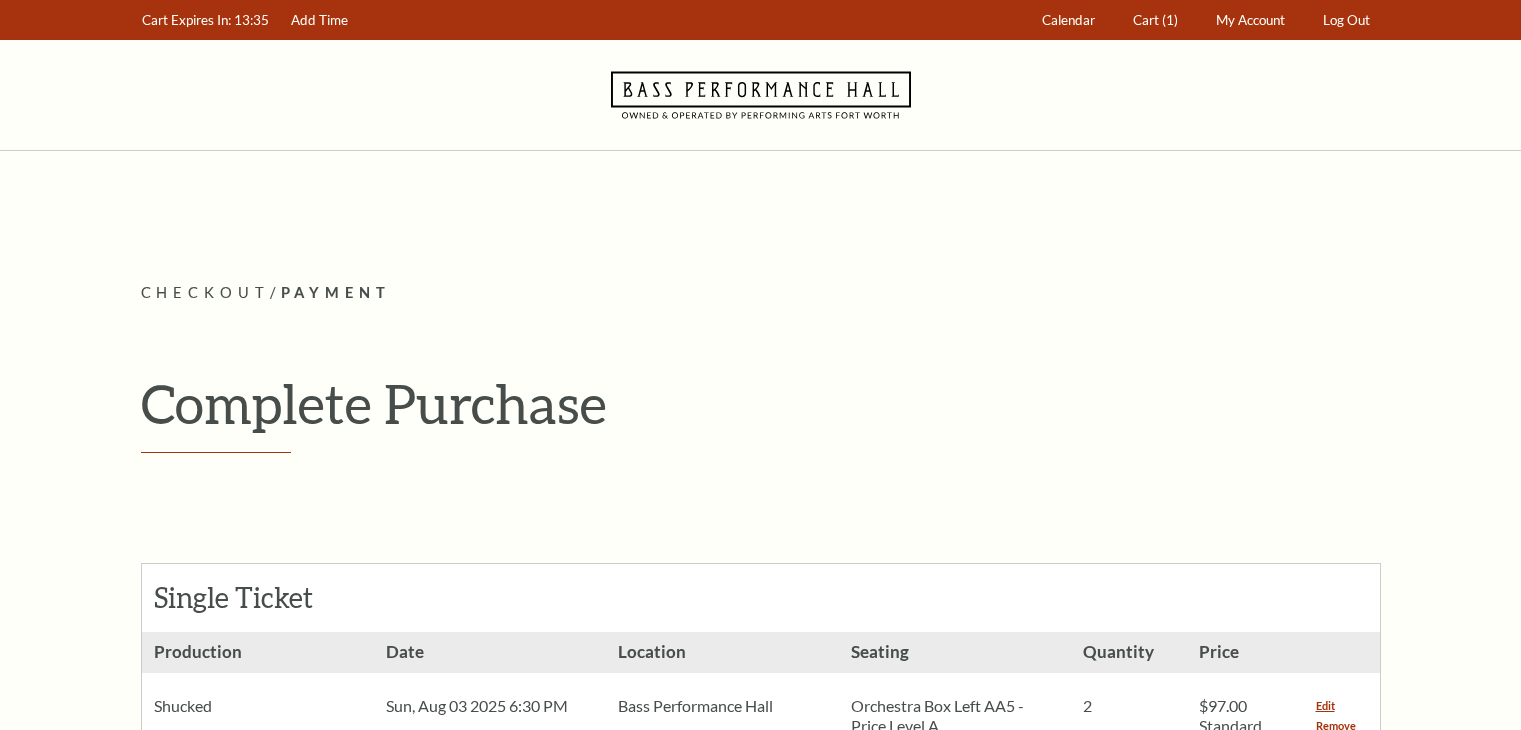 scroll, scrollTop: 0, scrollLeft: 0, axis: both 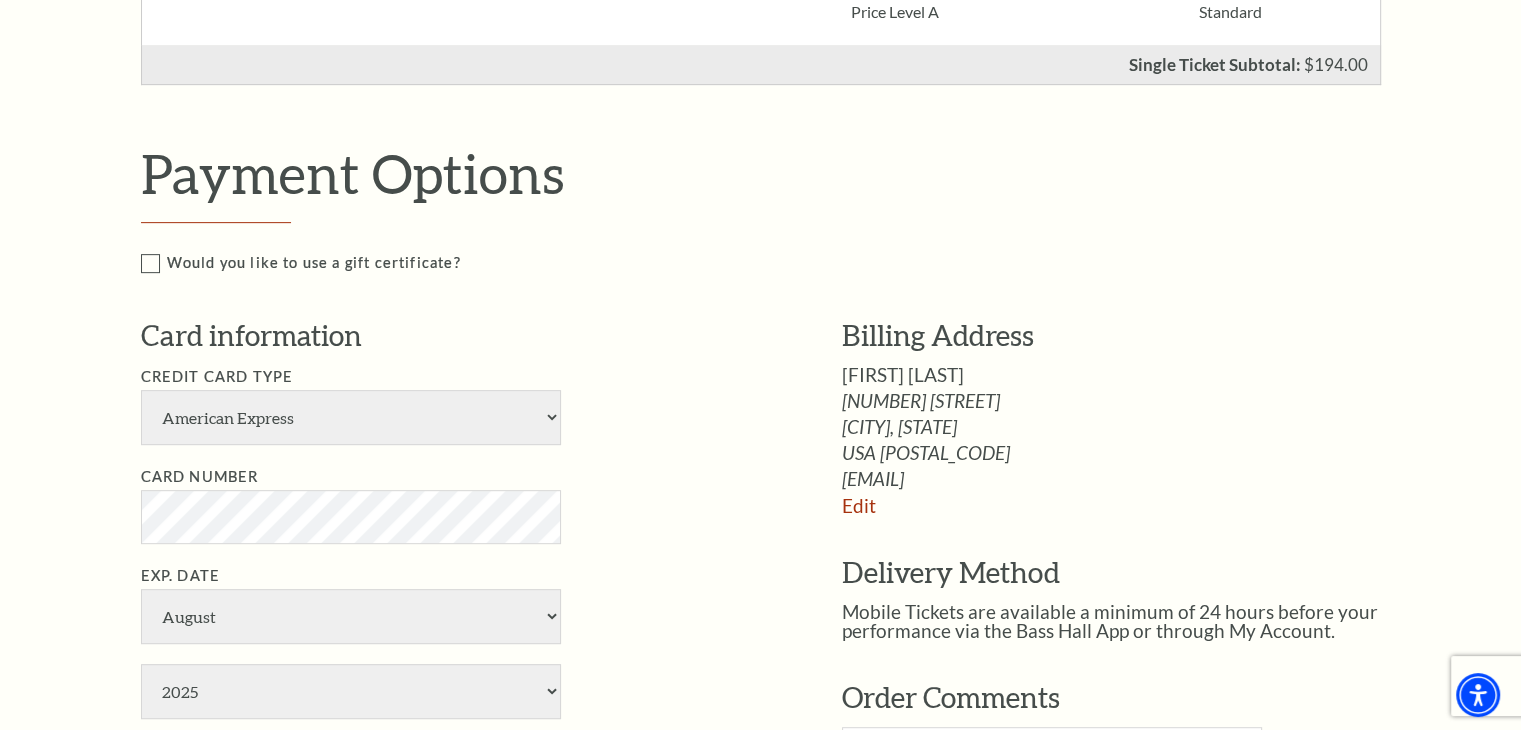 click on "Notice
×
Tickets cannot be removed during a Ticket Exchange. Choose Start Over to begin the Ticket Exchange Process again from the beginning, or close this dialogue to resume.
Close
Start Over
Notice
×
Subscriptions cannot be removed during a Renewal. Choose Start Over to begin the Renewal Process again from the beginning, or close this dialogue to resume.
Close
Start Over" at bounding box center (760, 486) 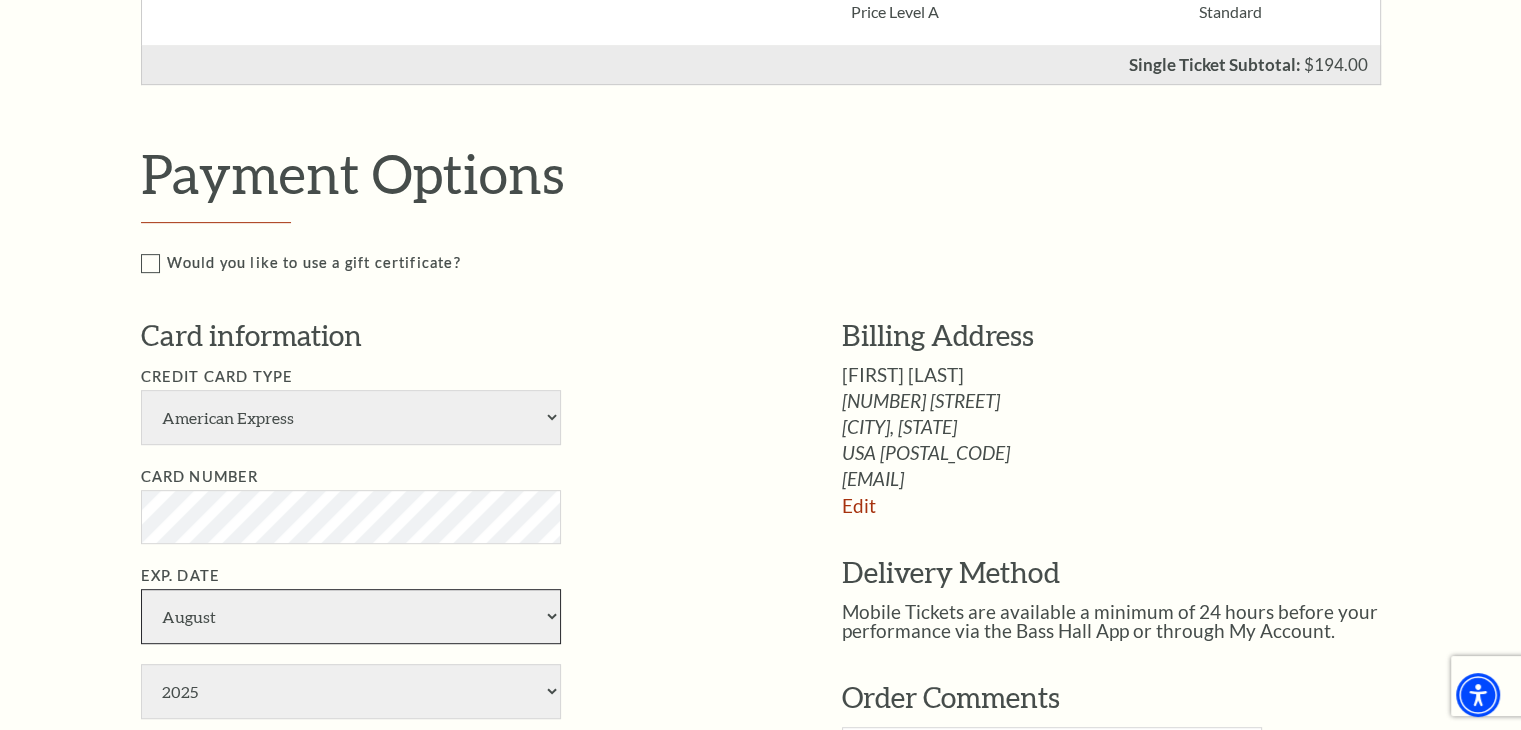 click on "January
February
March
April
May
June
July
August
September
October
November
December" at bounding box center [351, 616] 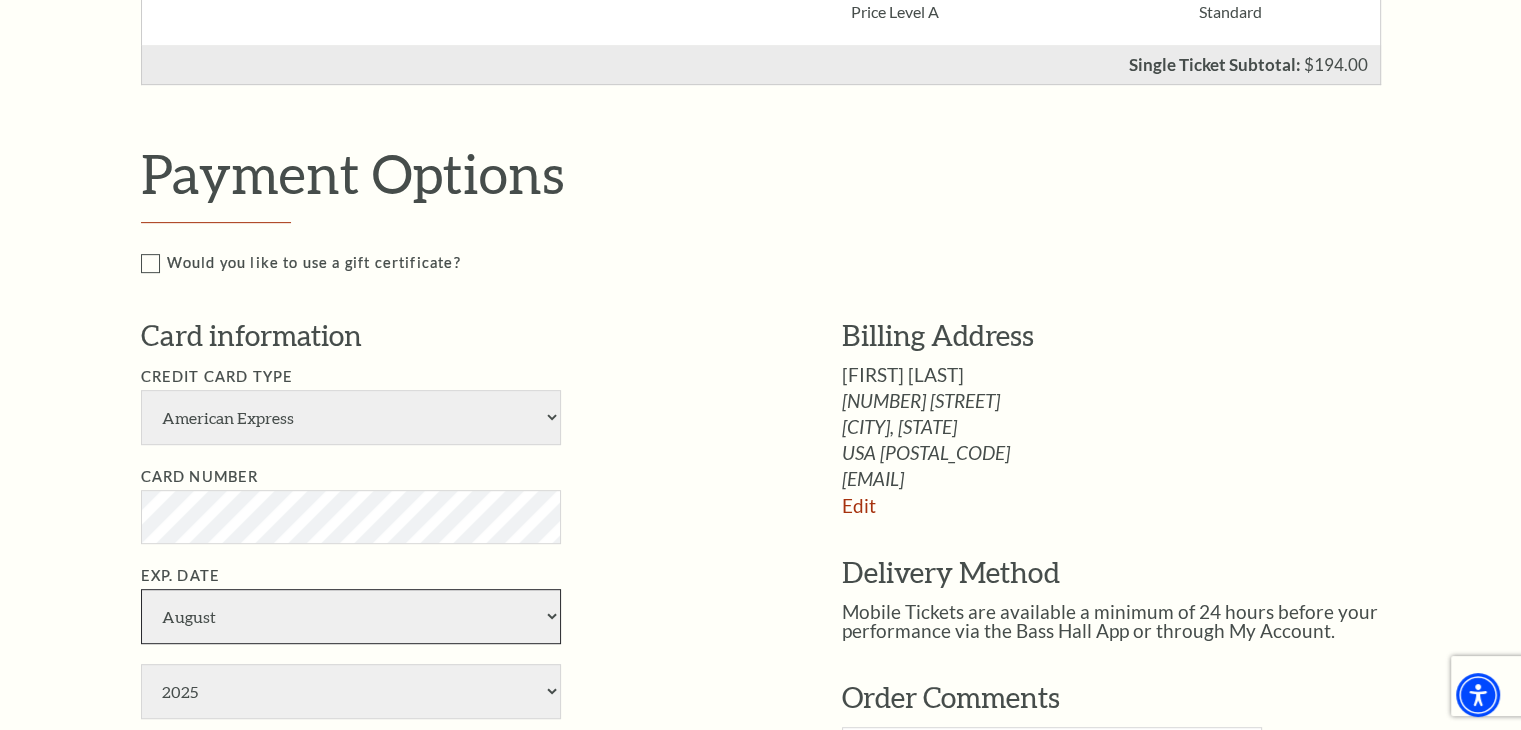 select on "4" 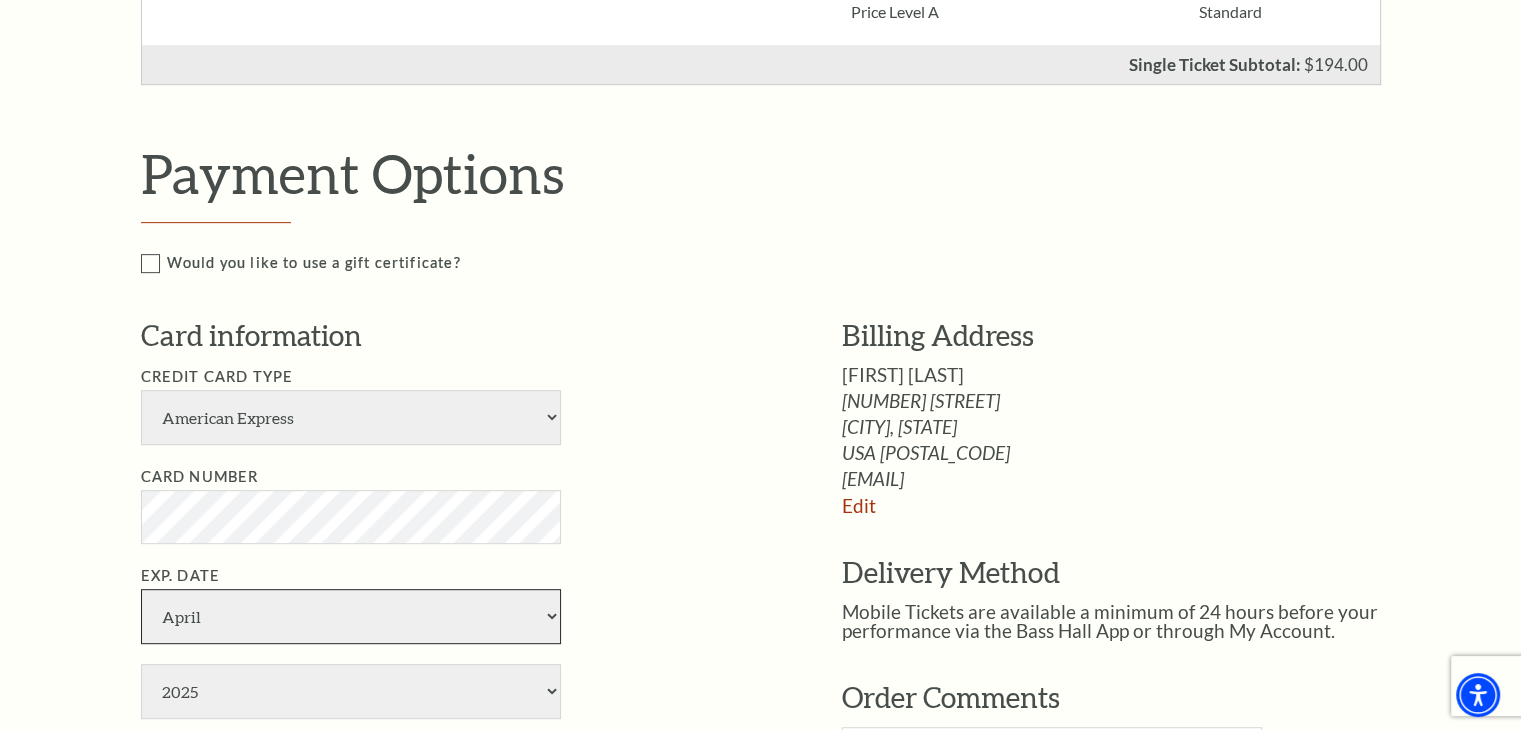 click on "January
February
March
April
May
June
July
August
September
October
November
December" at bounding box center (351, 616) 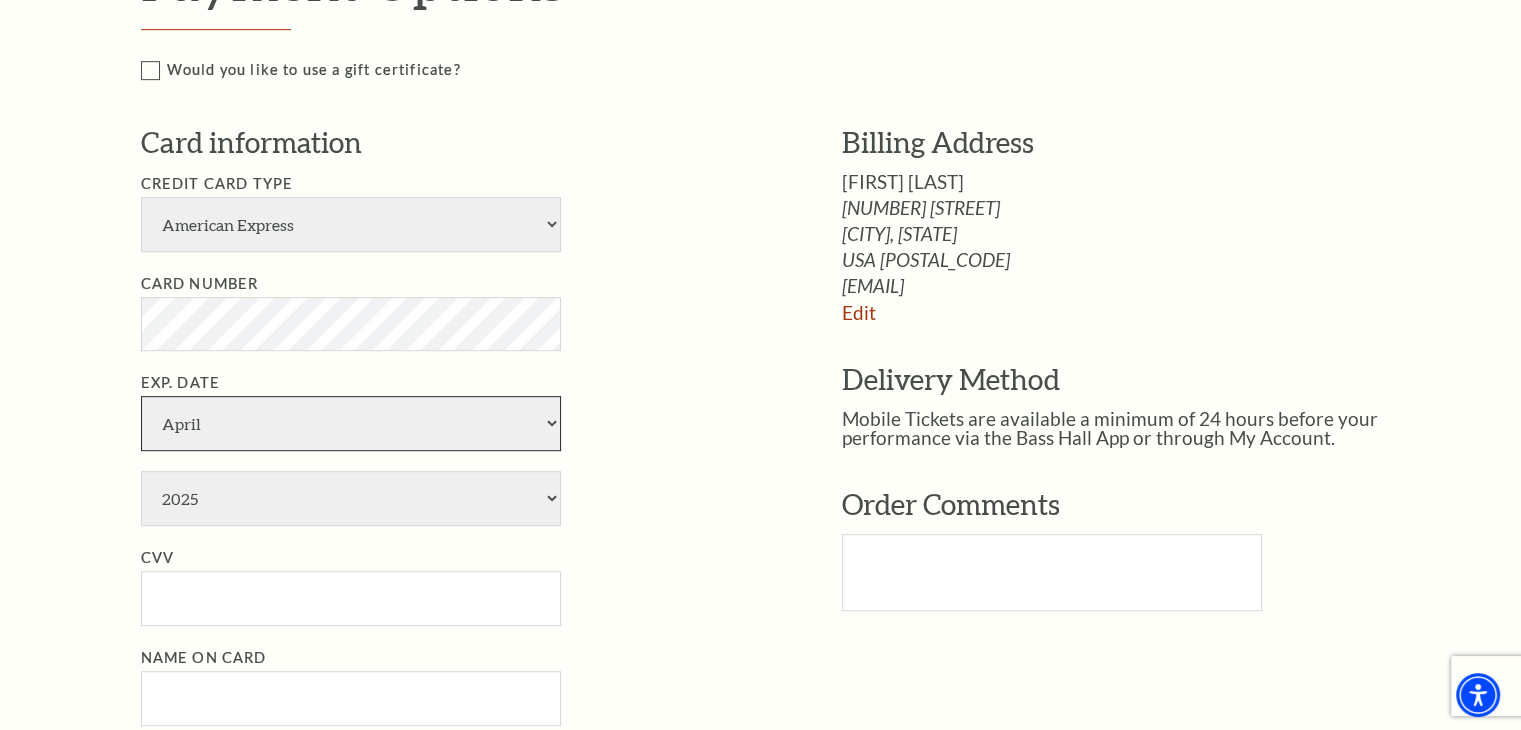 scroll, scrollTop: 1100, scrollLeft: 0, axis: vertical 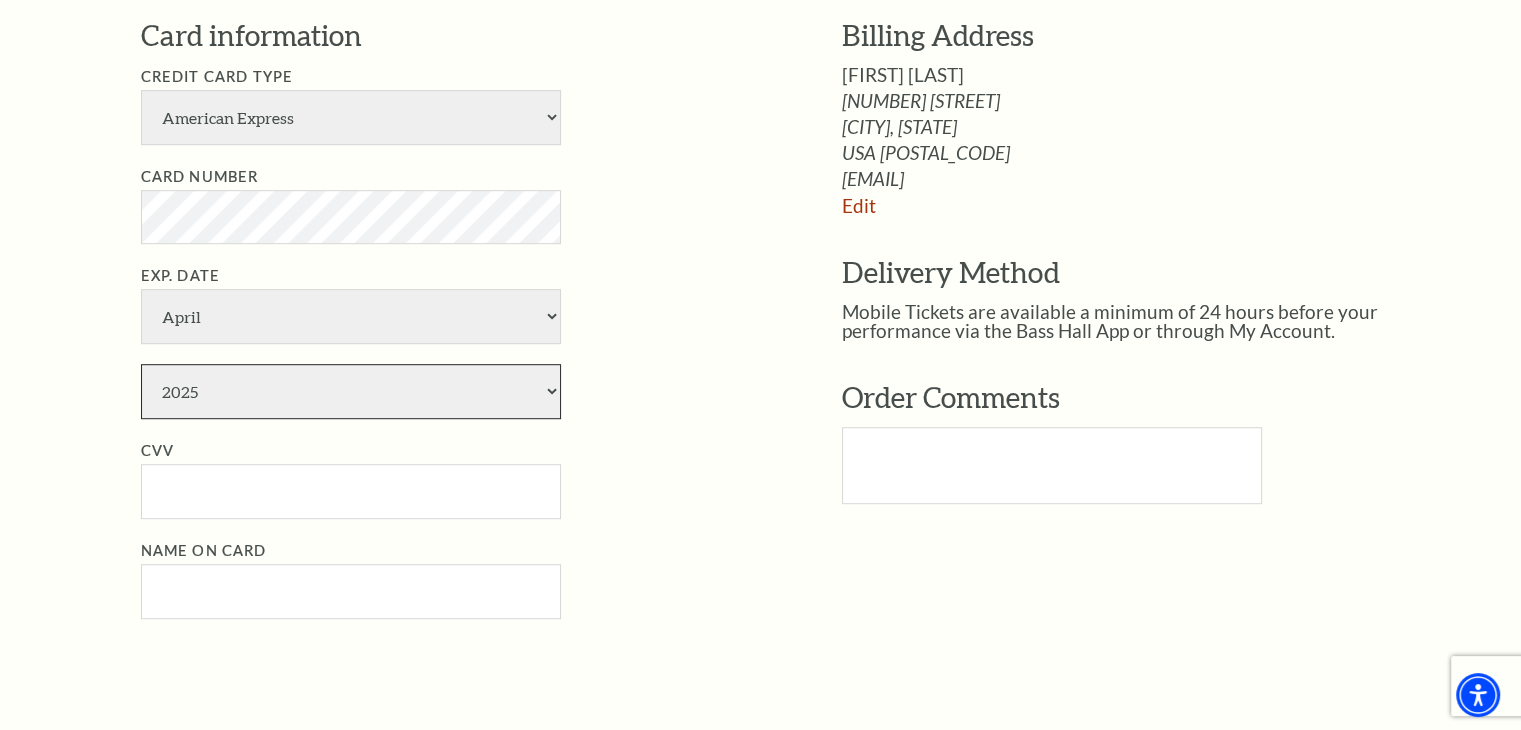 click on "2025
2026
2027
2028
2029
2030
2031
2032
2033
2034" at bounding box center [351, 391] 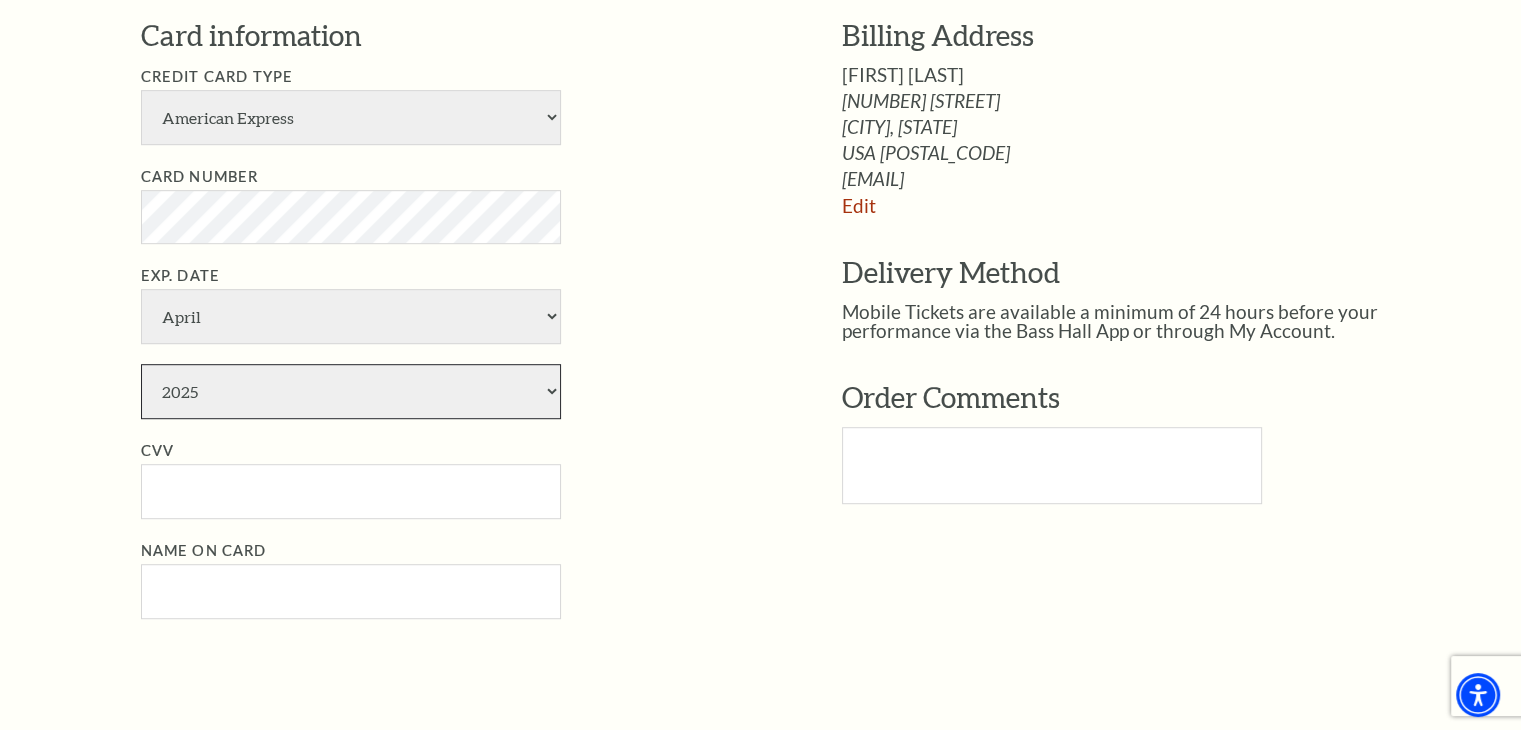 select on "2030" 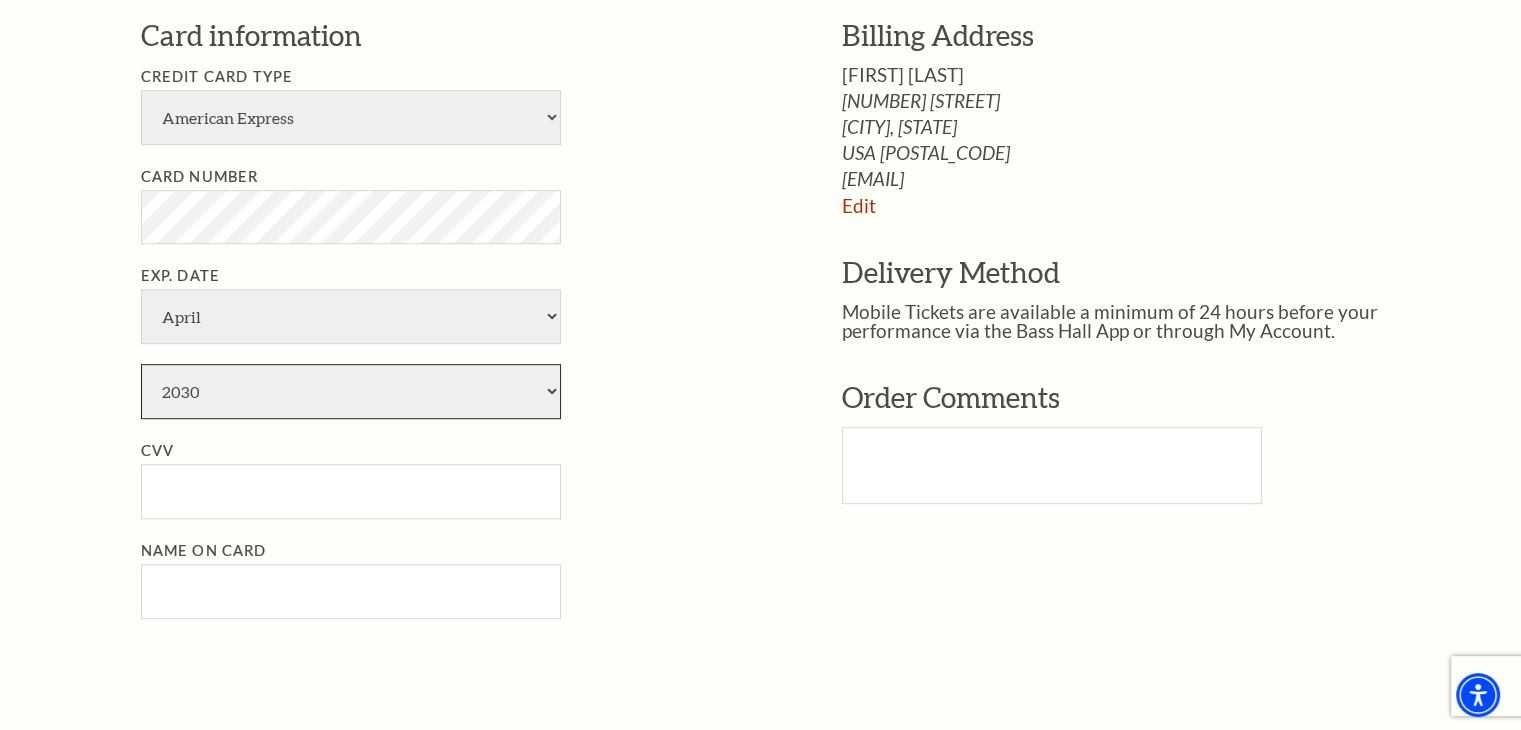 click on "2025
2026
2027
2028
2029
2030
2031
2032
2033
2034" at bounding box center (351, 391) 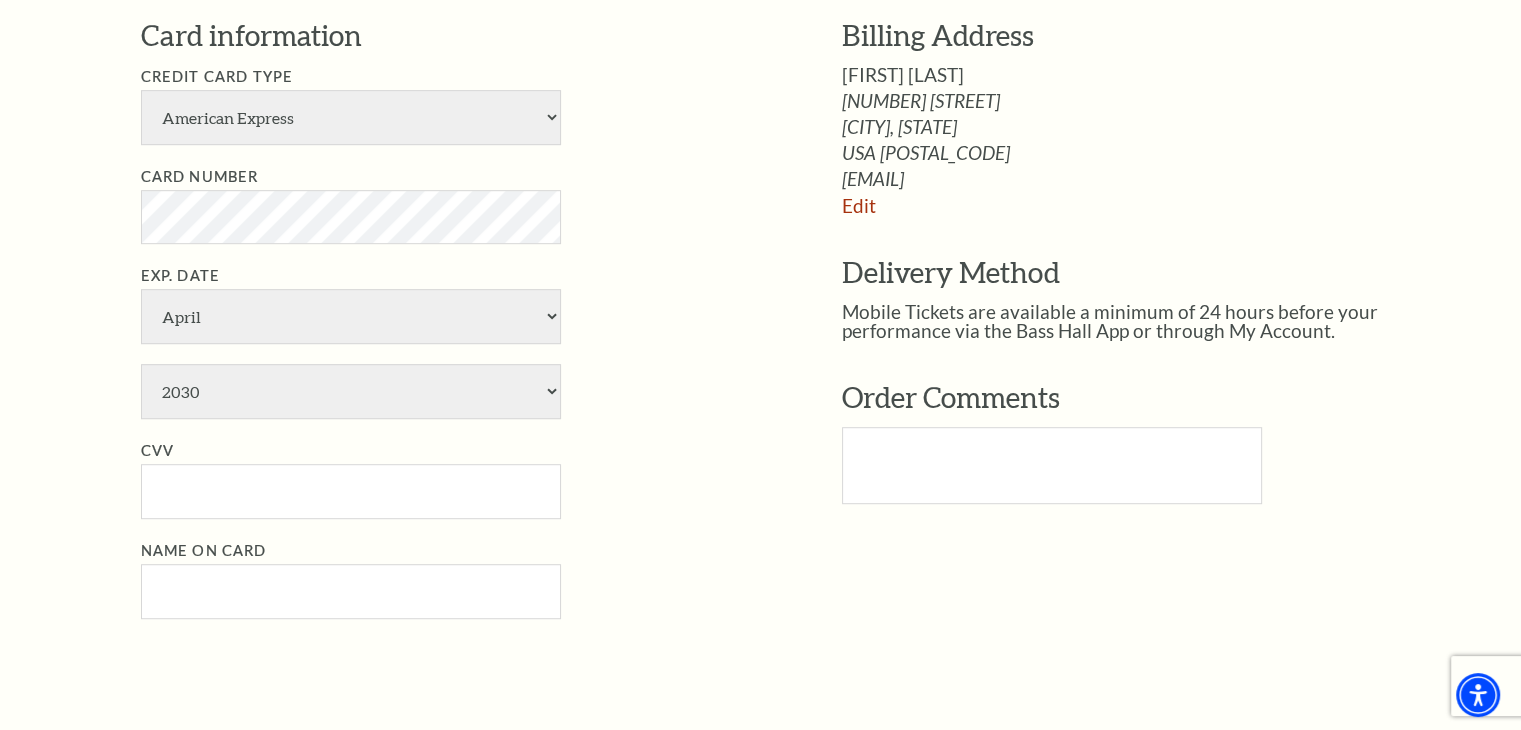 drag, startPoint x: 72, startPoint y: 578, endPoint x: 110, endPoint y: 568, distance: 39.293766 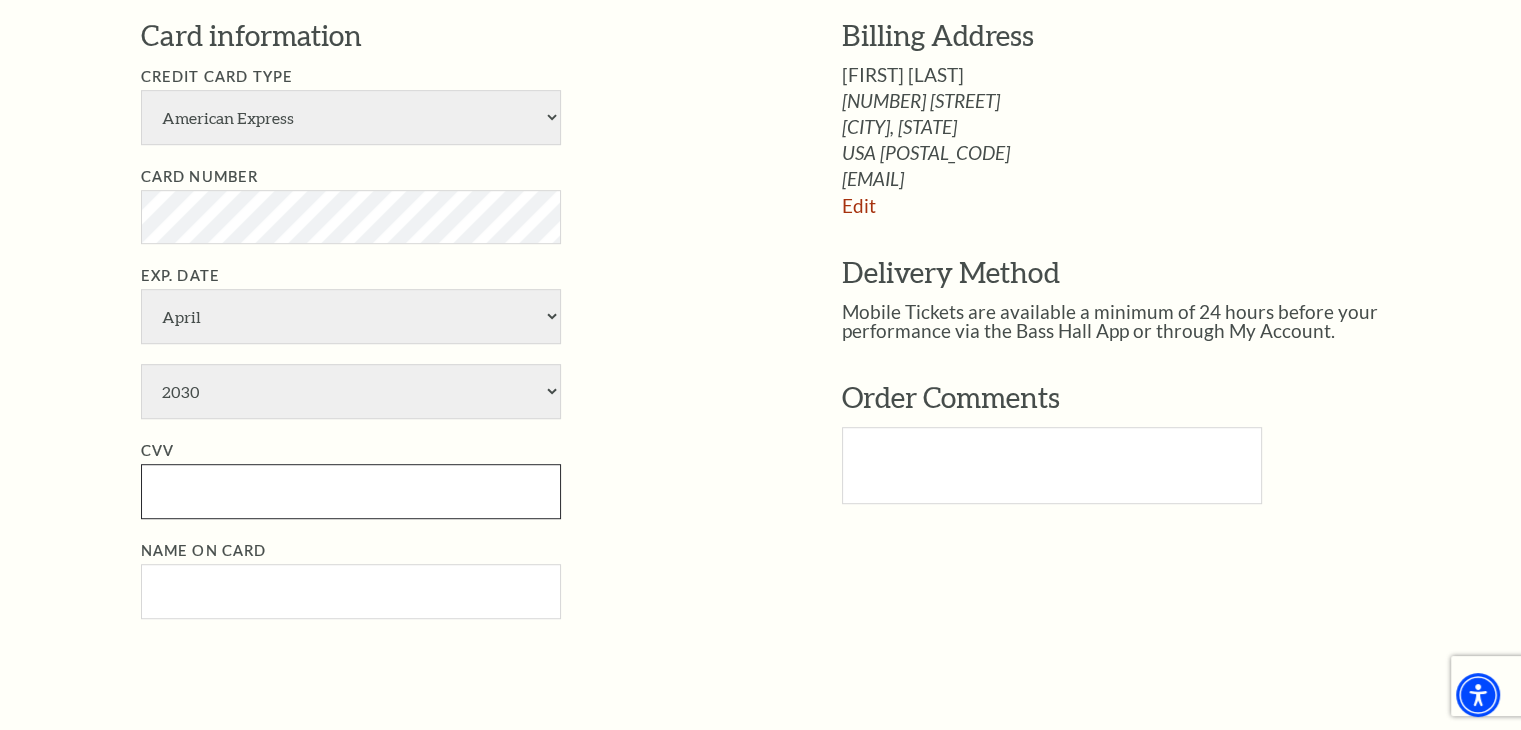 click on "CVV" at bounding box center [351, 491] 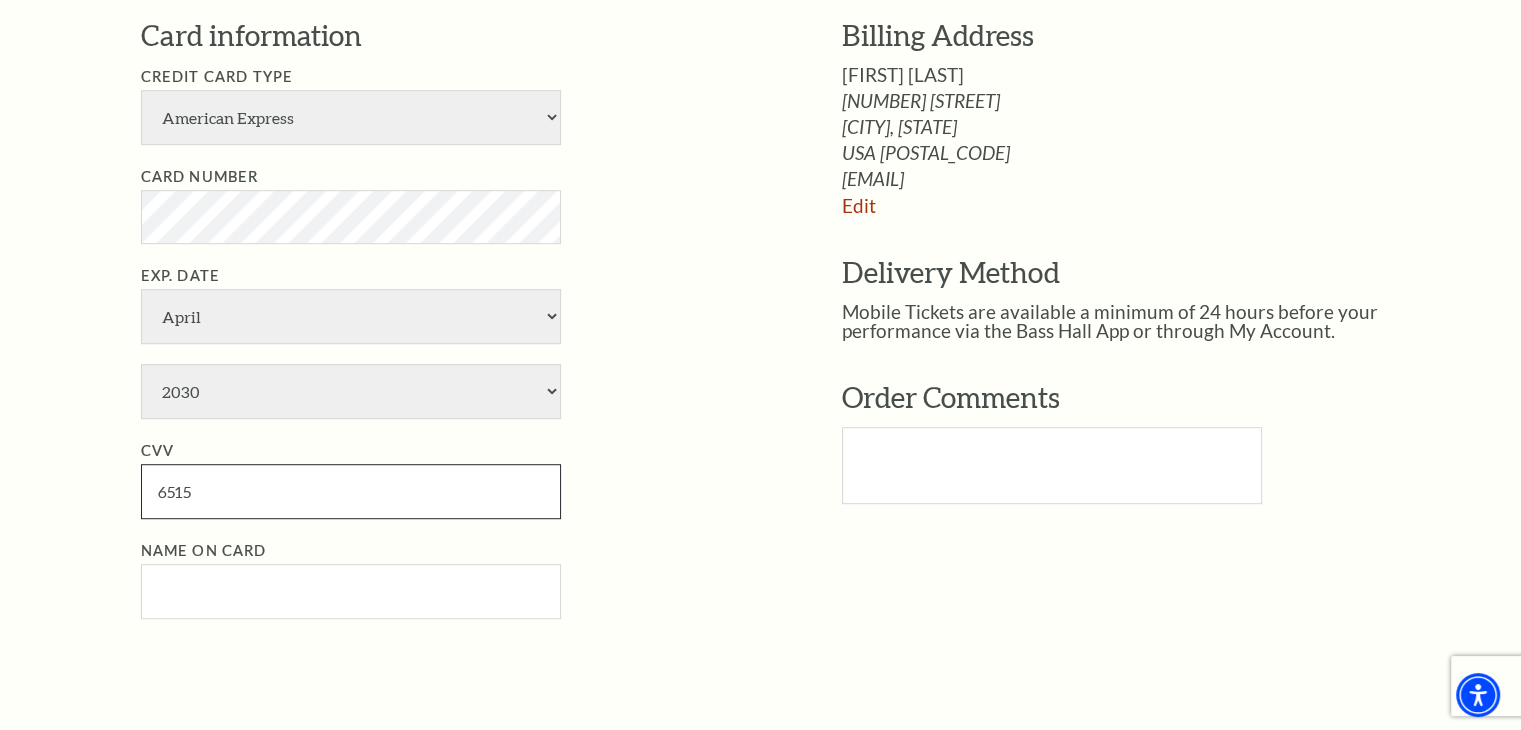 type on "6515" 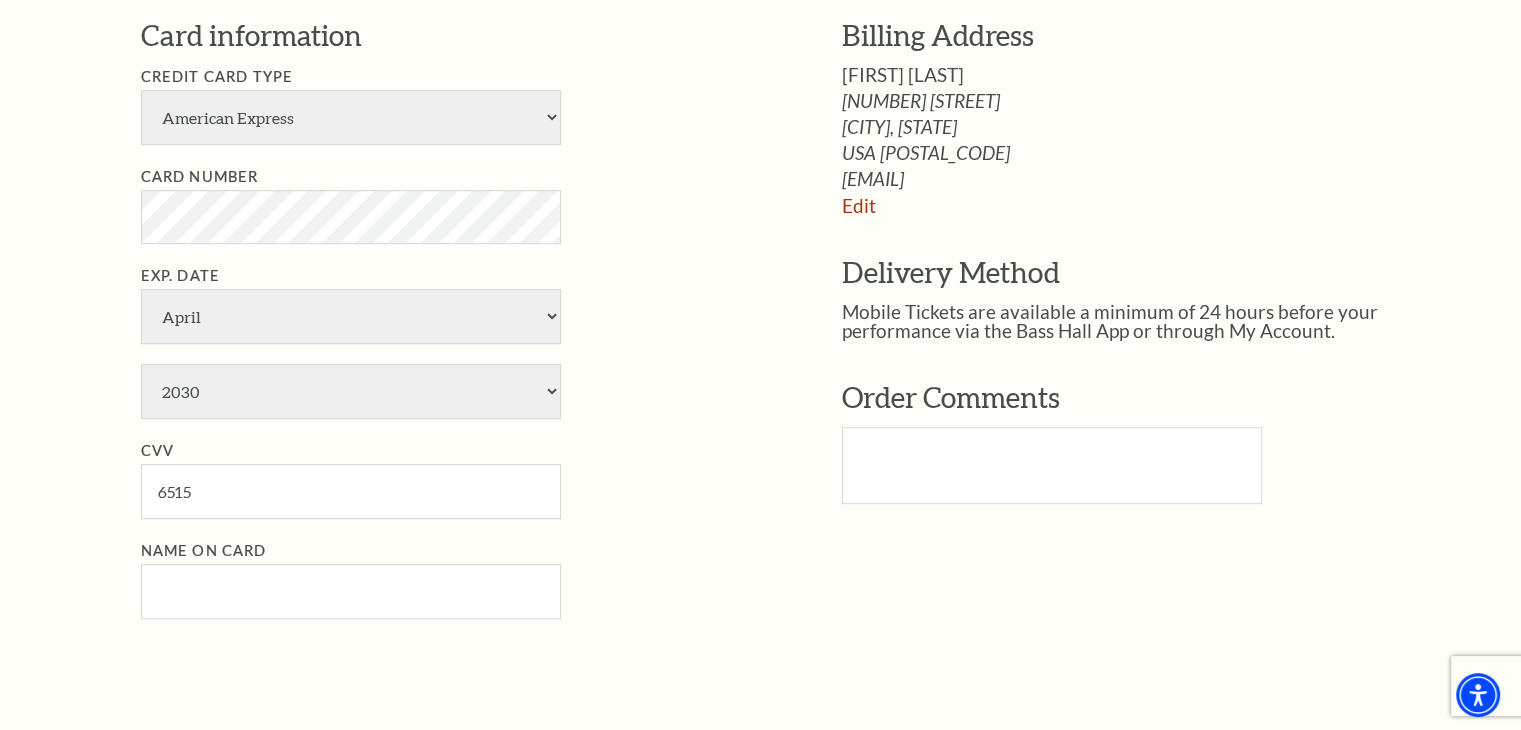 drag, startPoint x: 79, startPoint y: 606, endPoint x: 140, endPoint y: 593, distance: 62.369865 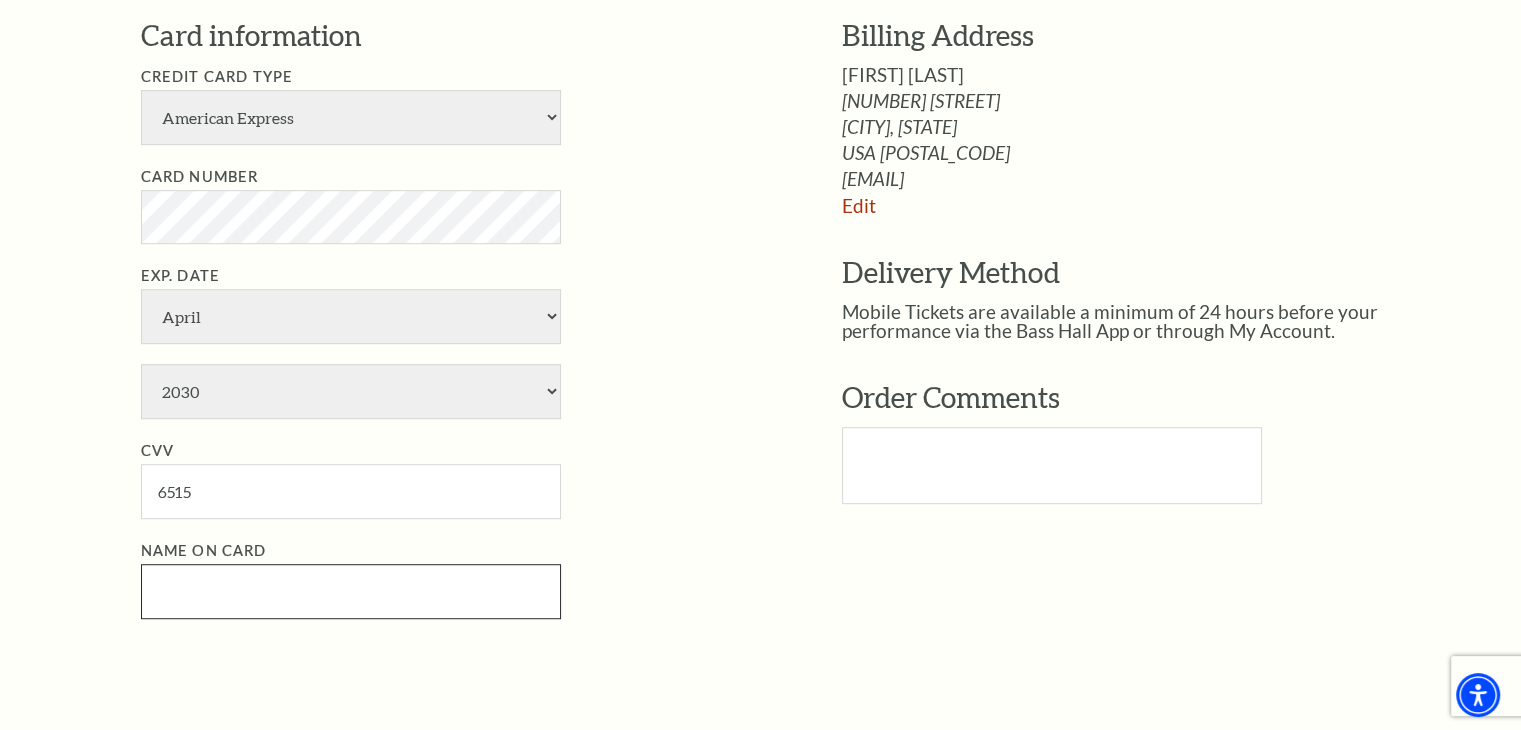 click on "Name on Card" at bounding box center (351, 591) 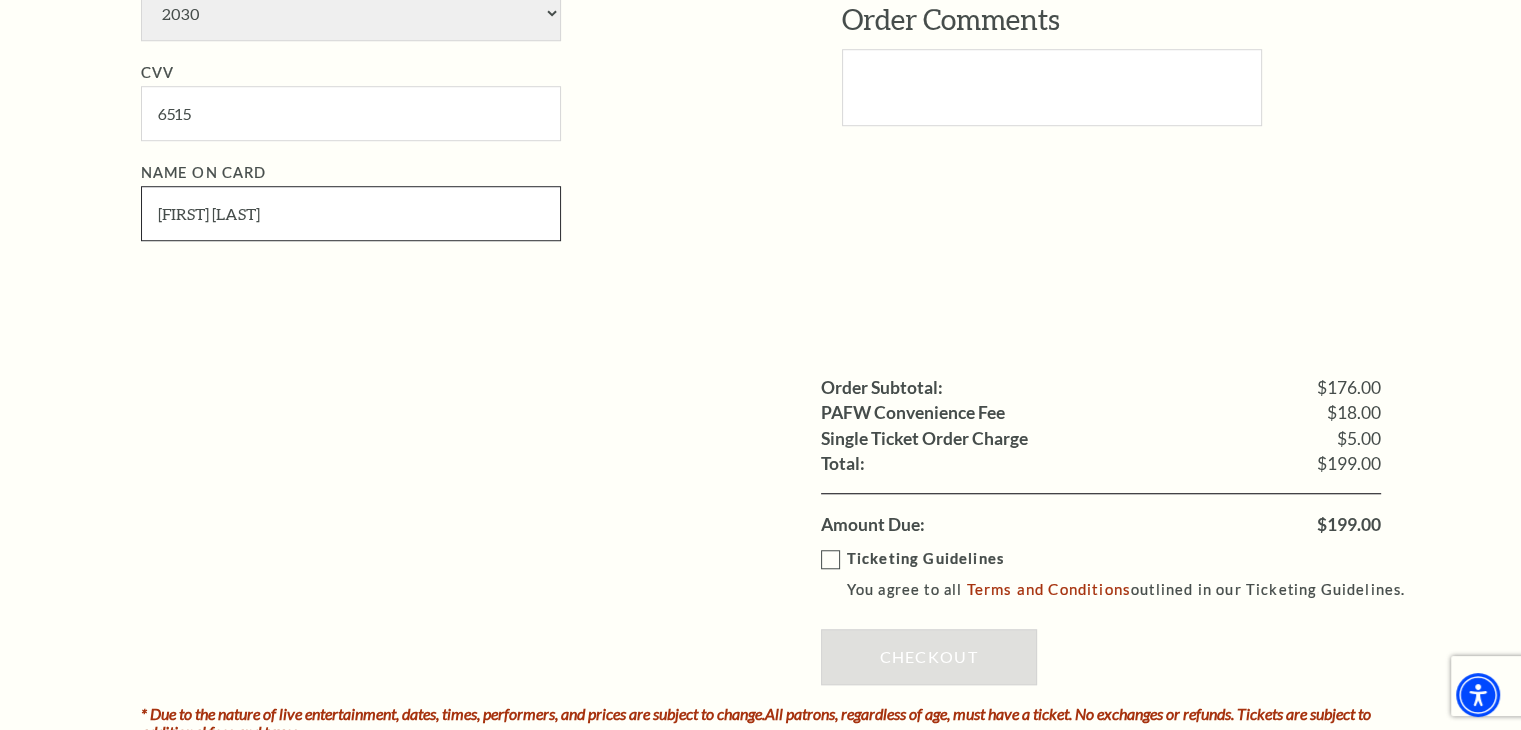 scroll, scrollTop: 1500, scrollLeft: 0, axis: vertical 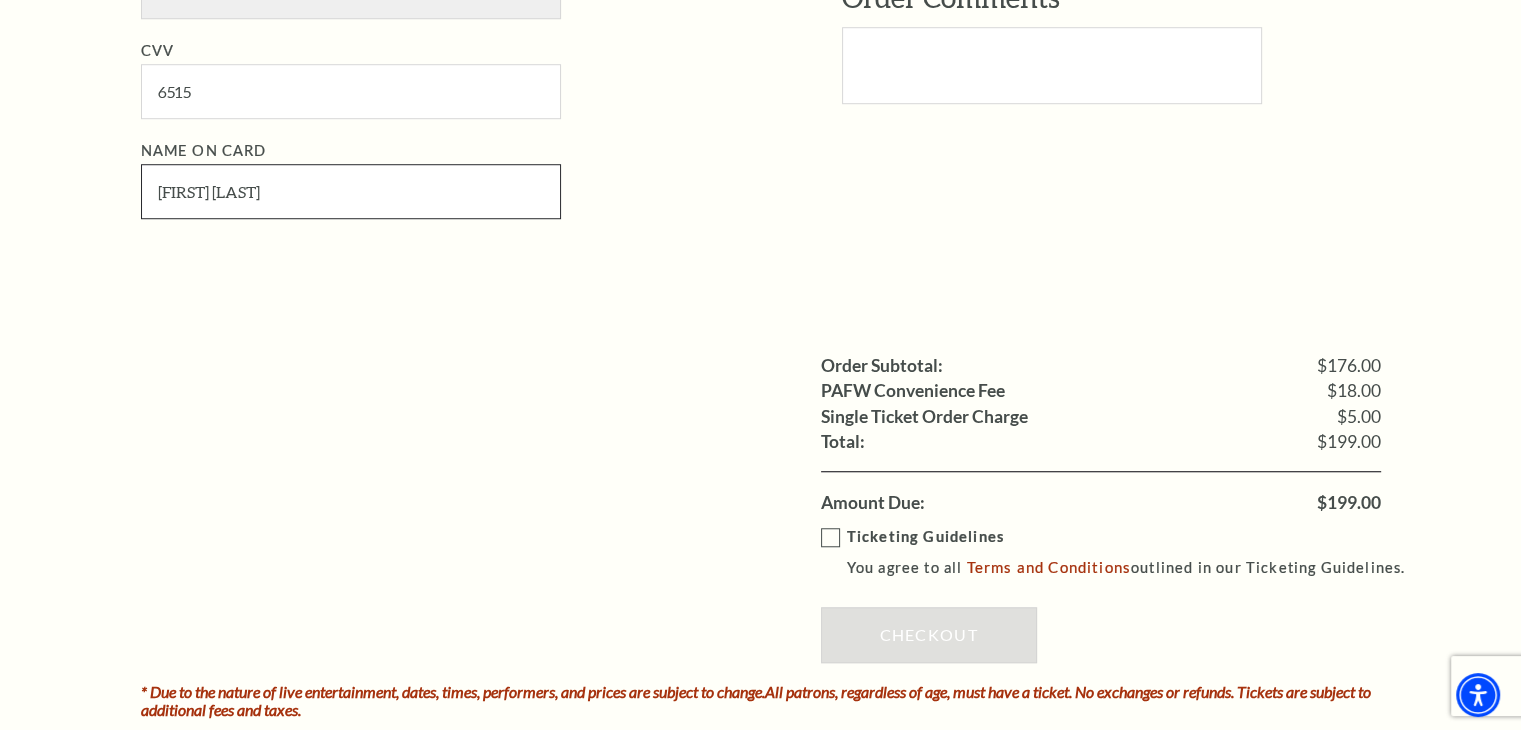 type on "Bosco Manirakiza" 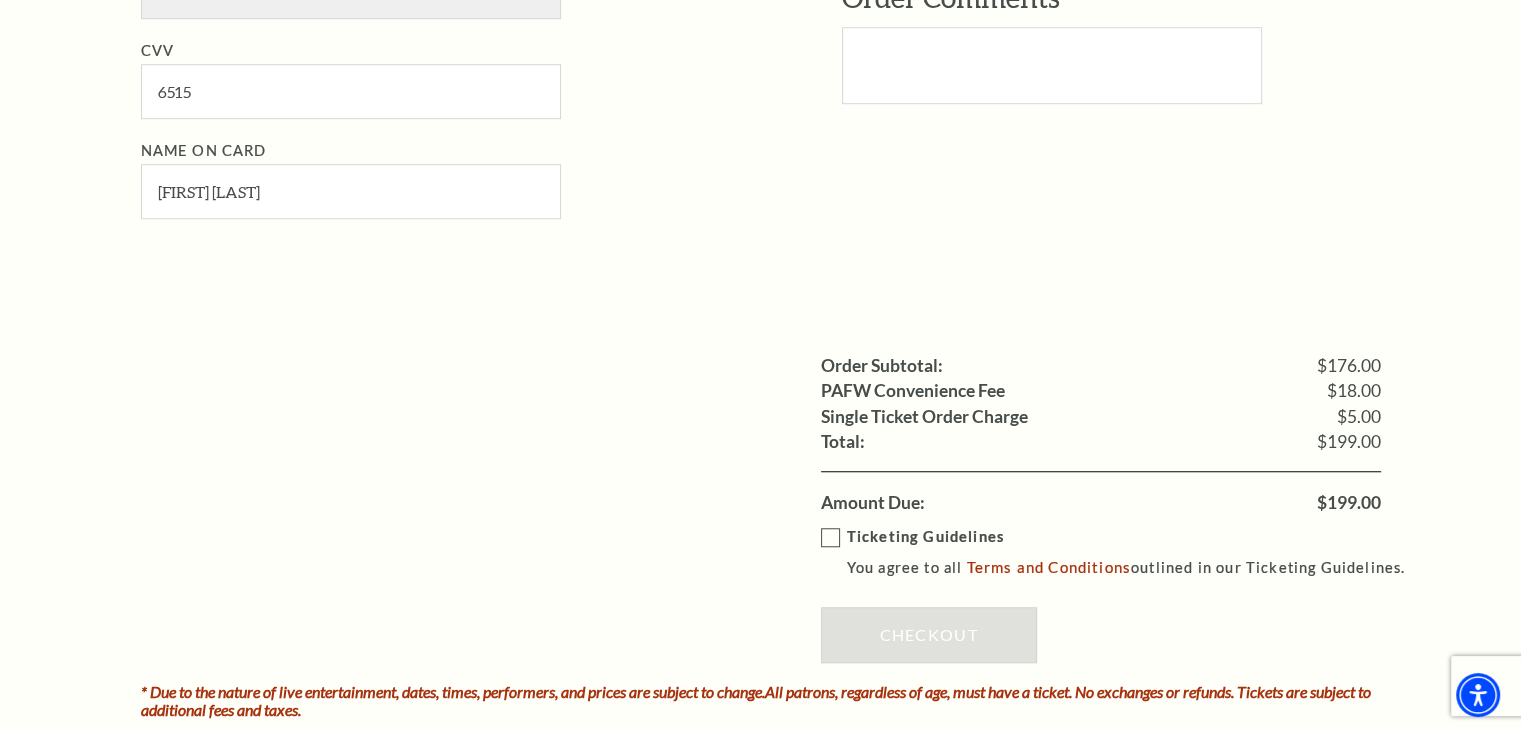 click on "Ticketing Guidelines
You agree to all   Terms and Conditions  outlined in our Ticketing Guidelines." at bounding box center [1122, 552] 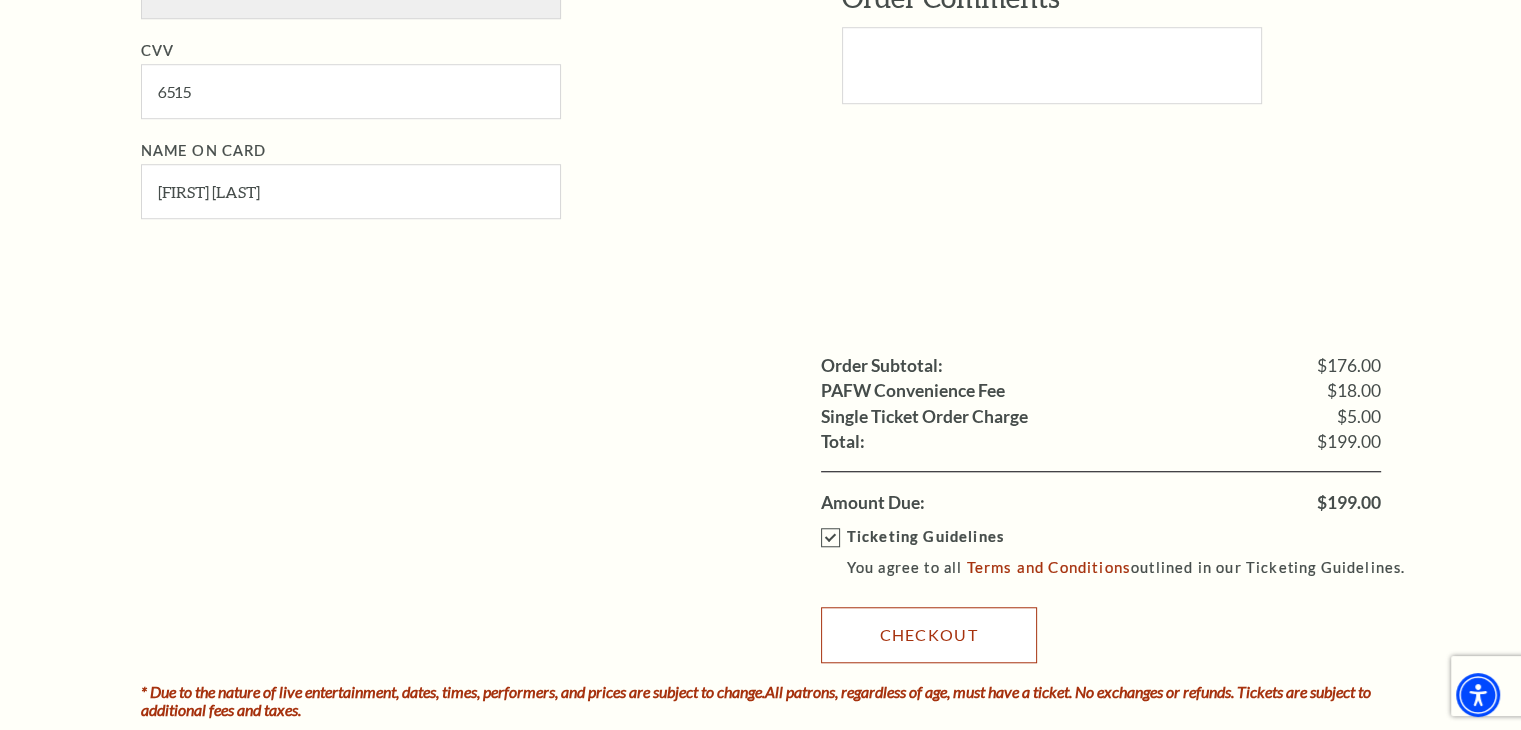 click on "Checkout" at bounding box center (929, 635) 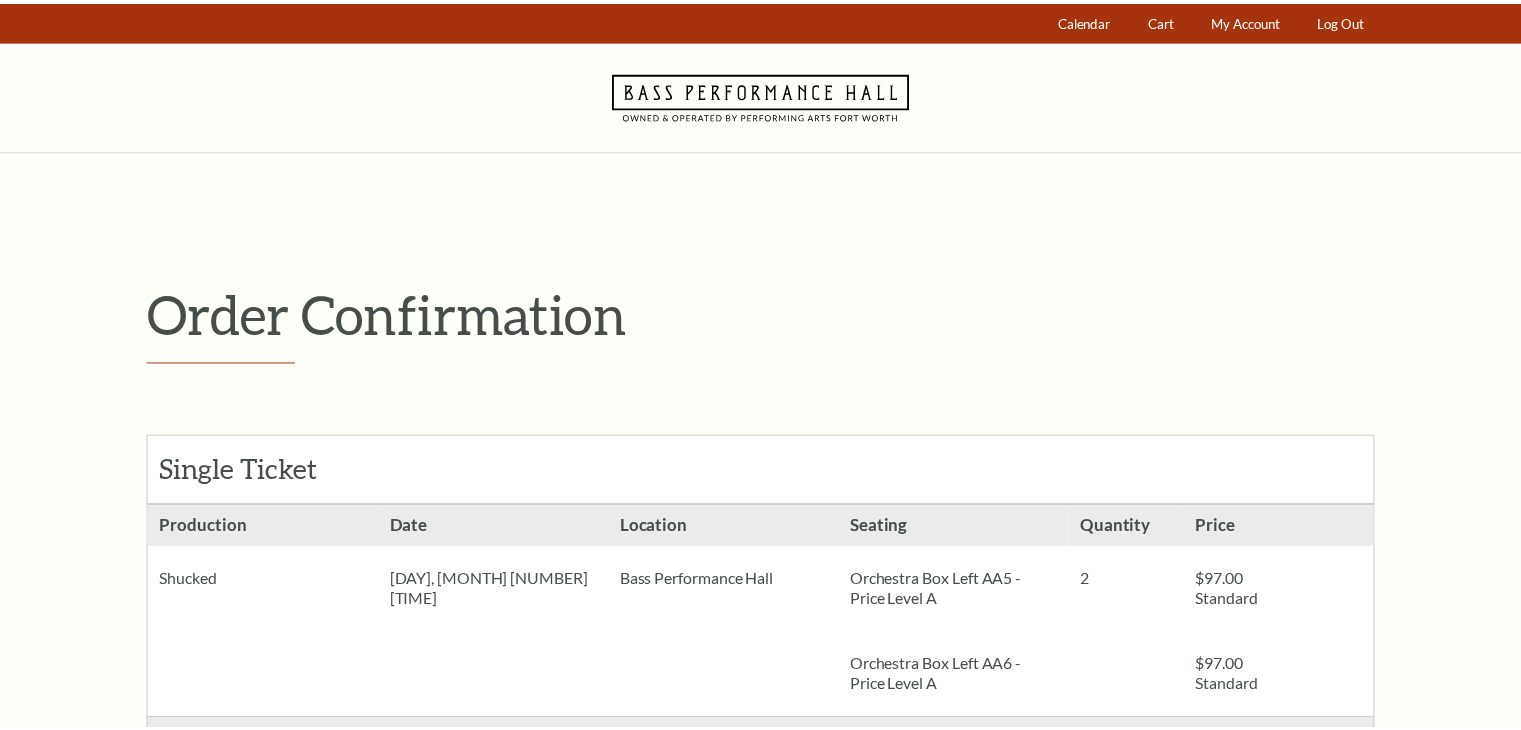 scroll, scrollTop: 0, scrollLeft: 0, axis: both 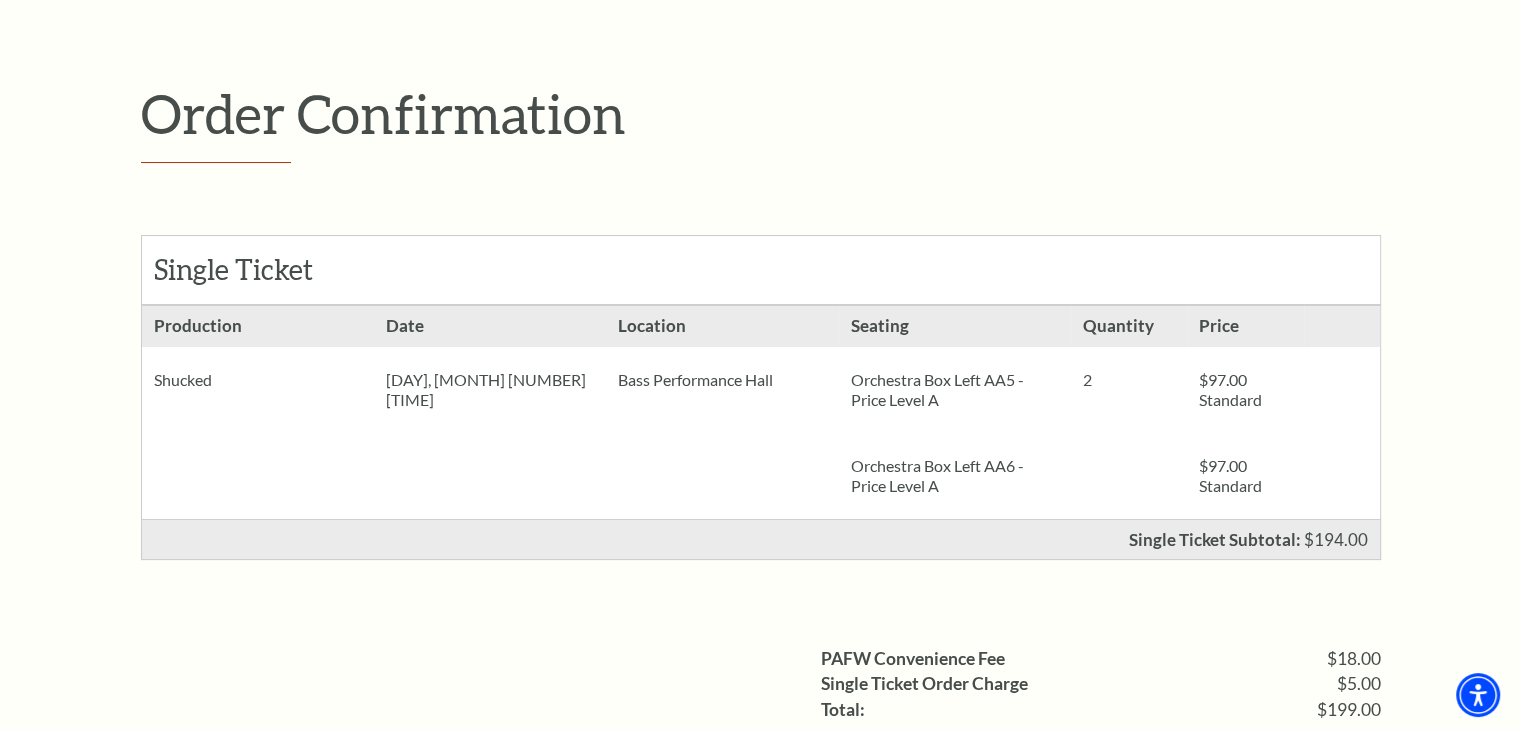 drag, startPoint x: 150, startPoint y: 375, endPoint x: 968, endPoint y: 394, distance: 818.22064 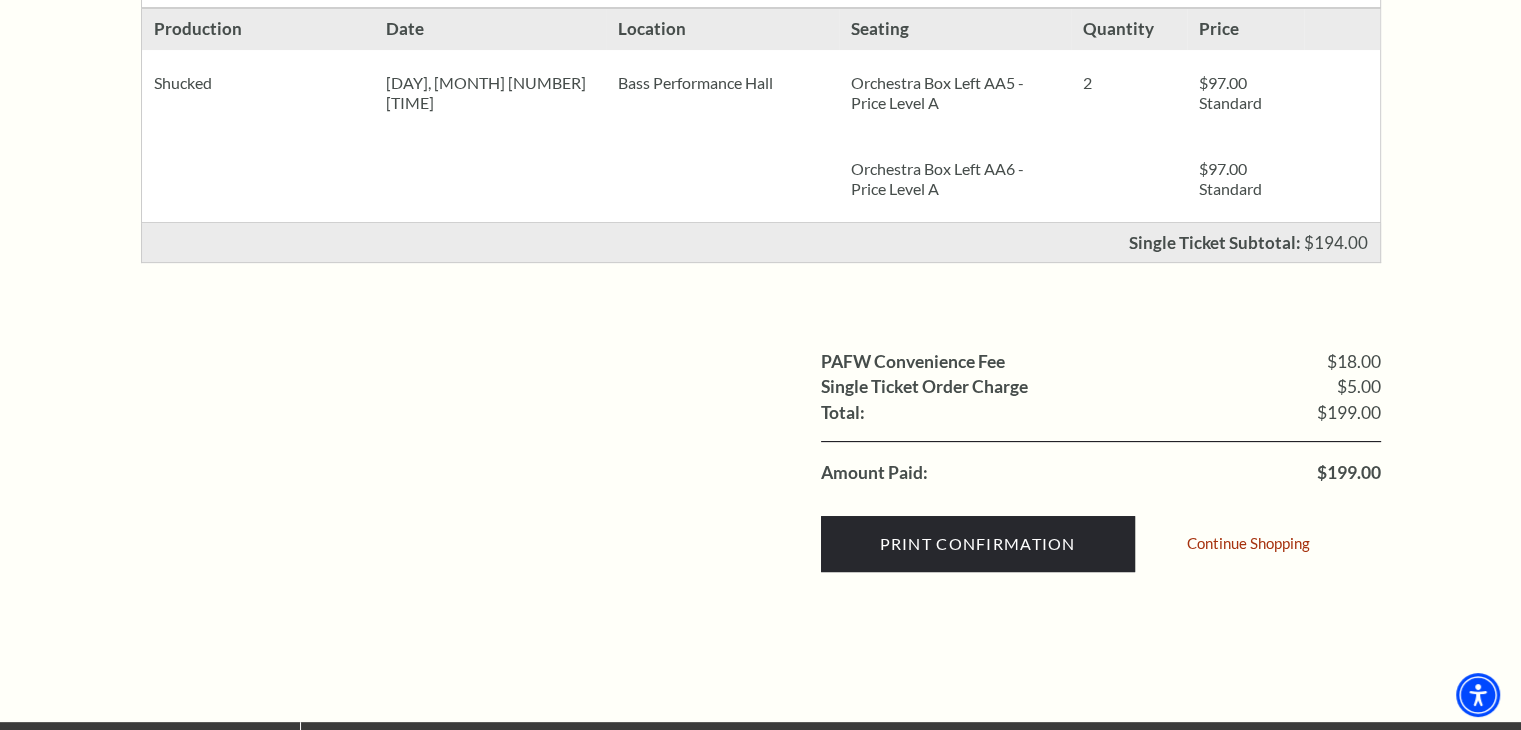 scroll, scrollTop: 0, scrollLeft: 0, axis: both 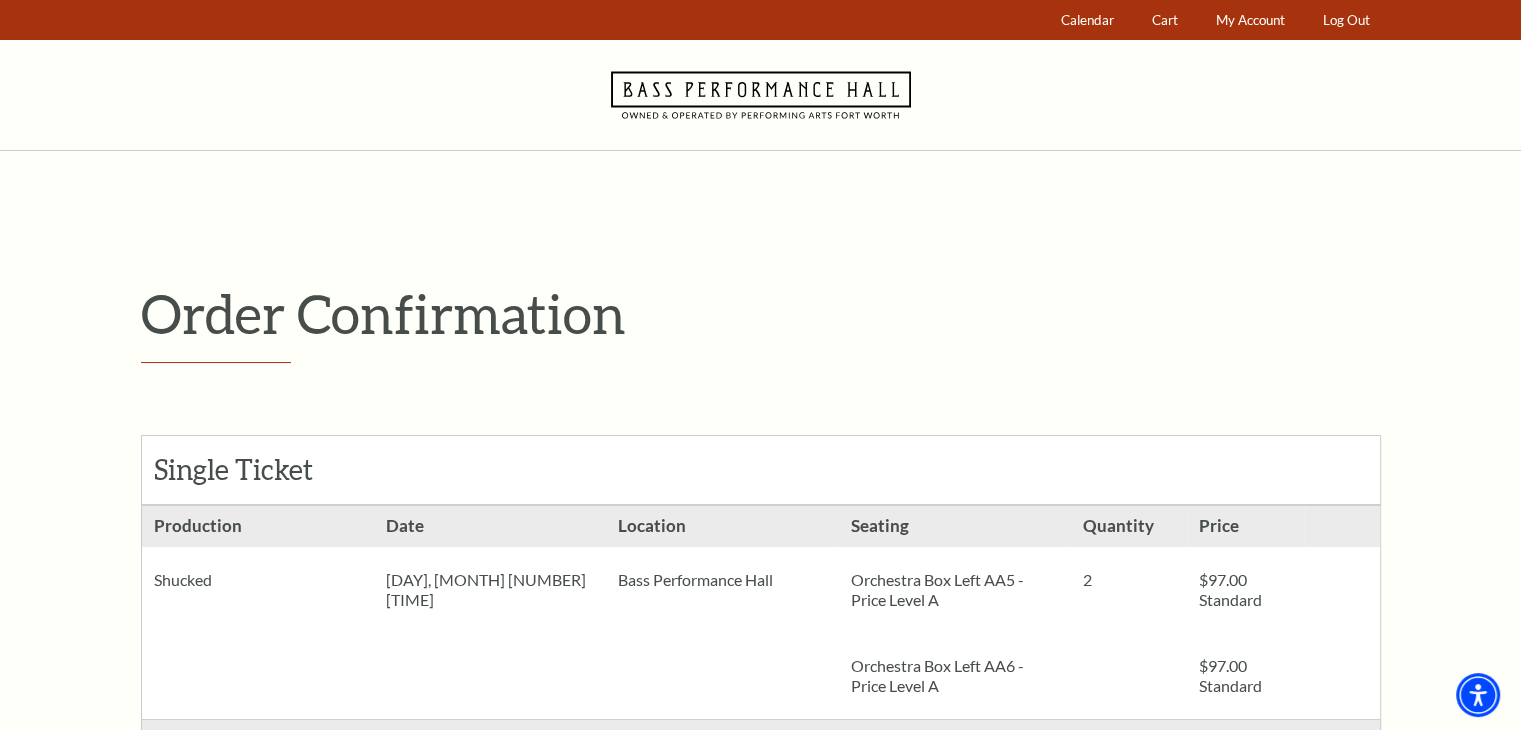 click 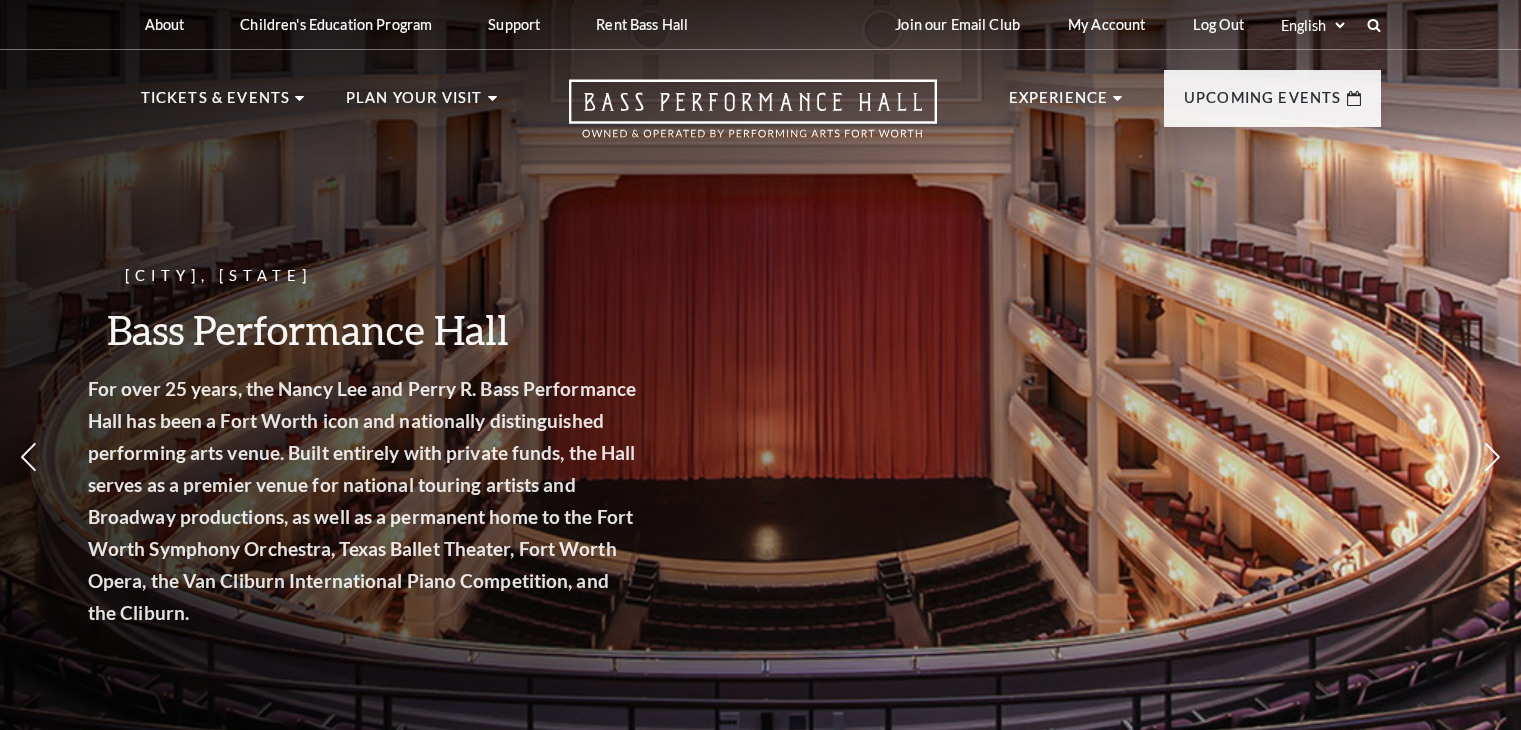 scroll, scrollTop: 0, scrollLeft: 0, axis: both 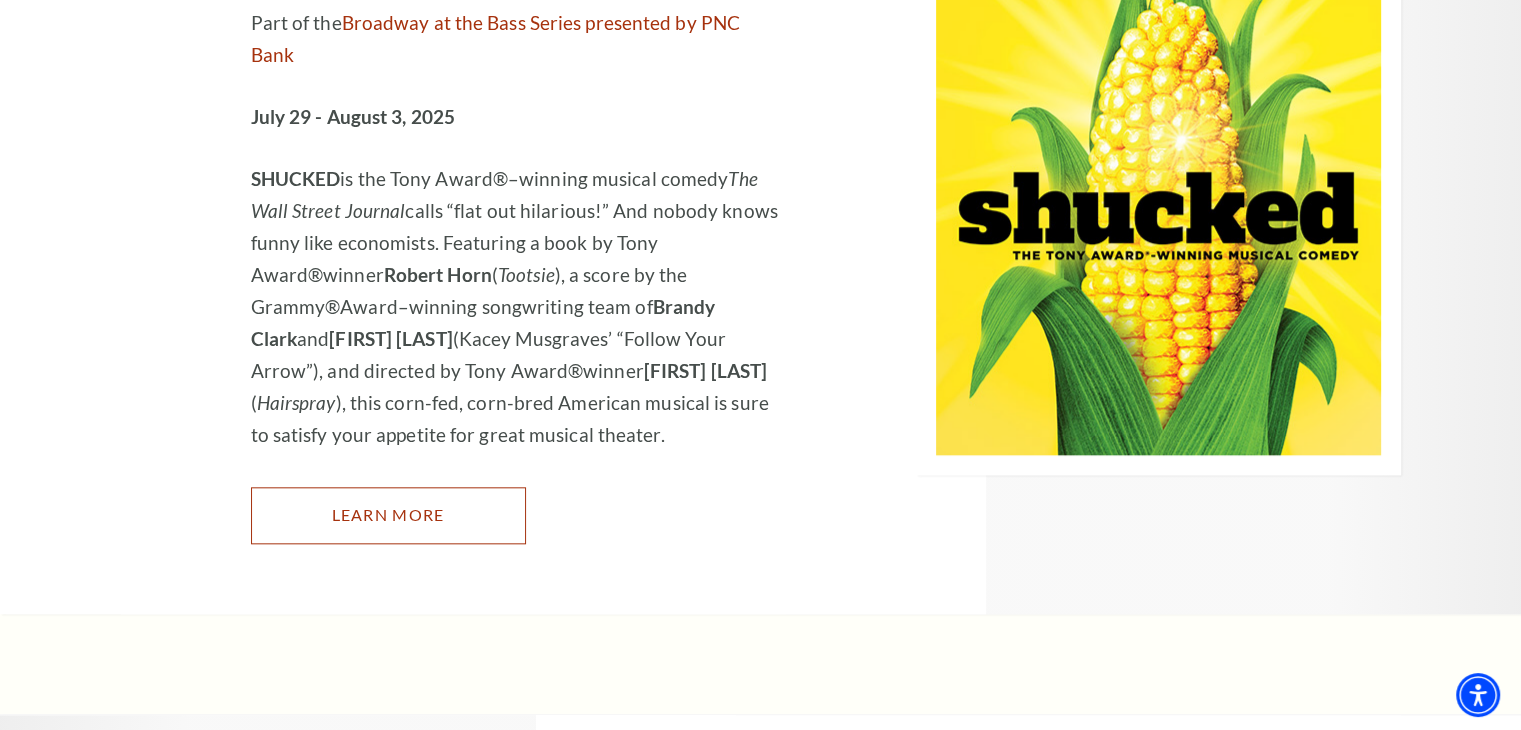 click on "Learn More" at bounding box center (388, 515) 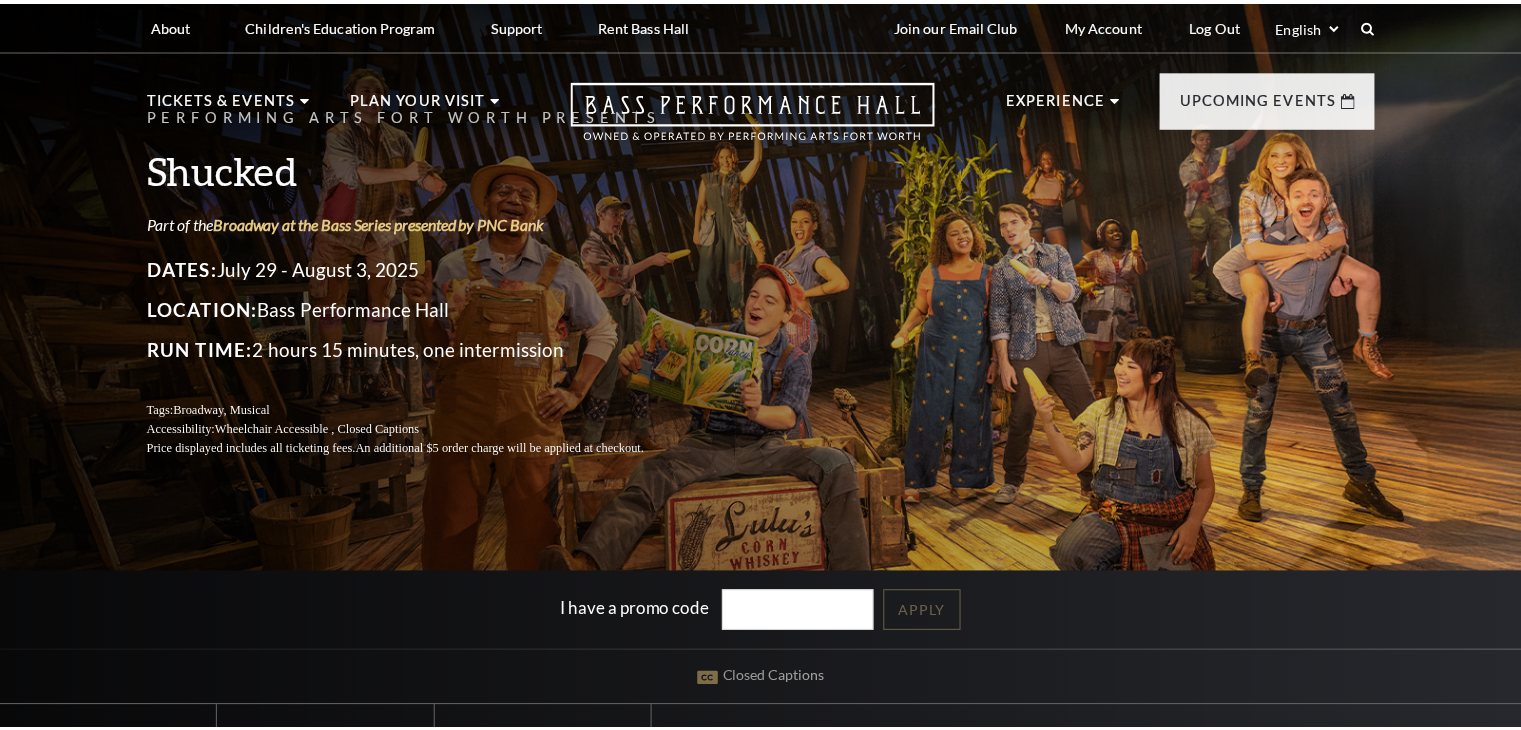 scroll, scrollTop: 0, scrollLeft: 0, axis: both 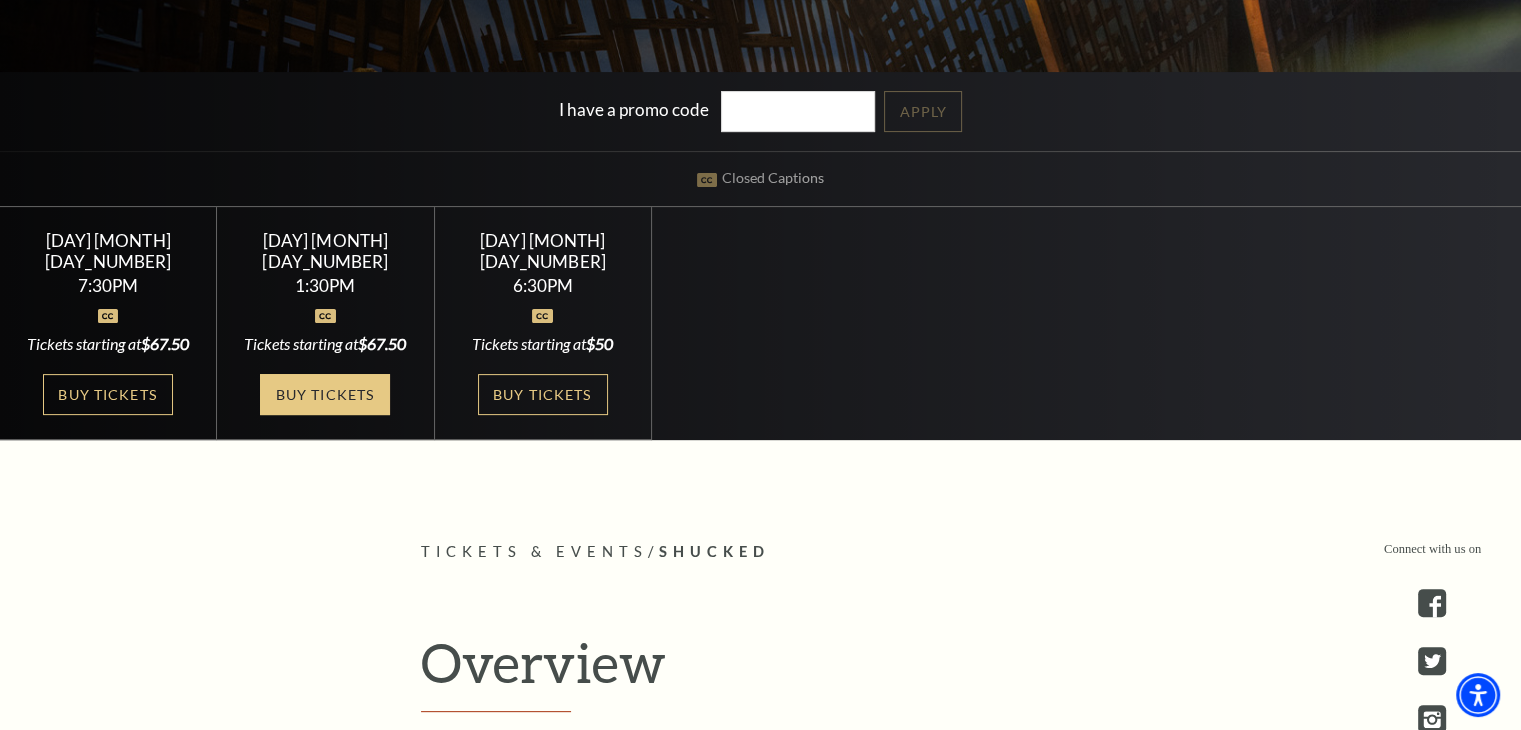click on "Buy Tickets" at bounding box center [325, 394] 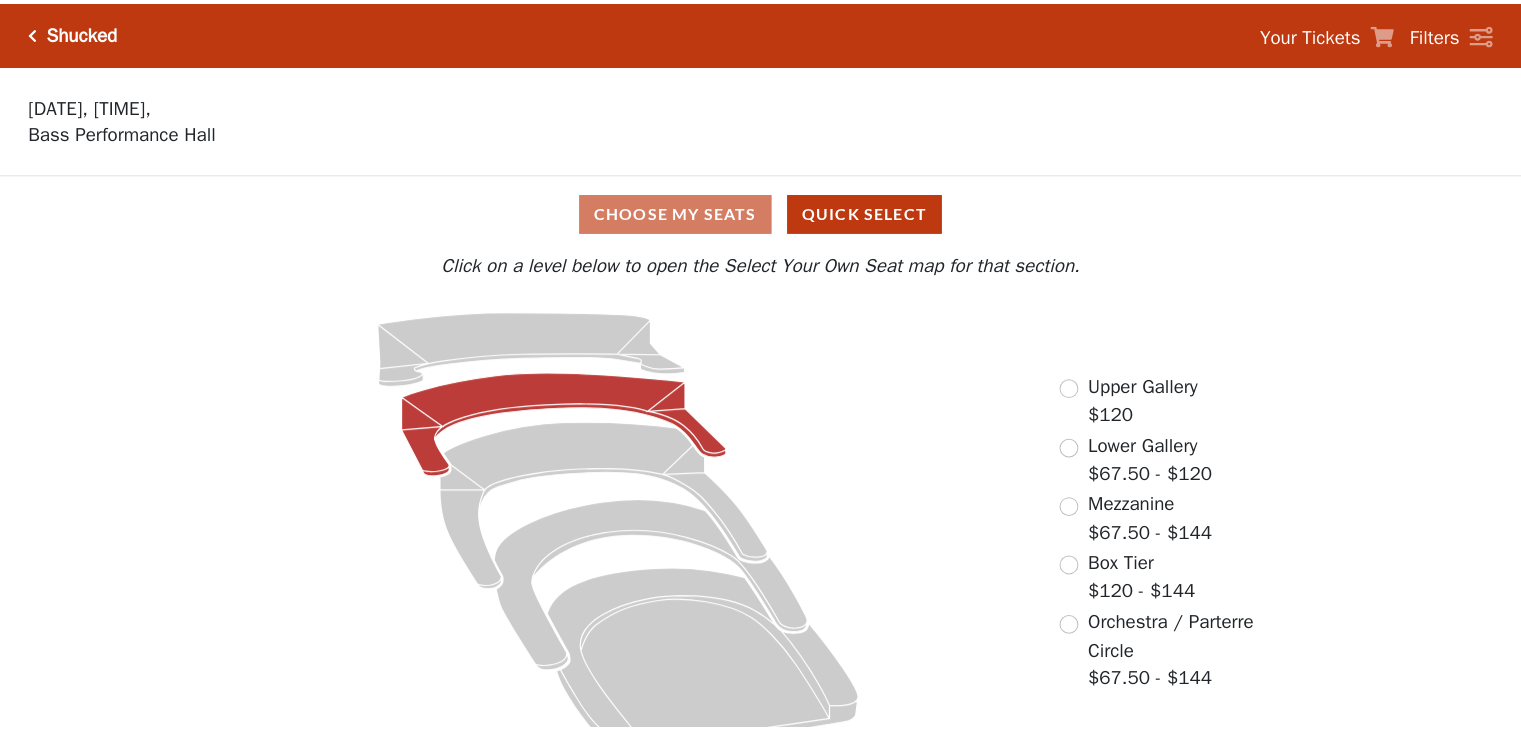 scroll, scrollTop: 0, scrollLeft: 0, axis: both 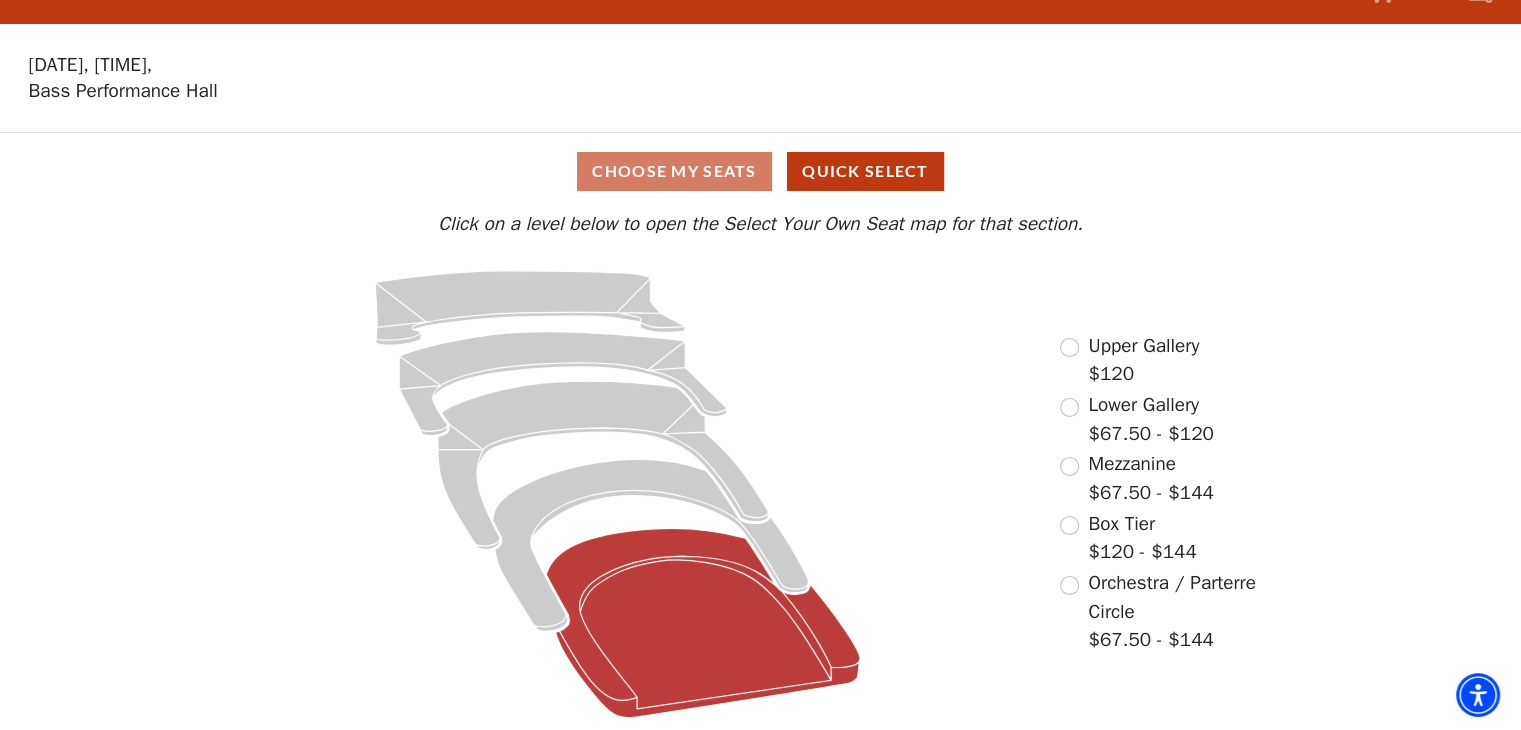 click 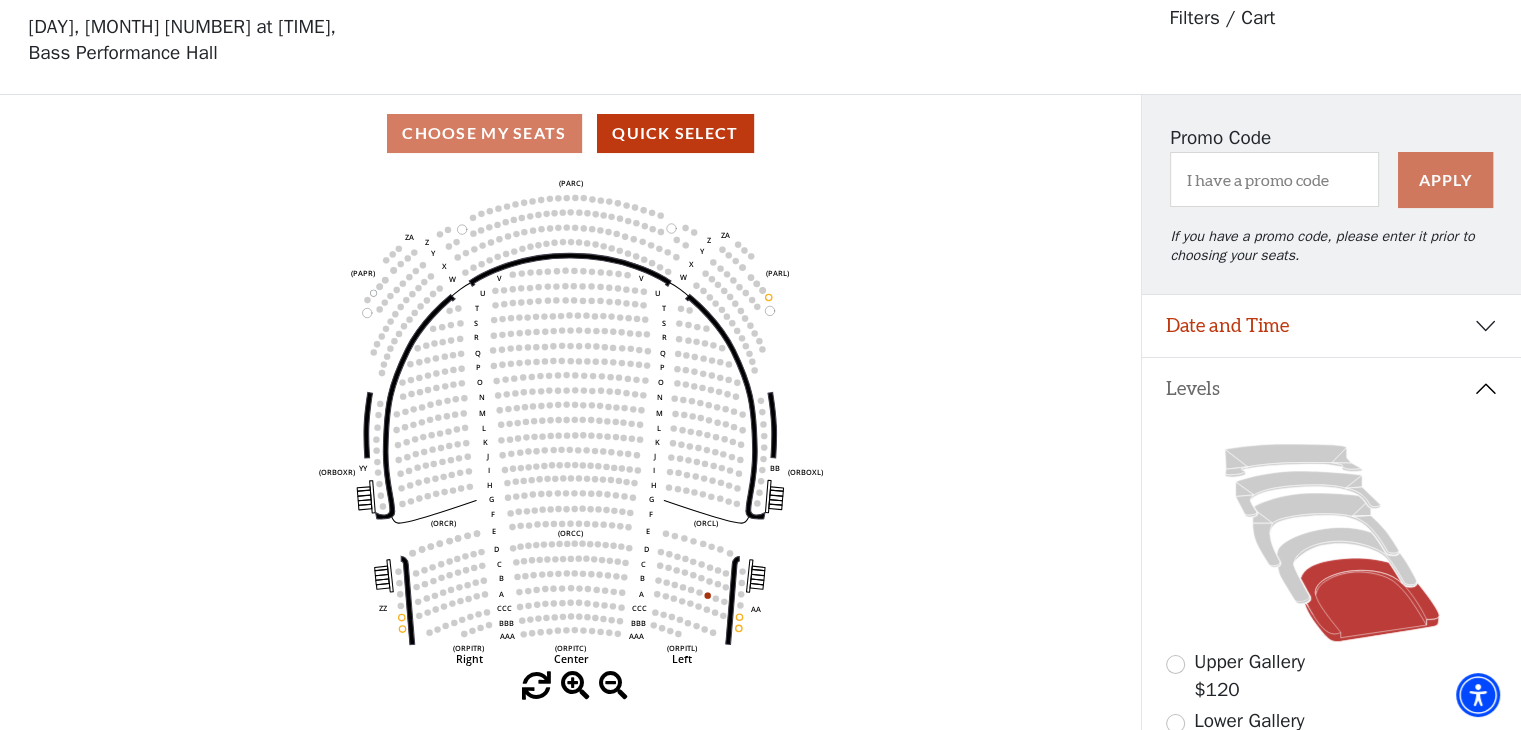 scroll, scrollTop: 92, scrollLeft: 0, axis: vertical 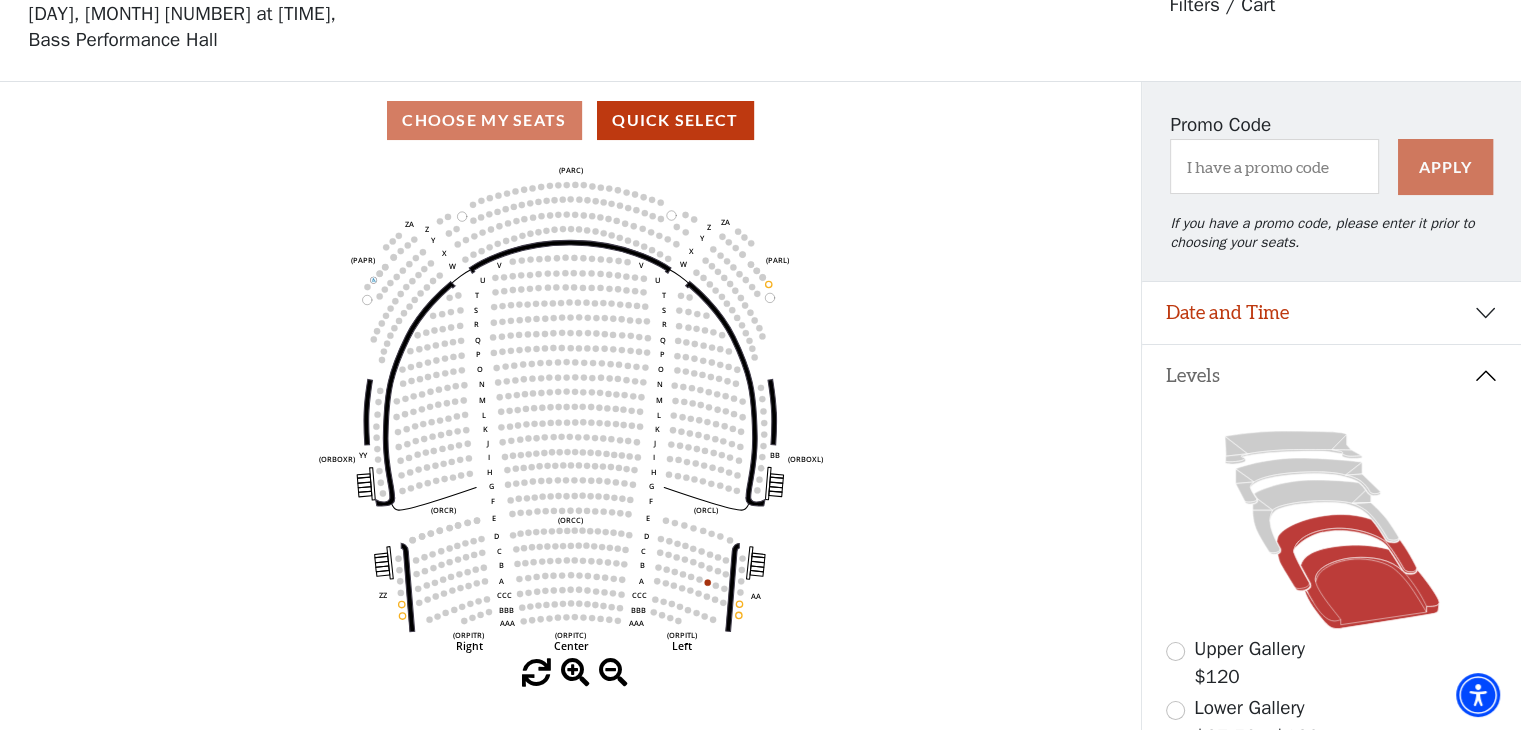 click 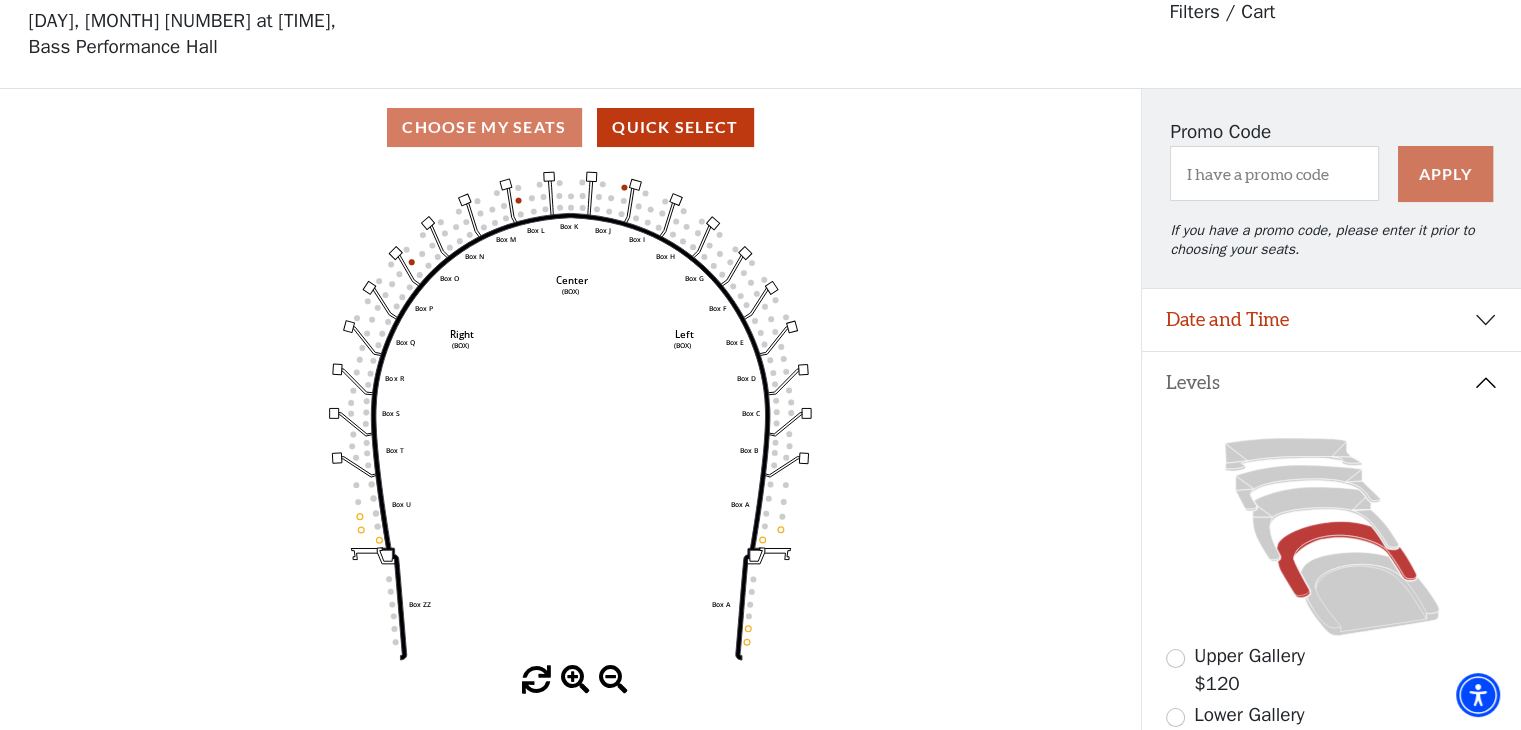 scroll, scrollTop: 92, scrollLeft: 0, axis: vertical 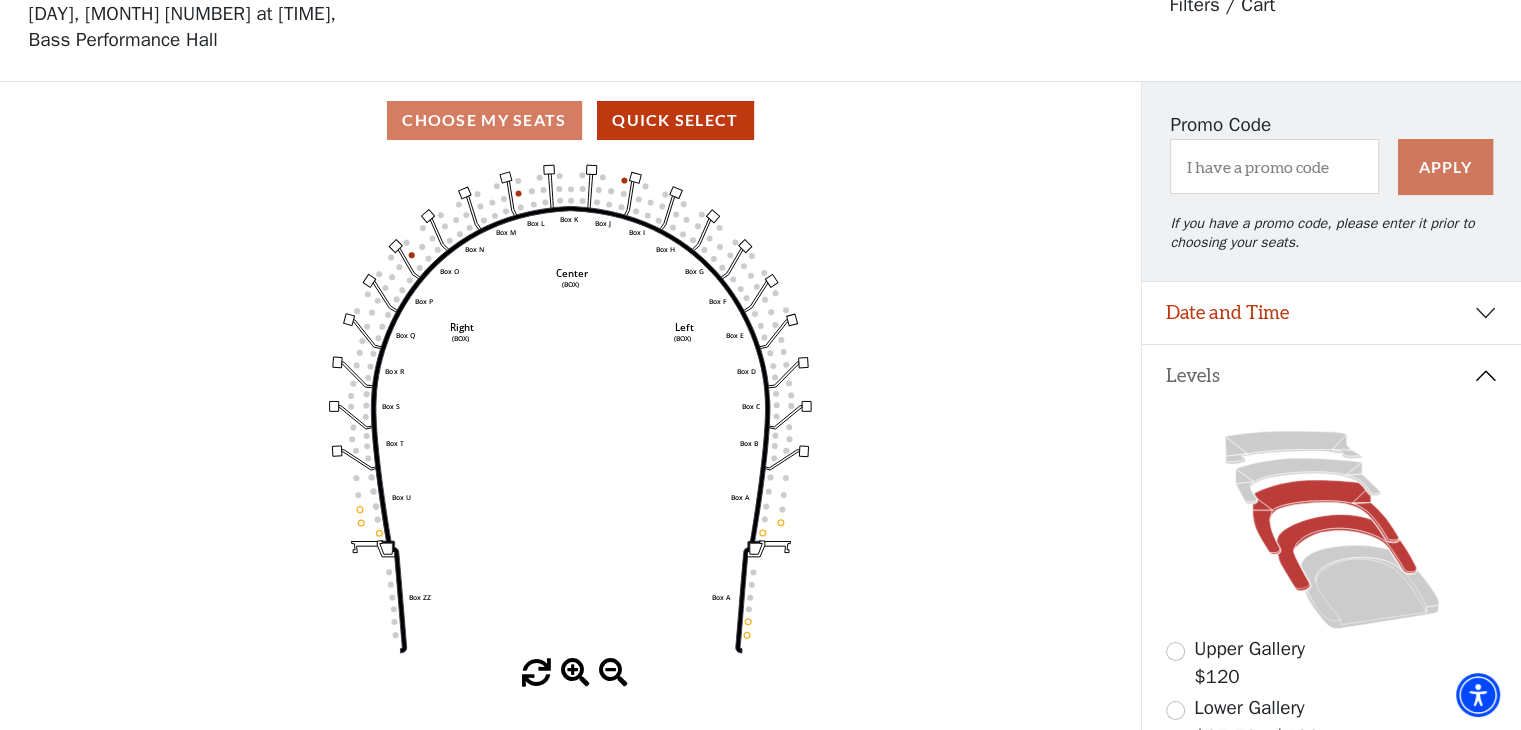 click 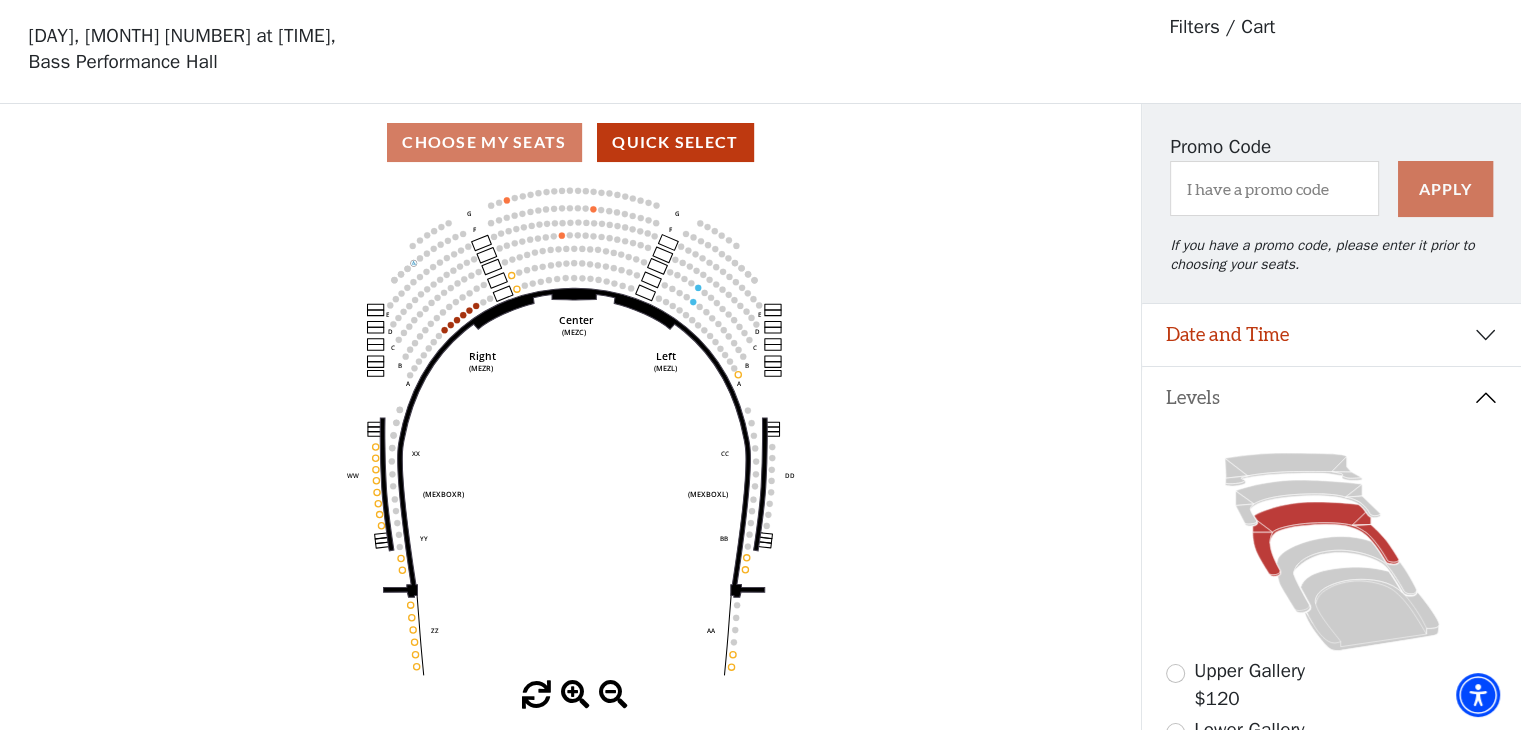 scroll, scrollTop: 92, scrollLeft: 0, axis: vertical 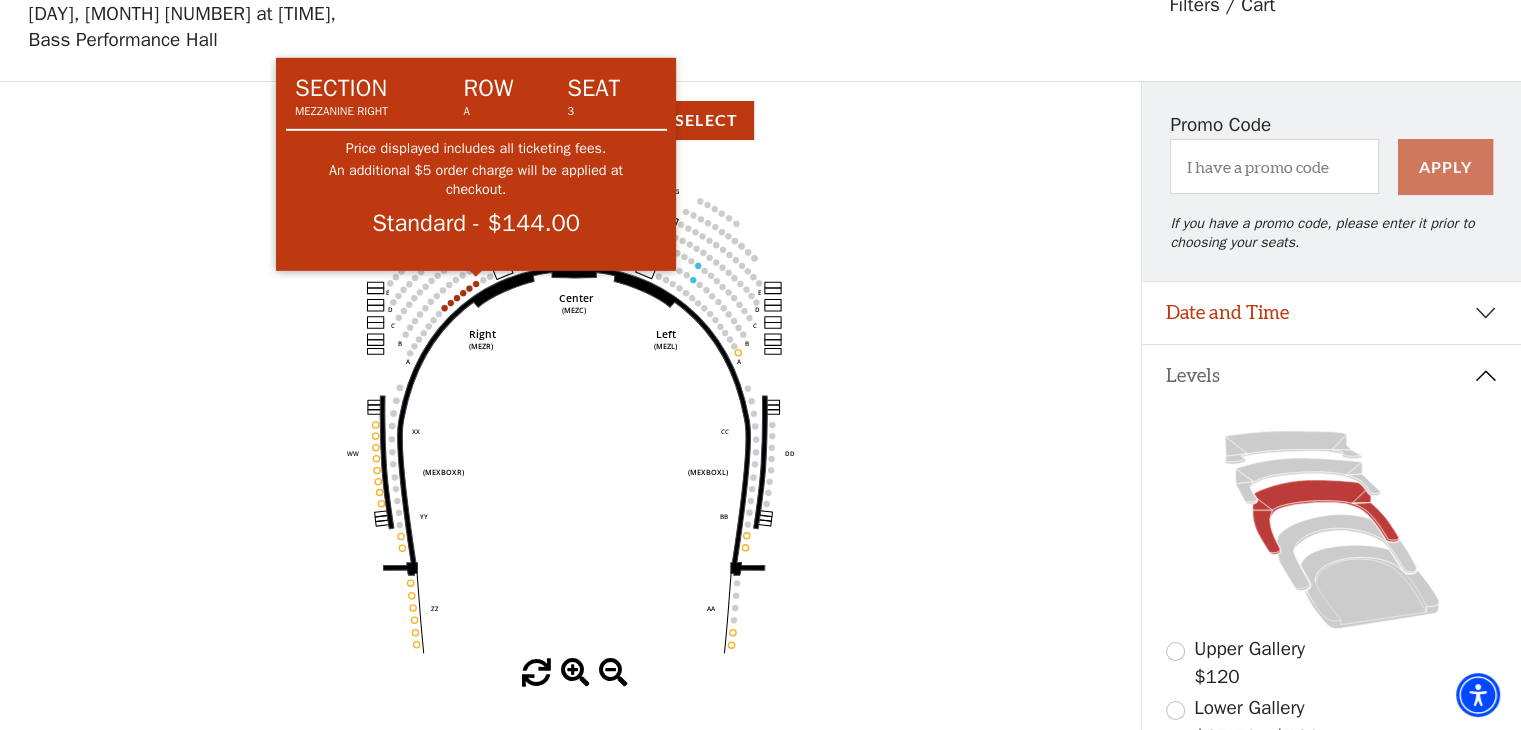 click 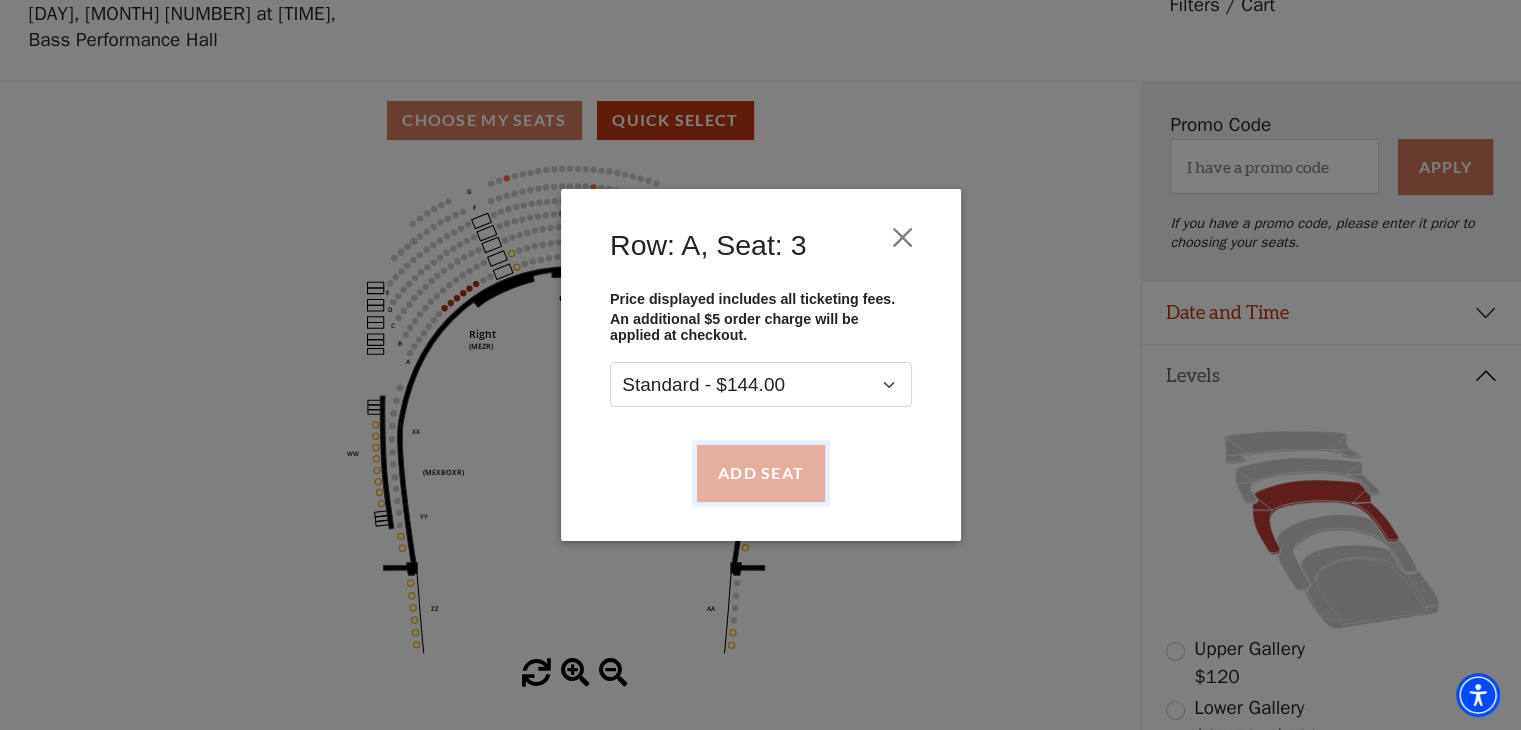 click on "Add Seat" at bounding box center (760, 473) 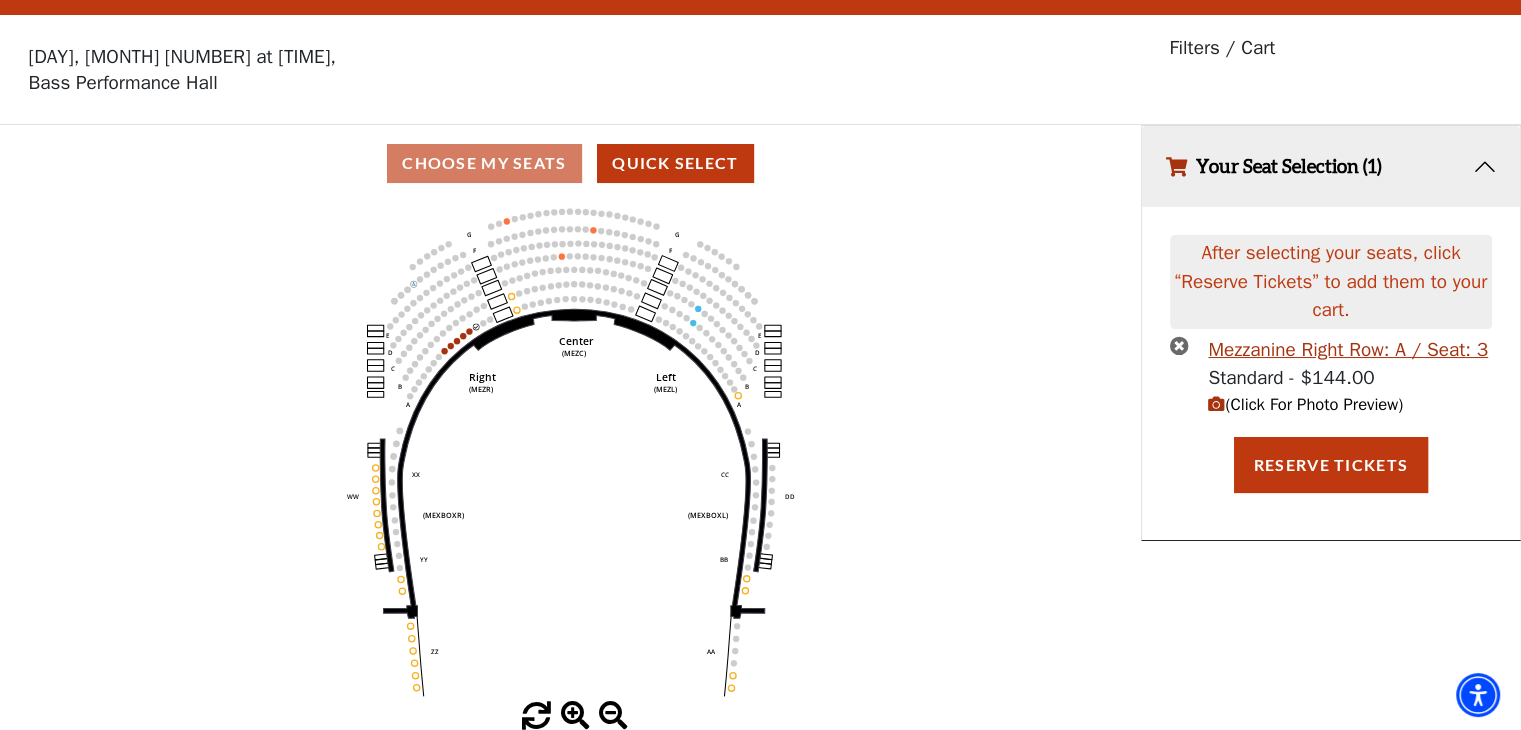 scroll, scrollTop: 0, scrollLeft: 0, axis: both 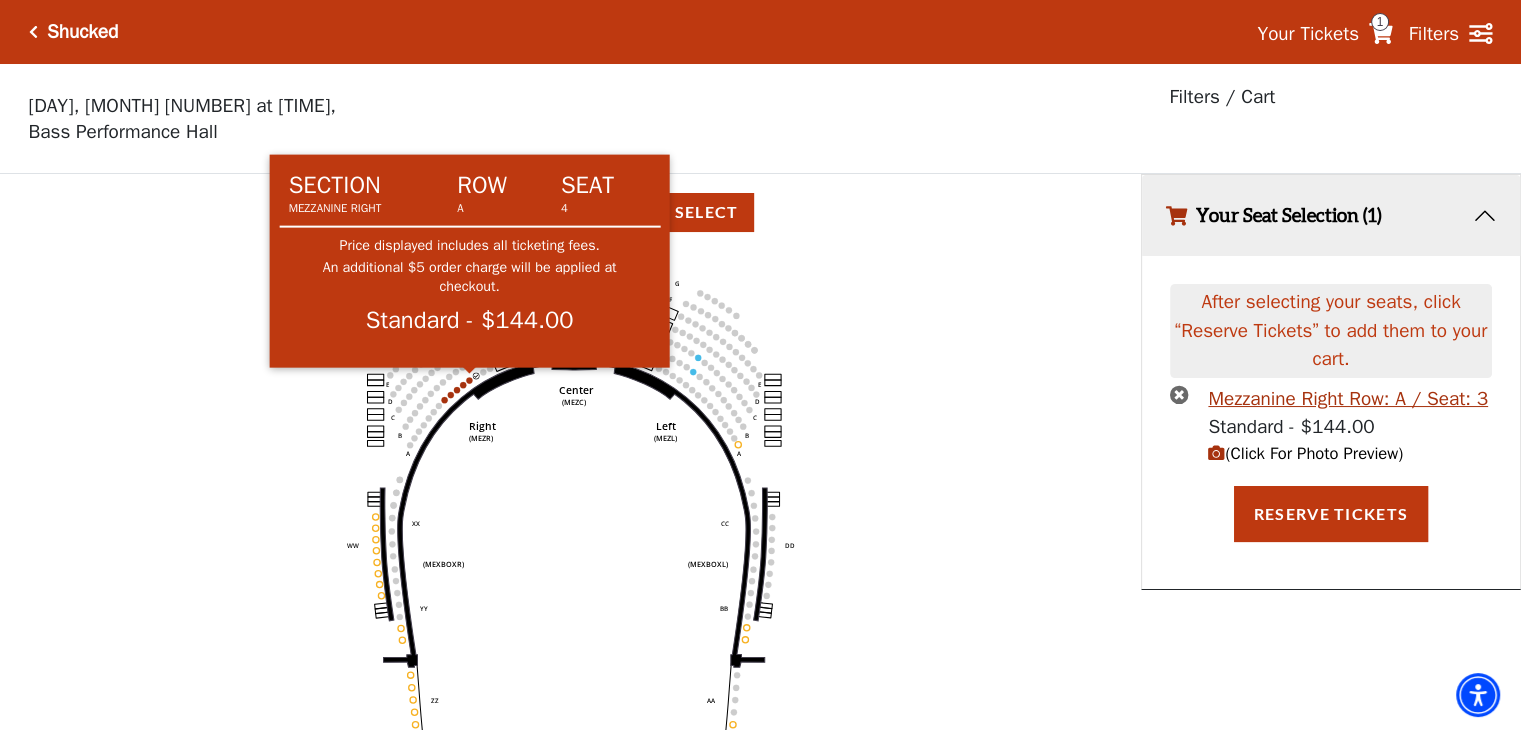 click 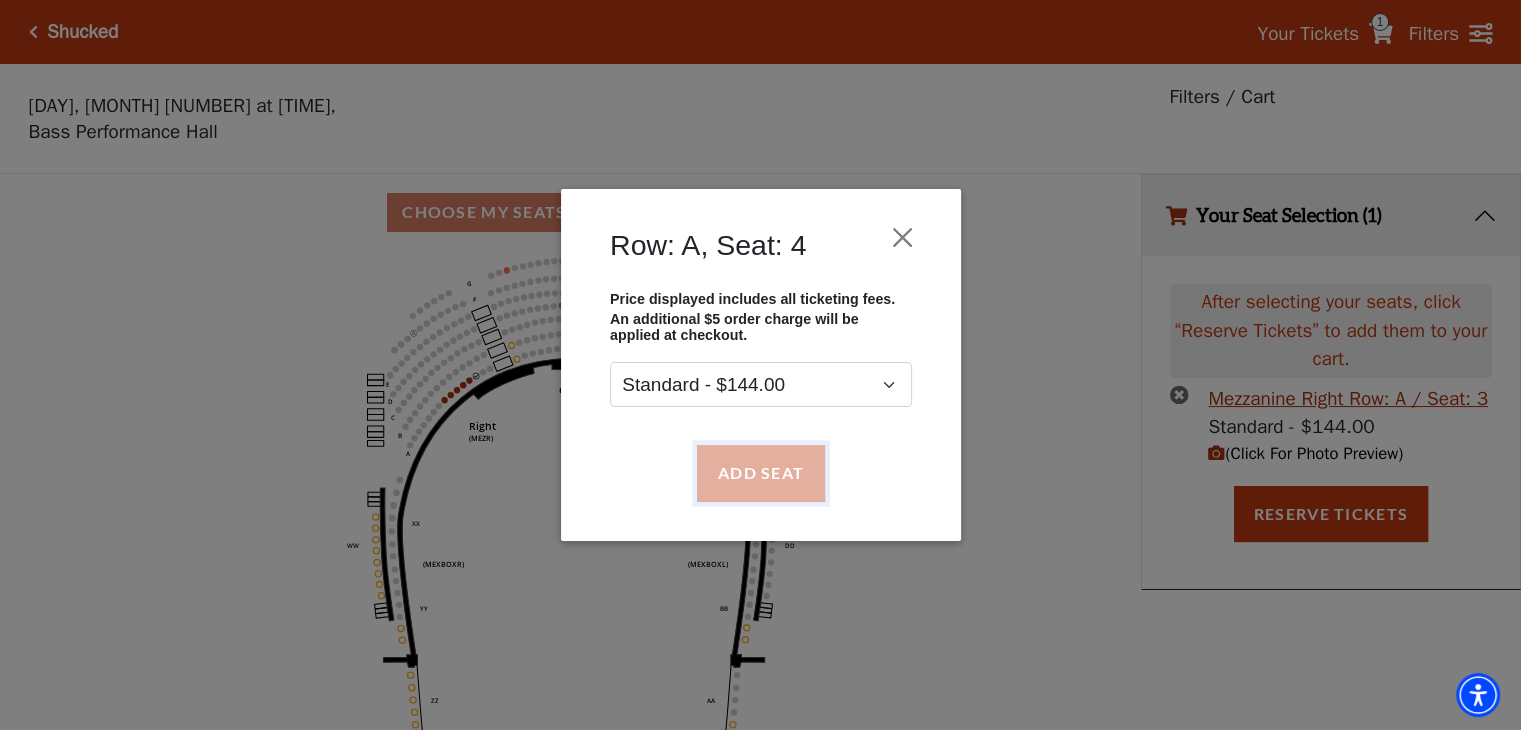 click on "Add Seat" at bounding box center [760, 473] 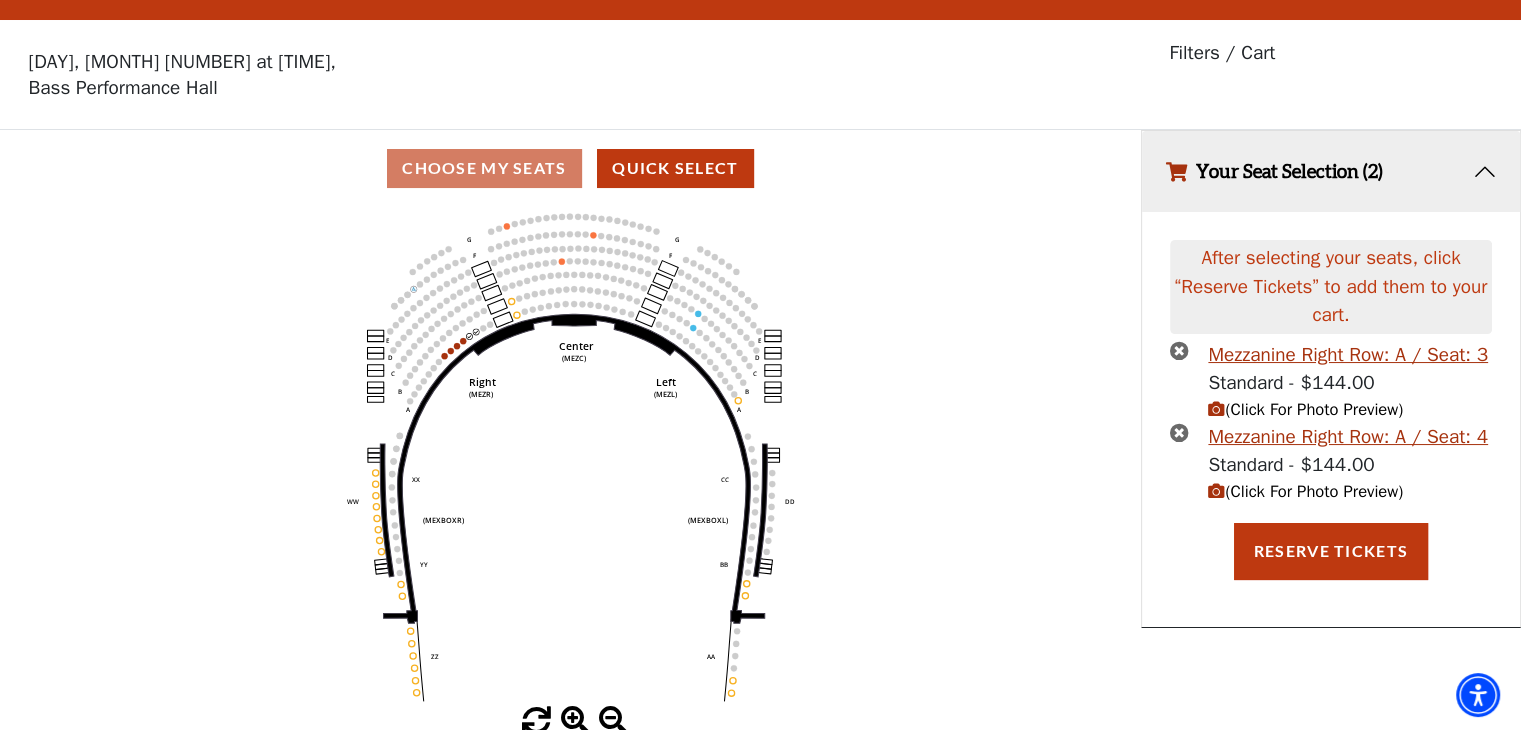 scroll, scrollTop: 48, scrollLeft: 0, axis: vertical 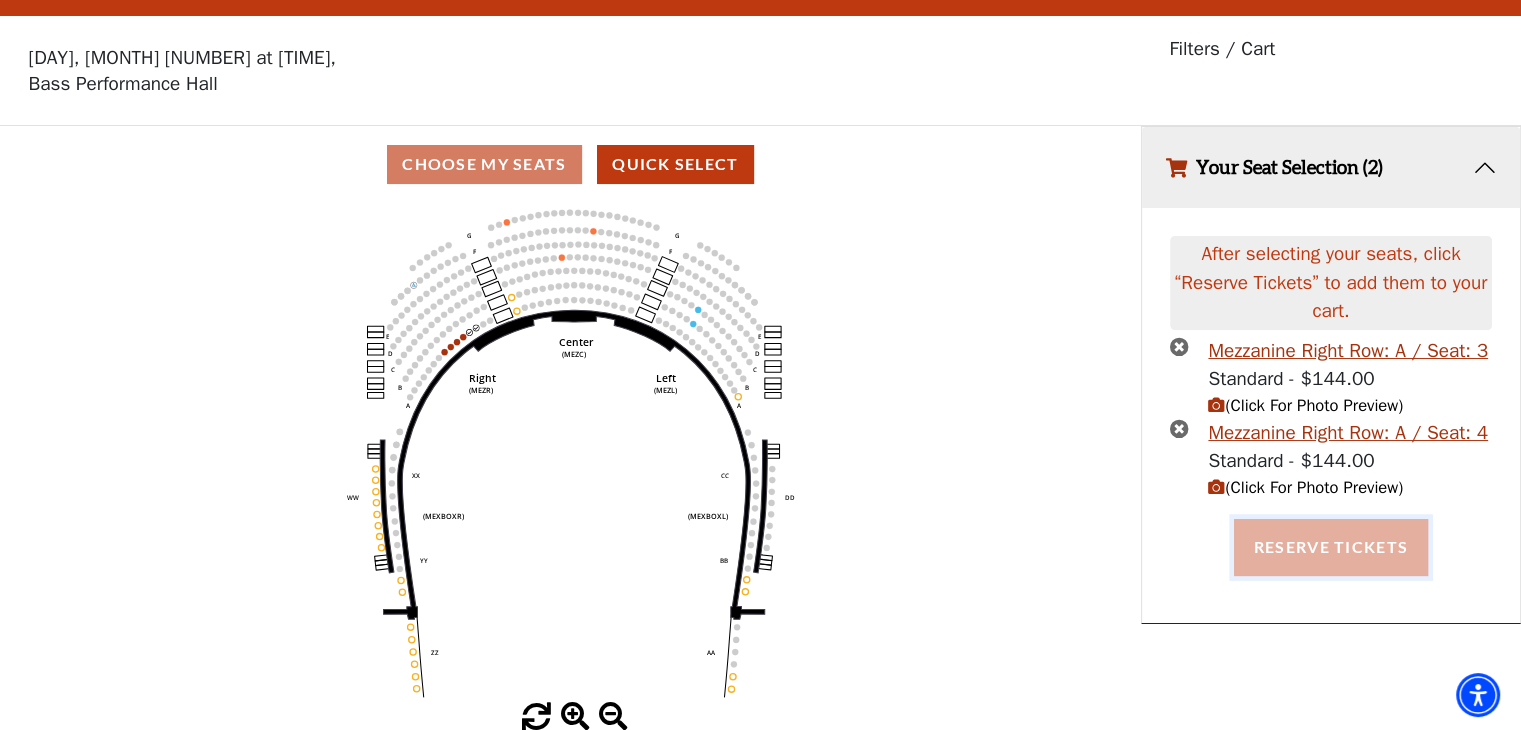 click on "Reserve Tickets" at bounding box center (1331, 547) 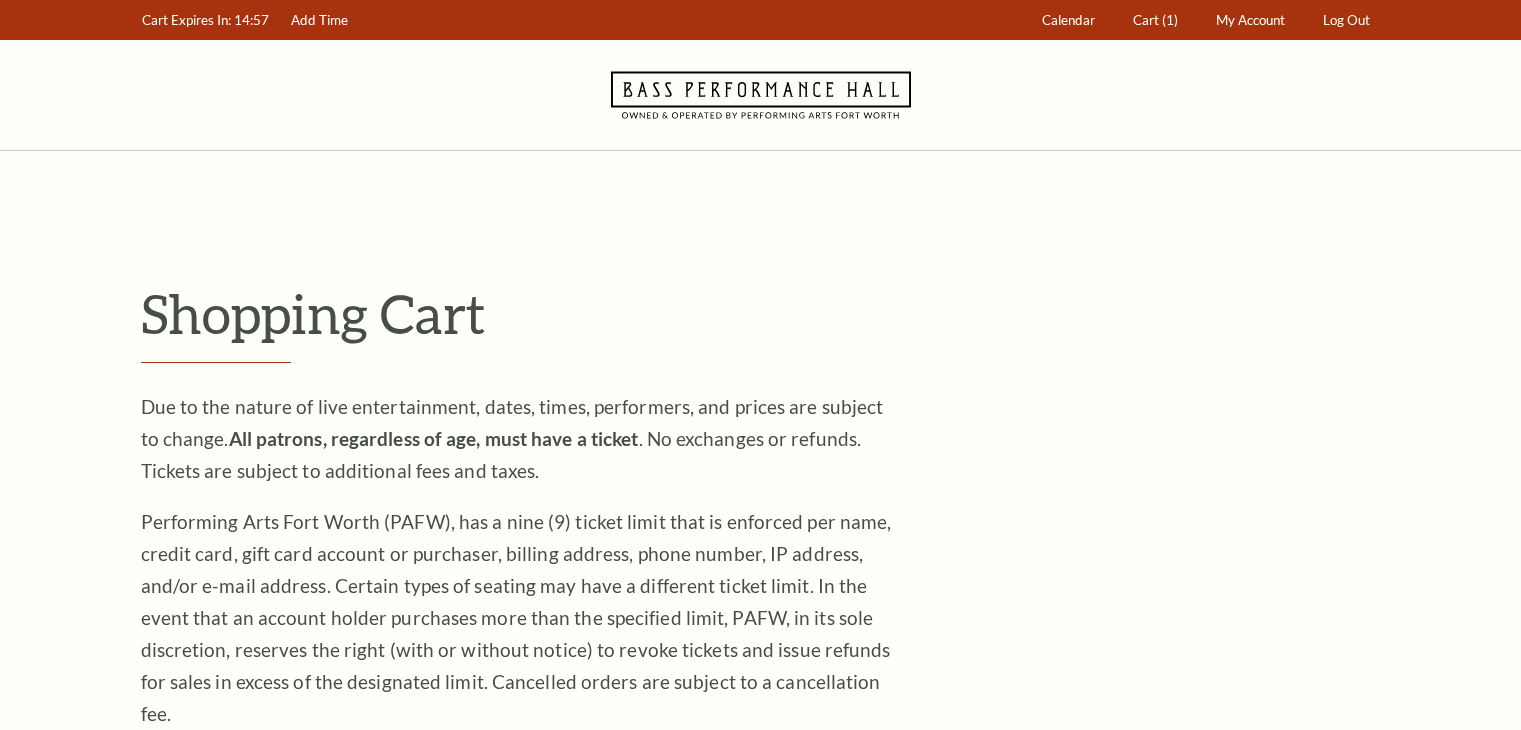 scroll, scrollTop: 0, scrollLeft: 0, axis: both 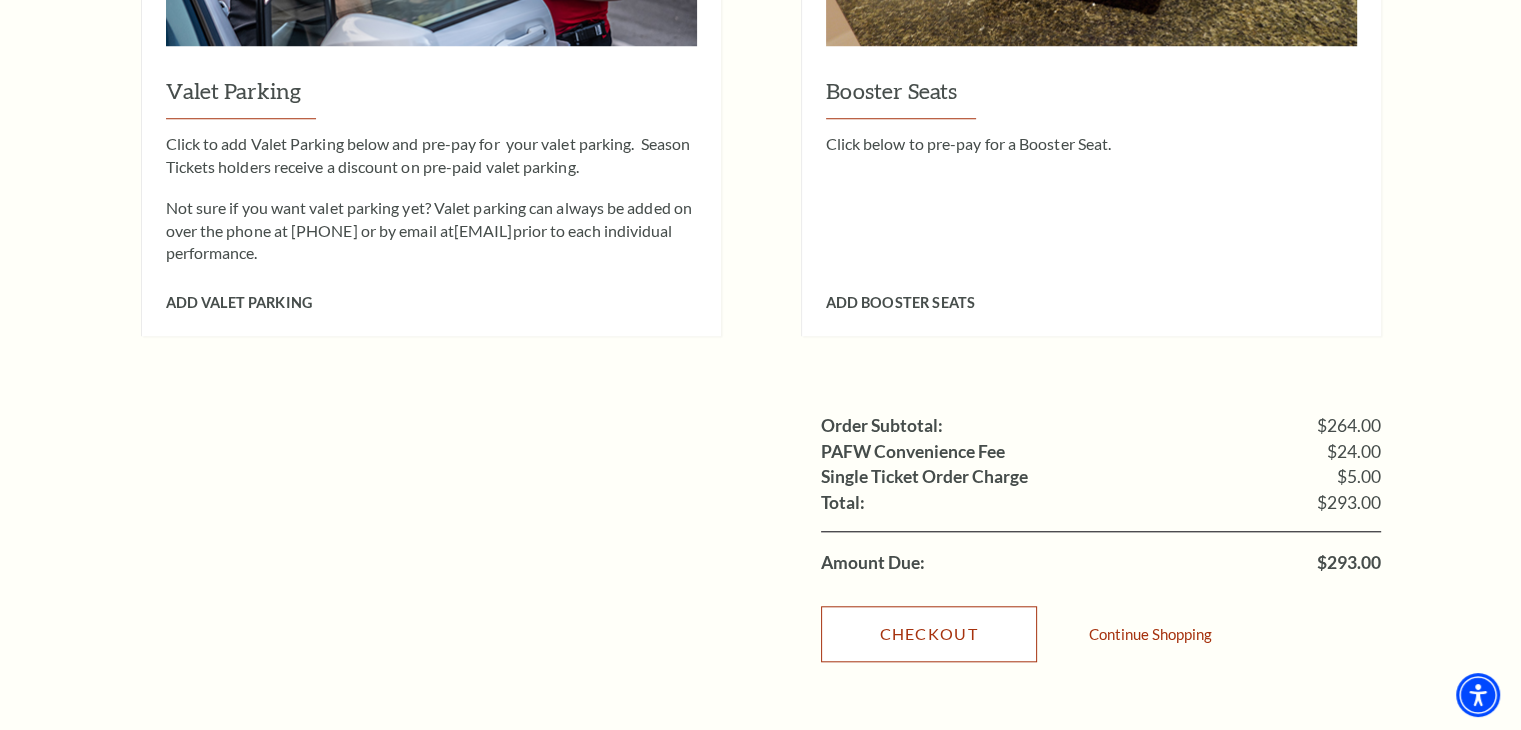 click on "Checkout" at bounding box center (929, 634) 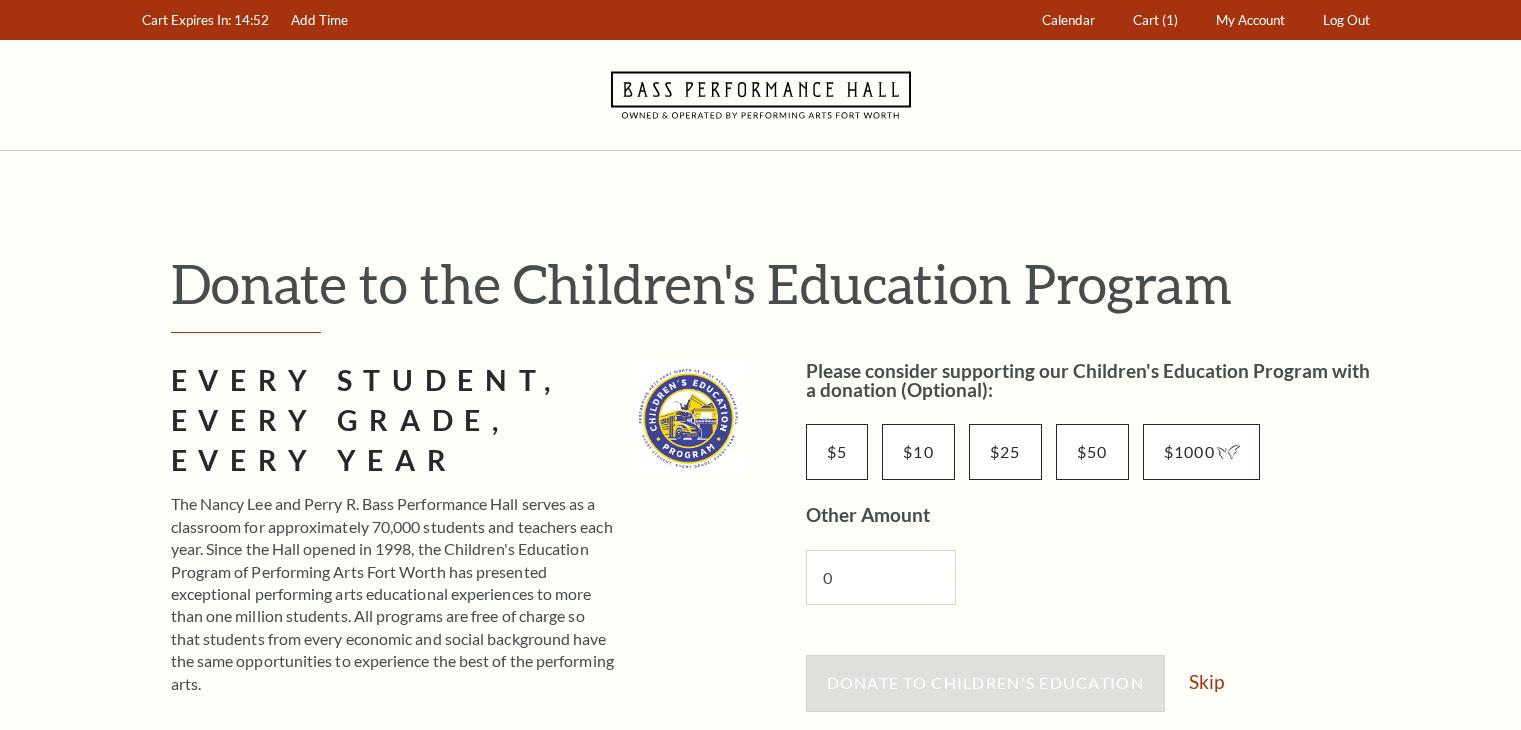 scroll, scrollTop: 0, scrollLeft: 0, axis: both 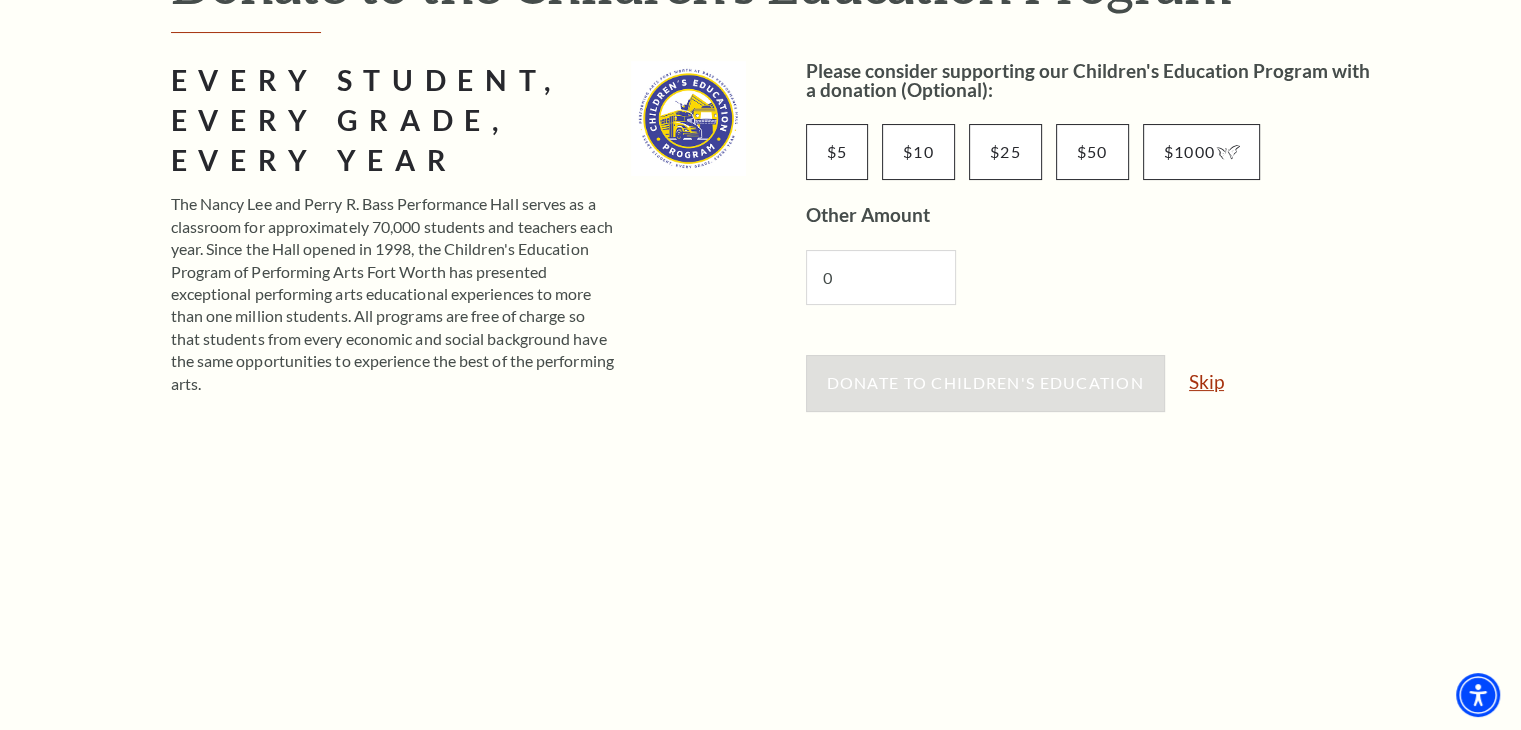click on "Skip" at bounding box center [1206, 381] 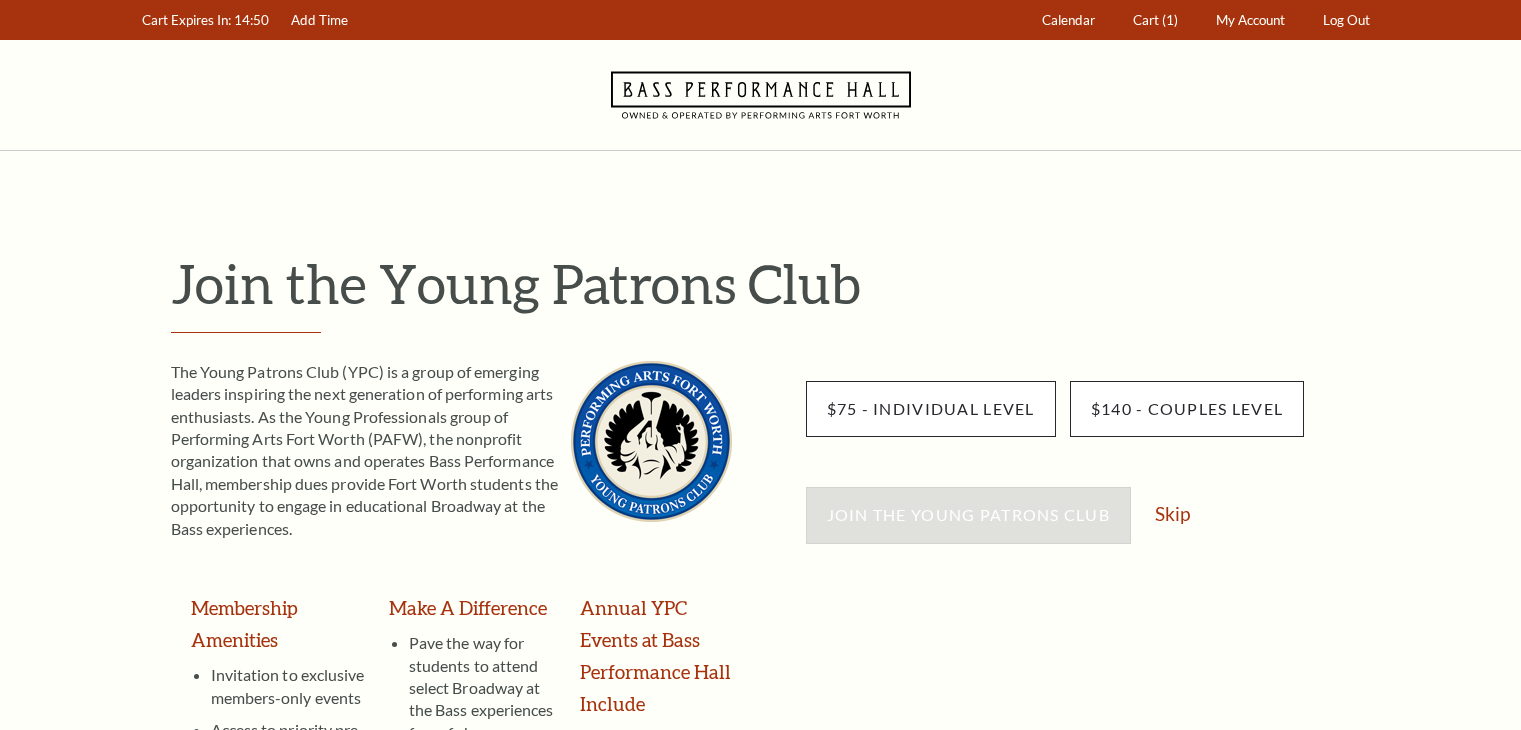 scroll, scrollTop: 0, scrollLeft: 0, axis: both 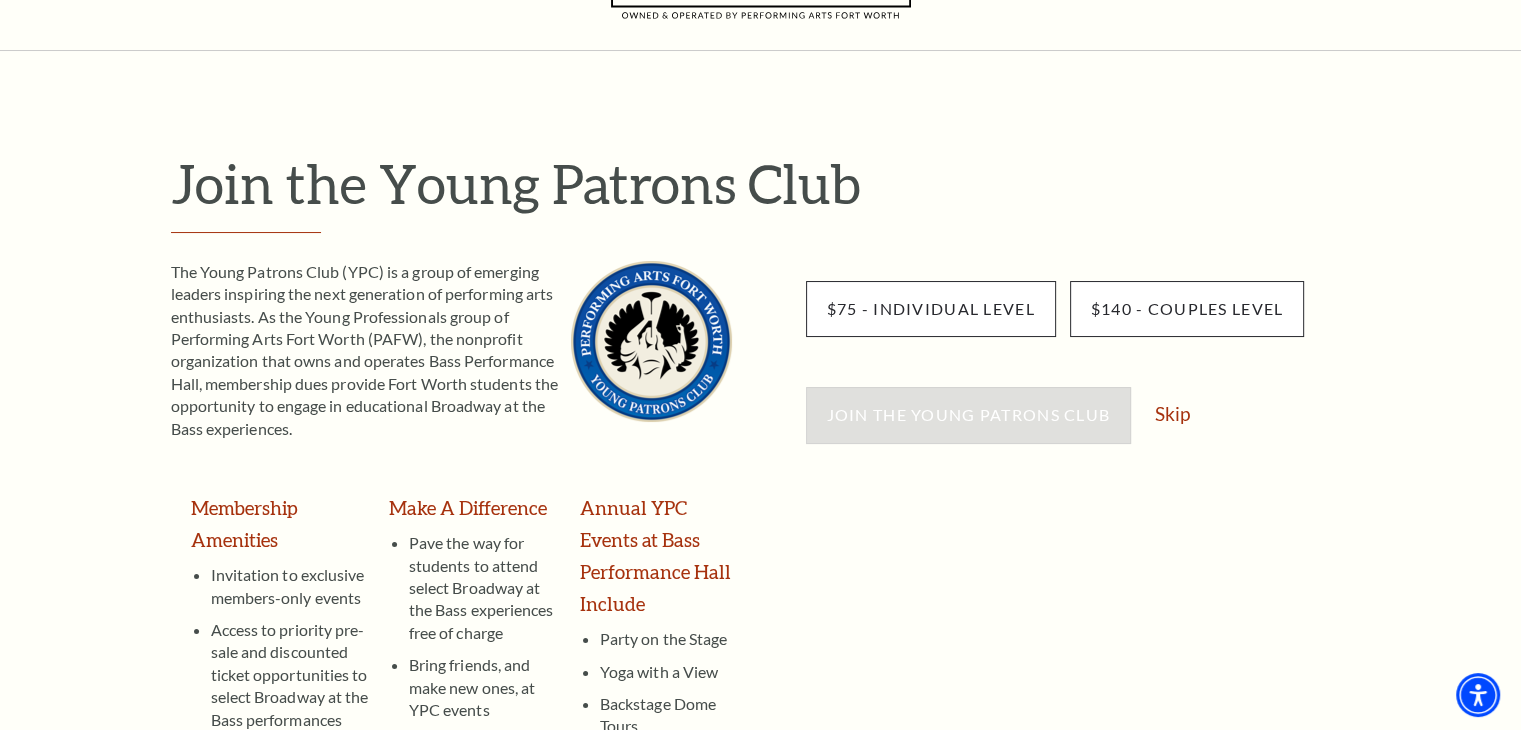 drag, startPoint x: 1173, startPoint y: 431, endPoint x: 1172, endPoint y: 420, distance: 11.045361 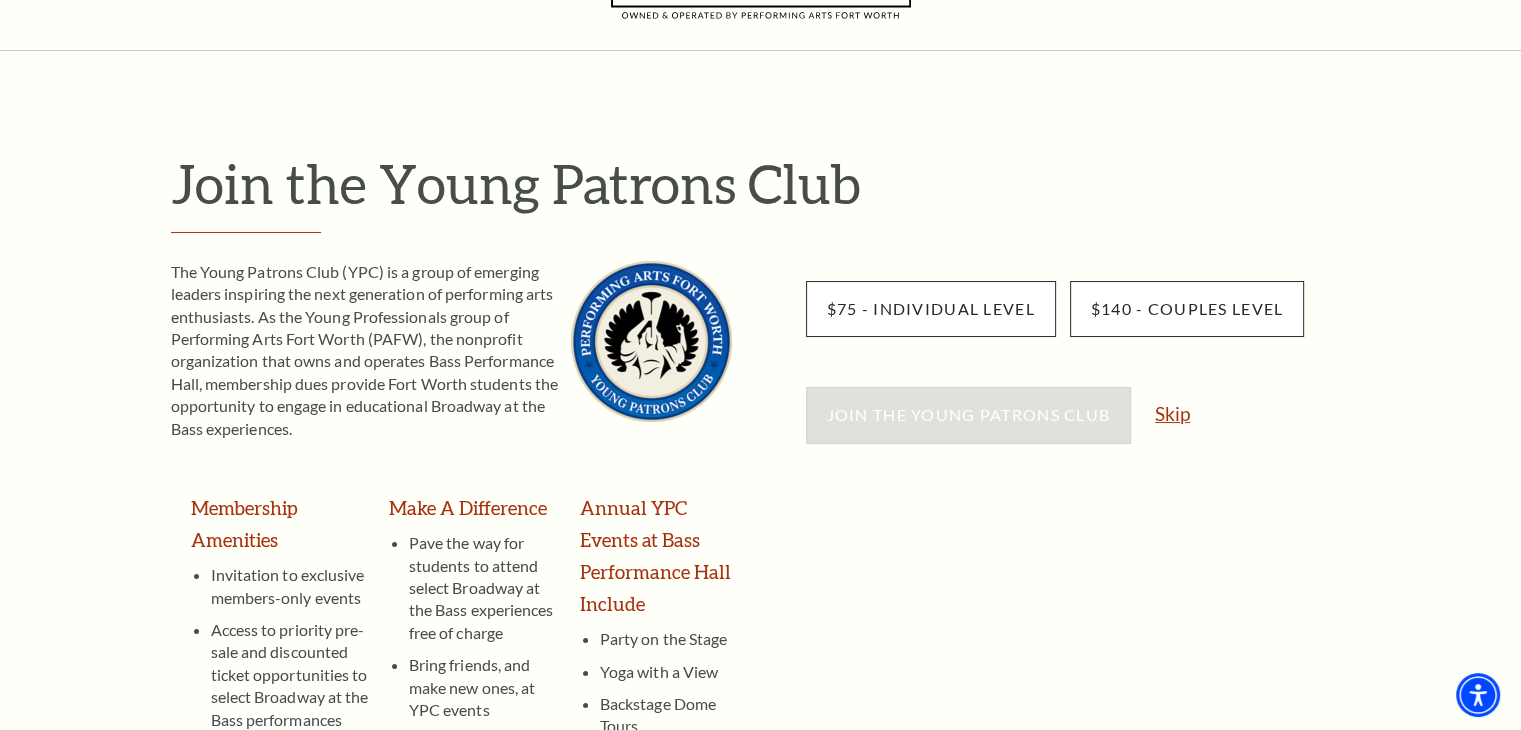 click on "Join the Young Patrons Club   Skip" at bounding box center [1093, 425] 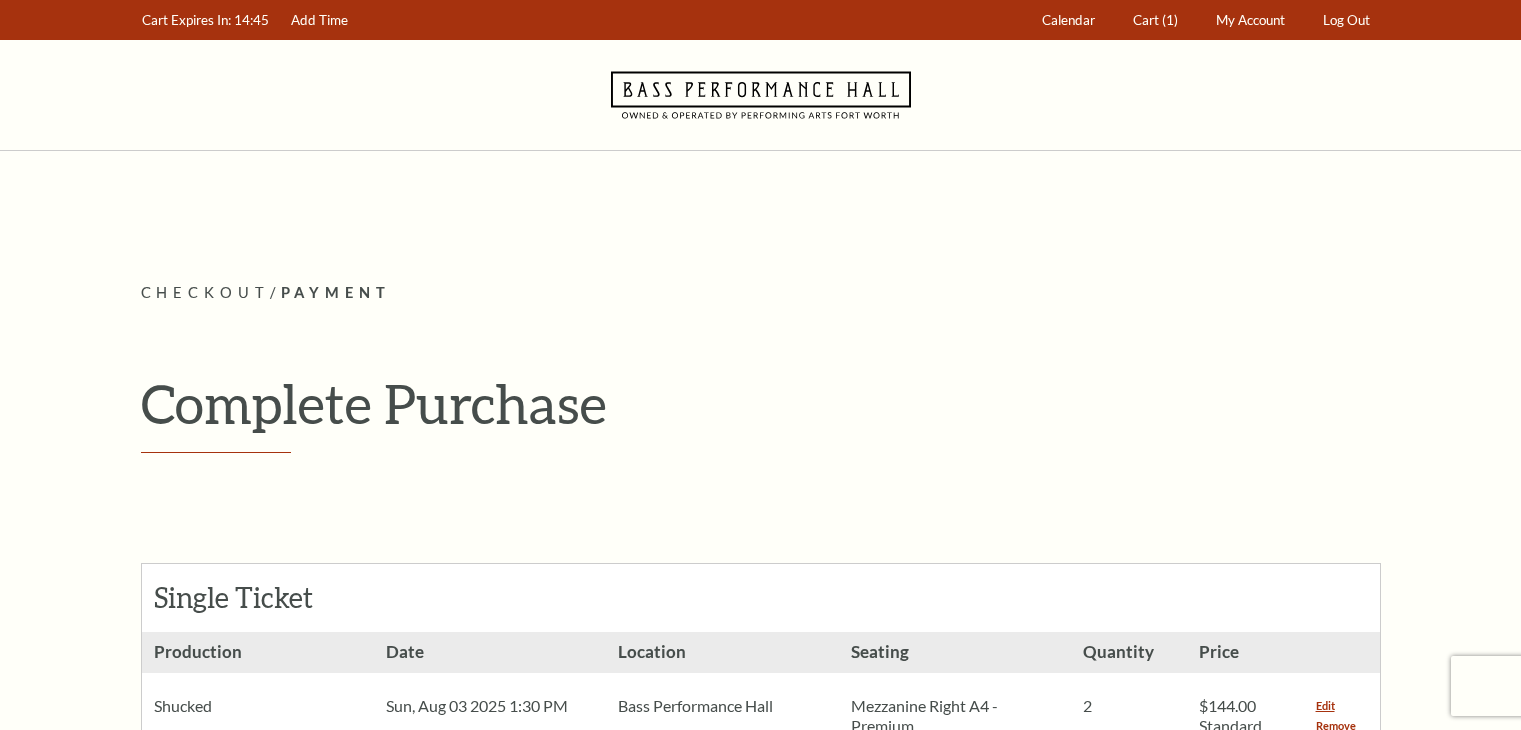 scroll, scrollTop: 0, scrollLeft: 0, axis: both 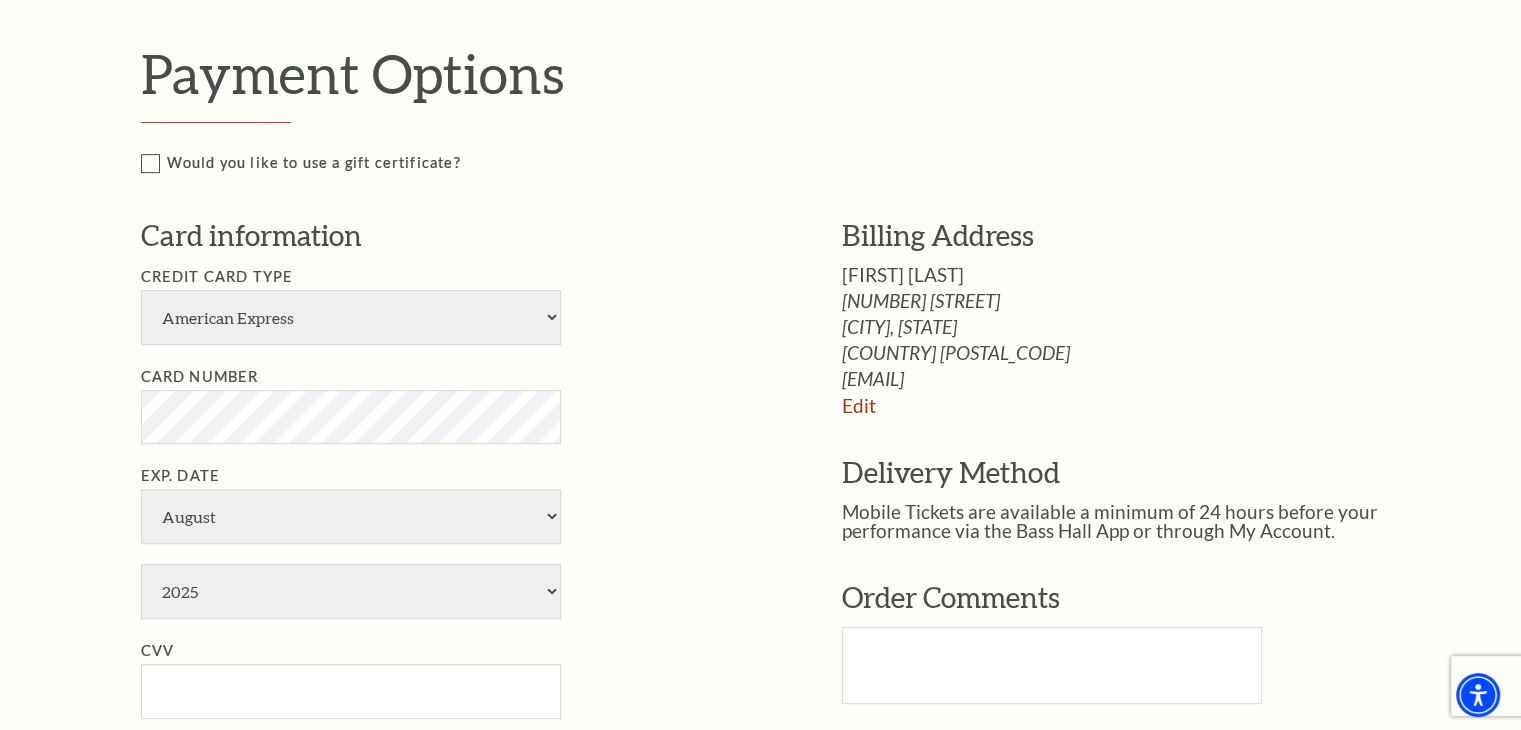 click on "Notice
×
Tickets cannot be removed during a Ticket Exchange. Choose Start Over to begin the Ticket Exchange Process again from the beginning, or close this dialogue to resume.
Close
Start Over
Notice
×
Subscriptions cannot be removed during a Renewal. Choose Start Over to begin the Renewal Process again from the beginning, or close this dialogue to resume.
Close
Start Over" at bounding box center (760, 386) 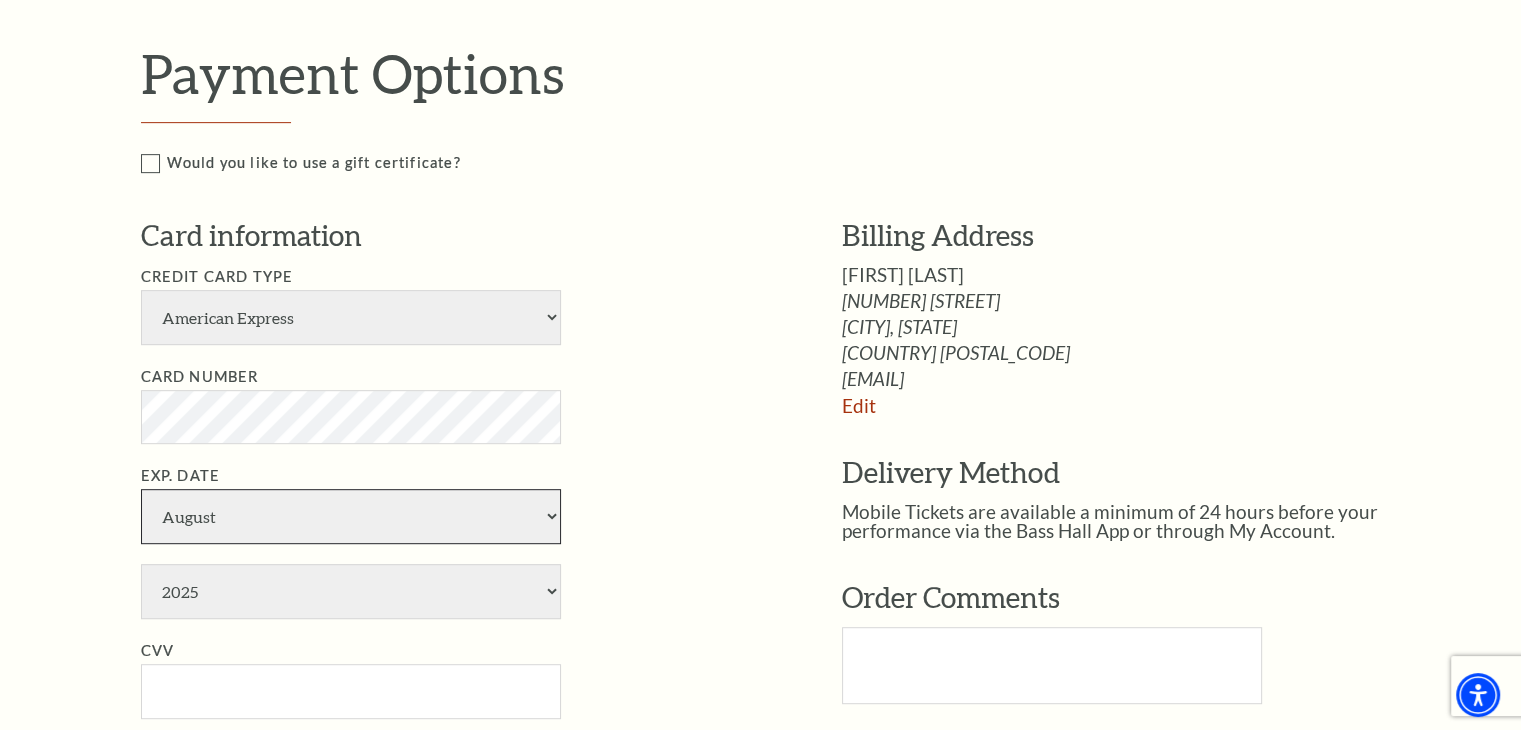 click on "January
February
March
April
May
June
July
August
September
October
November
December" at bounding box center (351, 516) 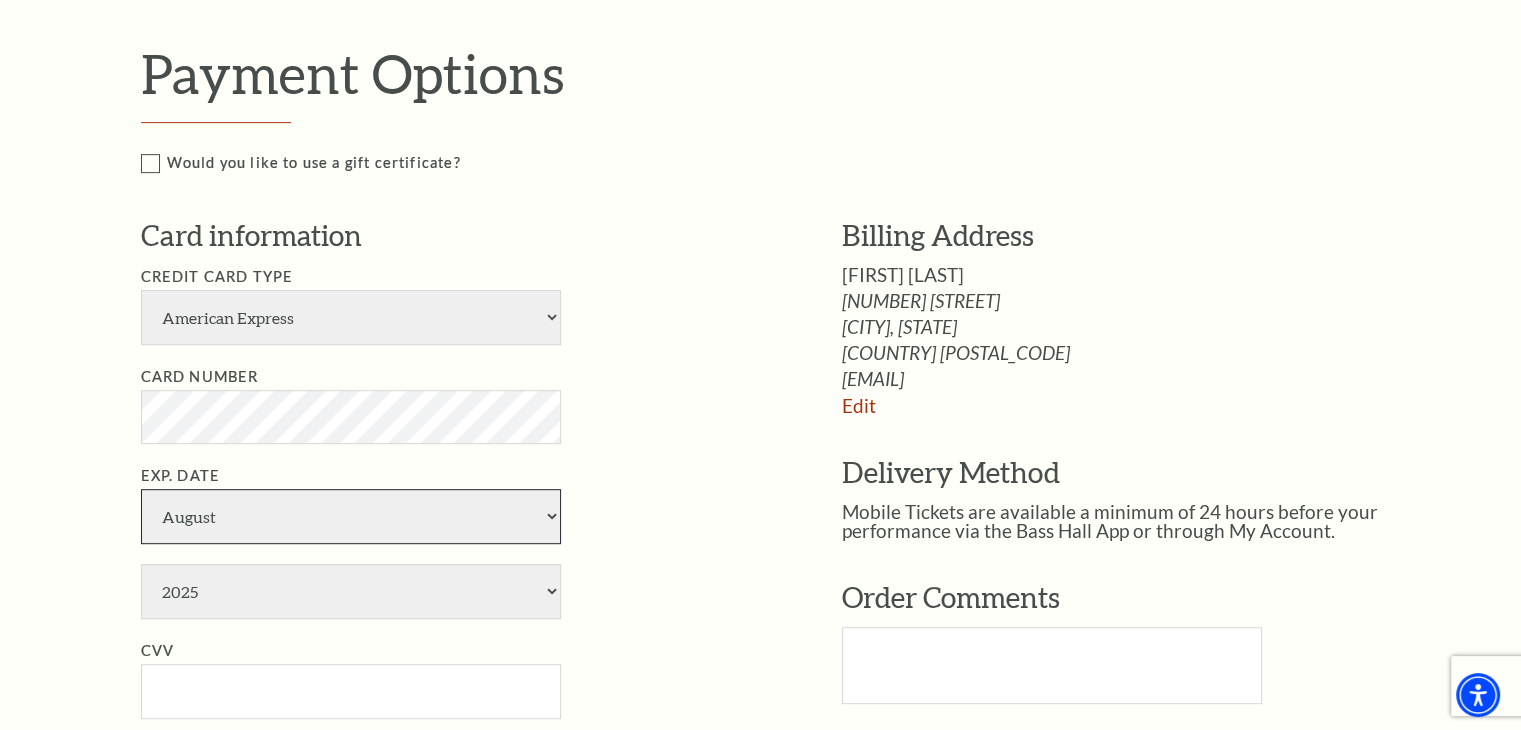 select on "4" 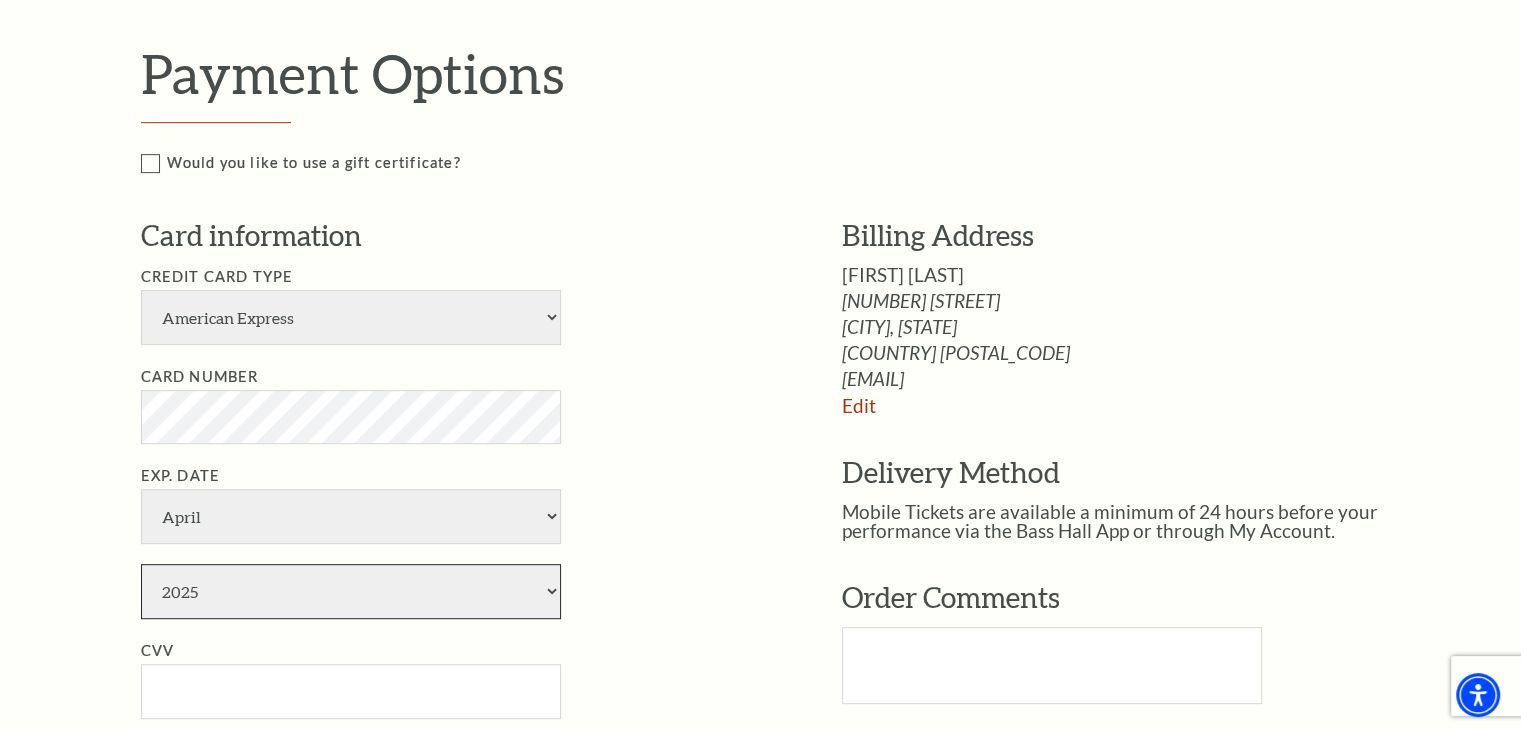 click on "2025
2026
2027
2028
2029
2030
2031
2032
2033
2034" at bounding box center (351, 591) 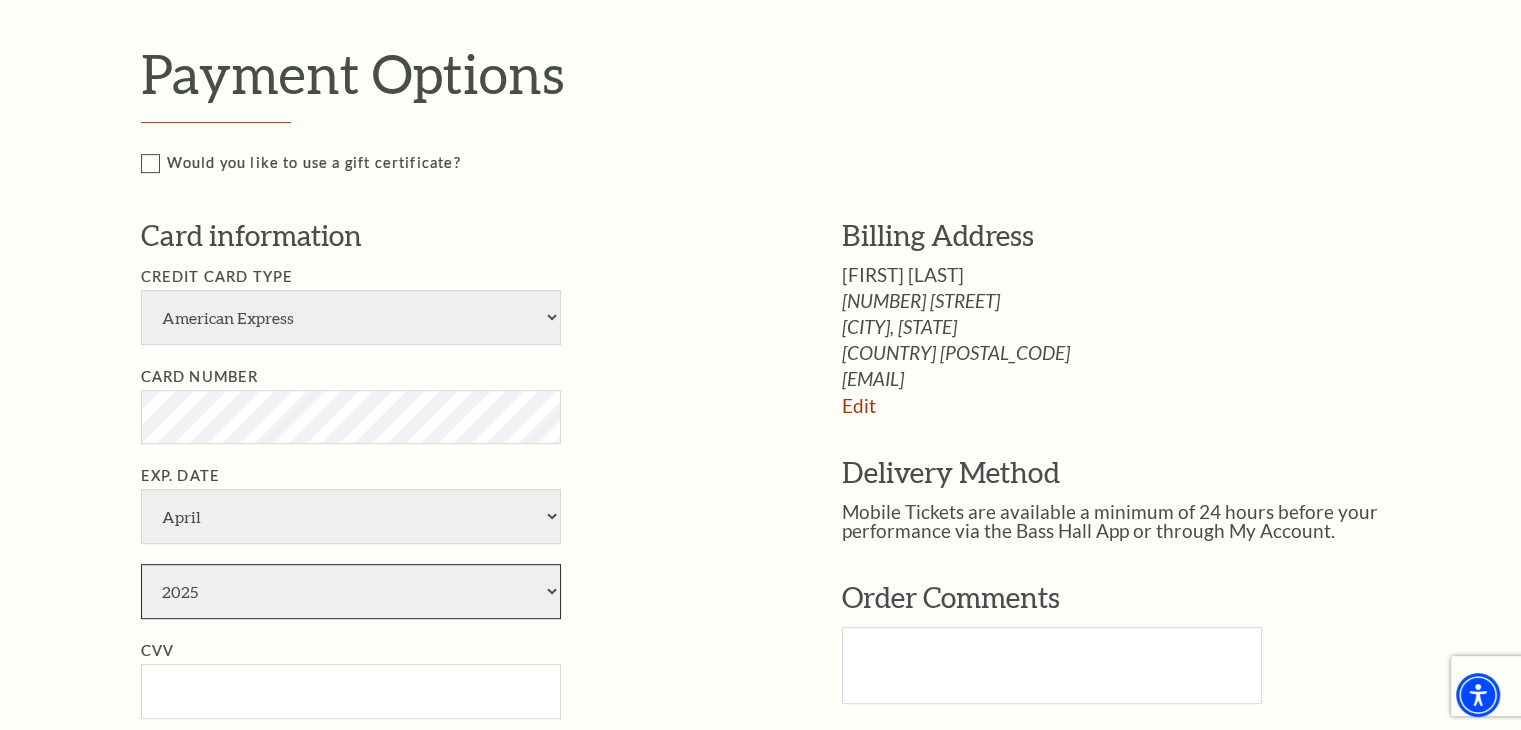 select on "2030" 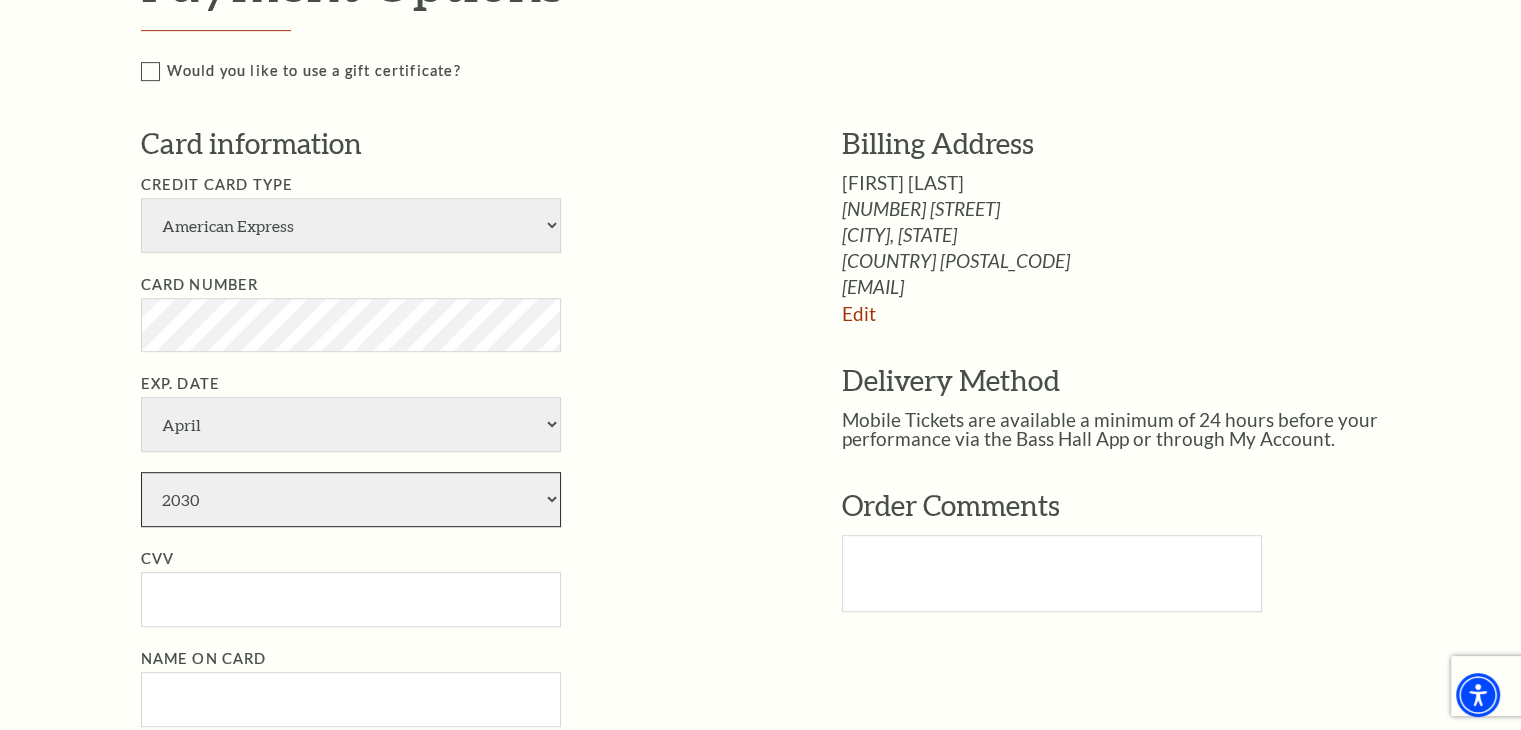 scroll, scrollTop: 1000, scrollLeft: 0, axis: vertical 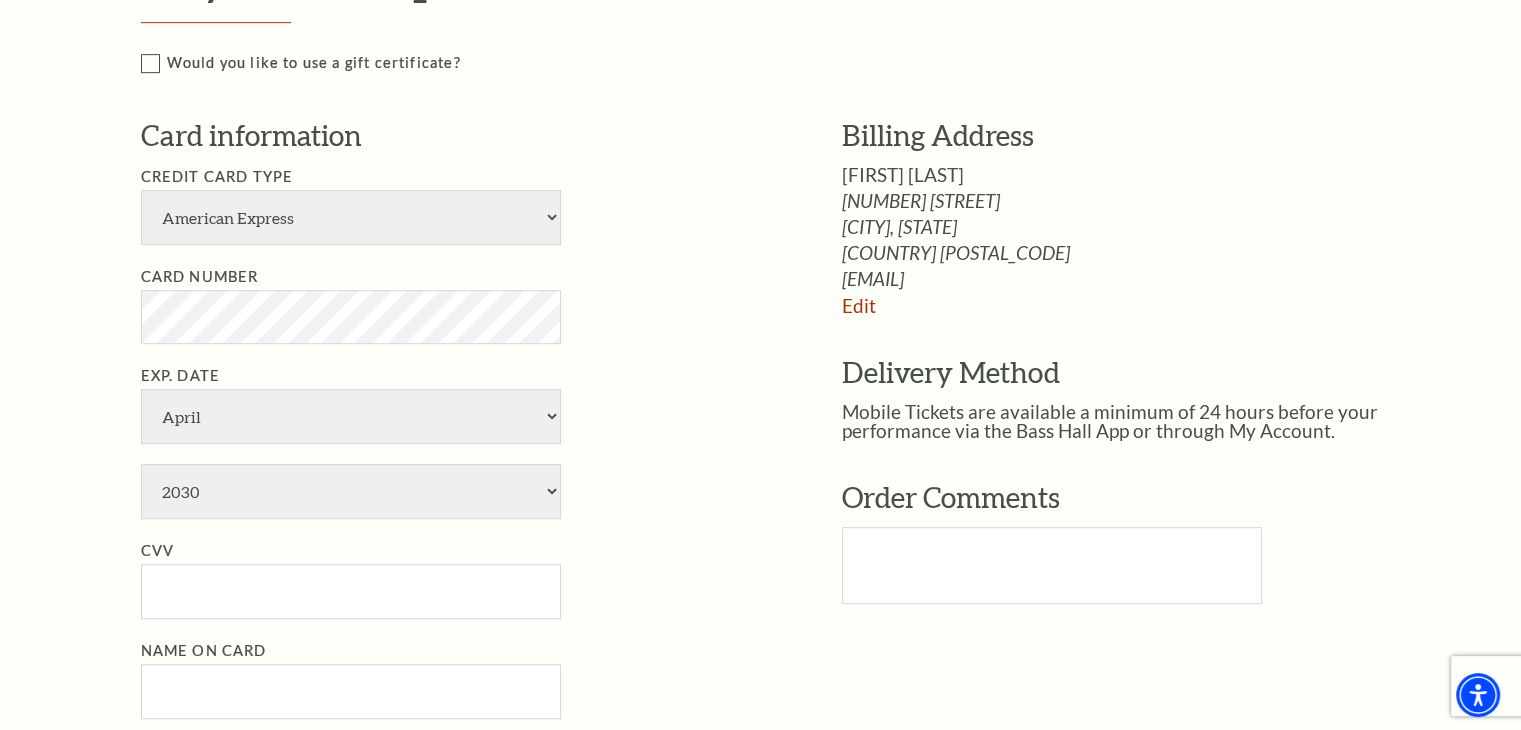 drag, startPoint x: 59, startPoint y: 541, endPoint x: 200, endPoint y: 519, distance: 142.706 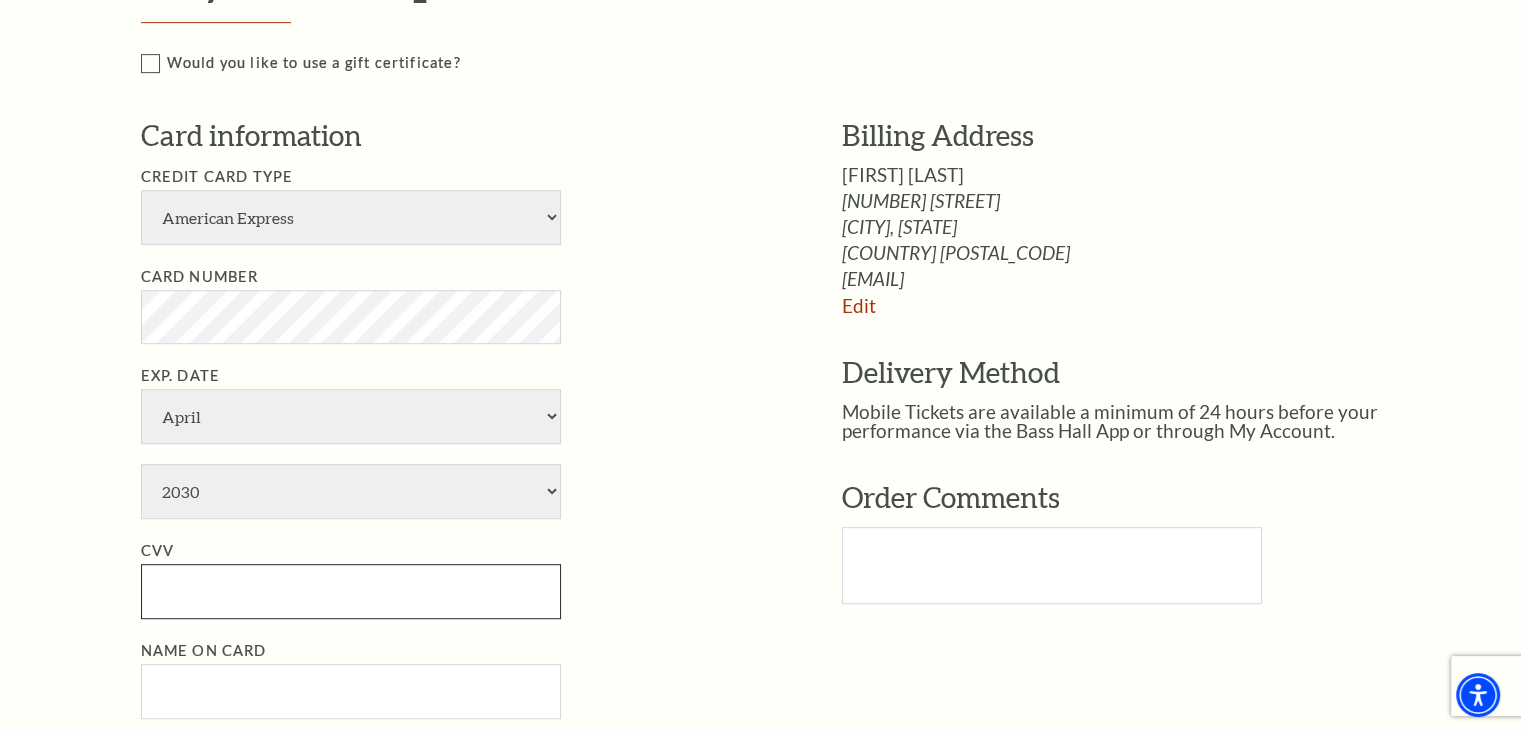 click on "CVV" at bounding box center (351, 591) 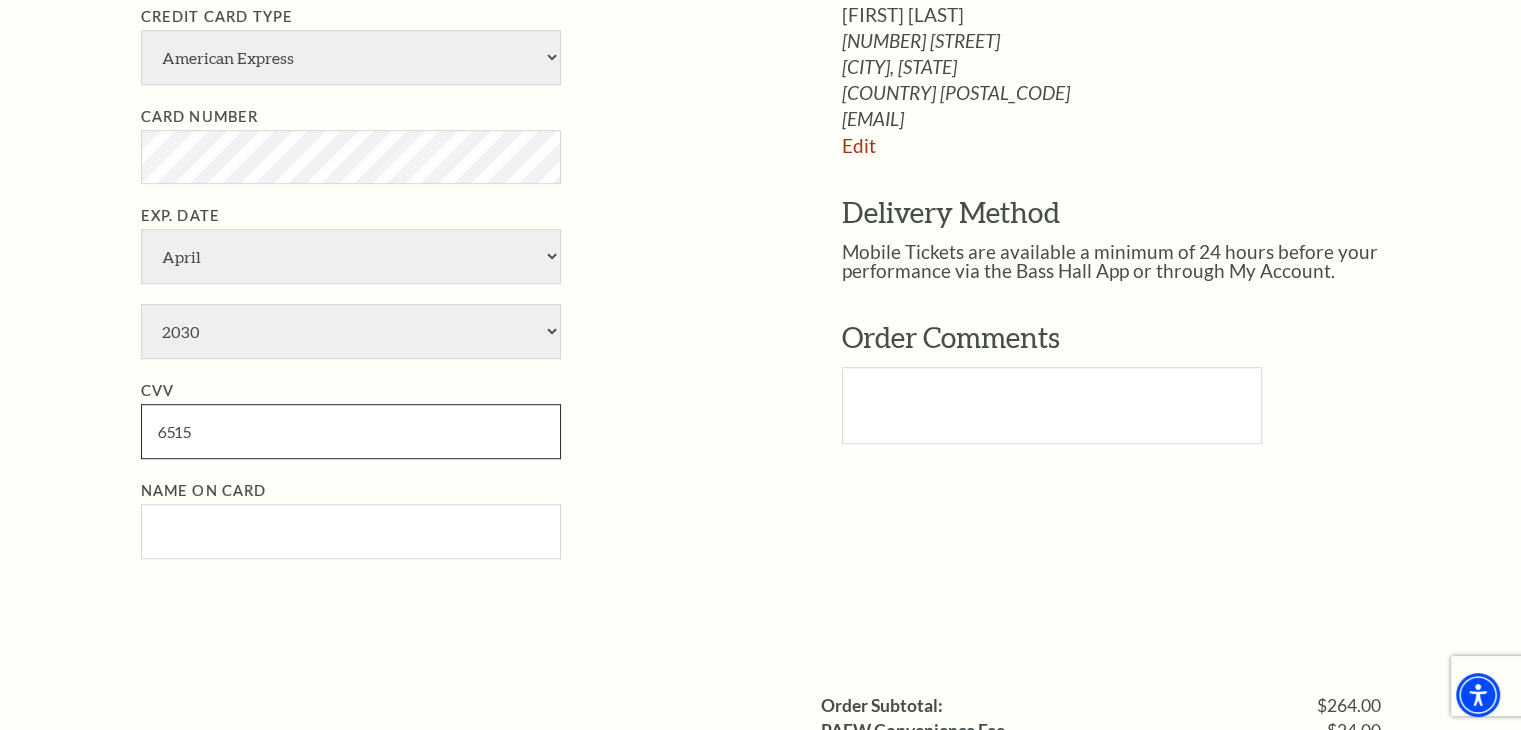 scroll, scrollTop: 1200, scrollLeft: 0, axis: vertical 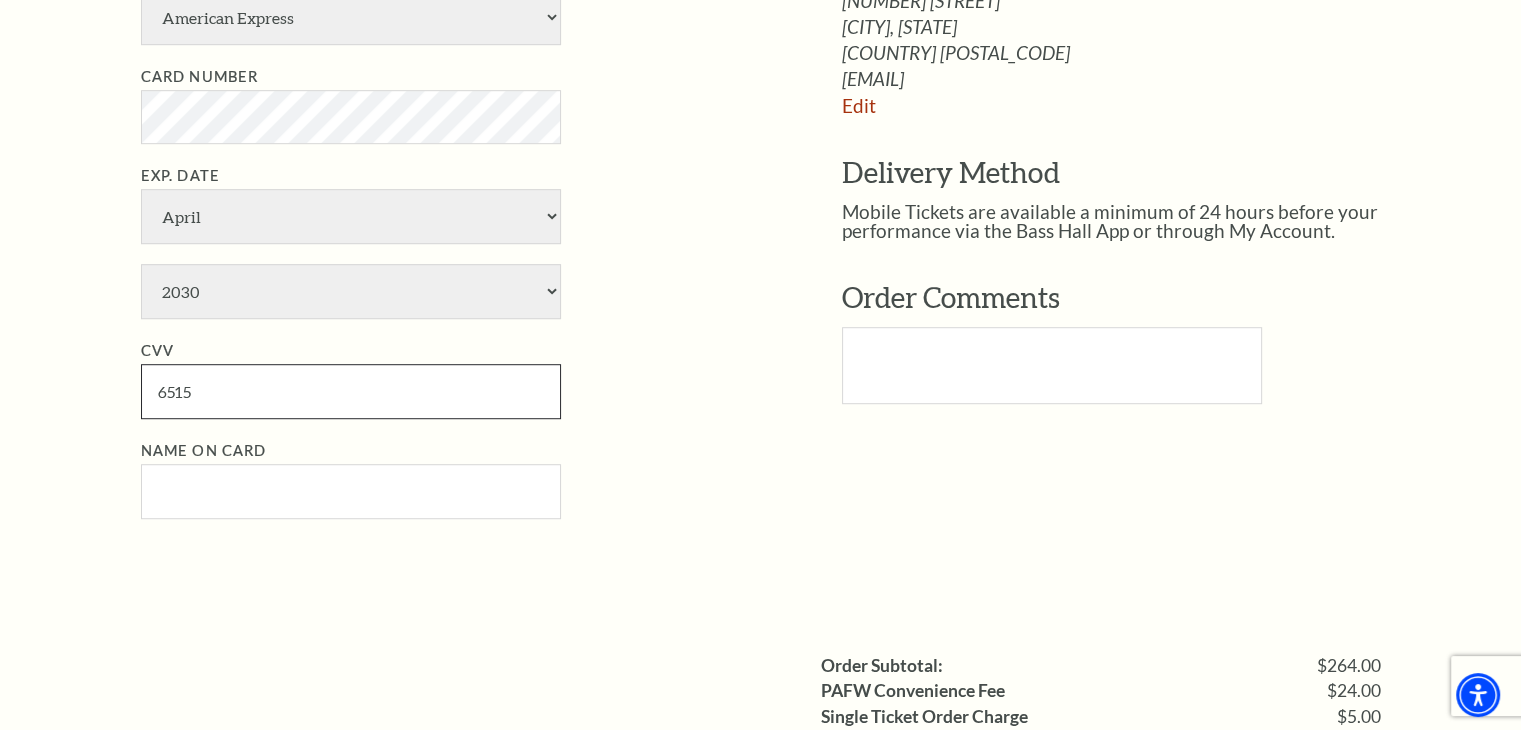 type on "6515" 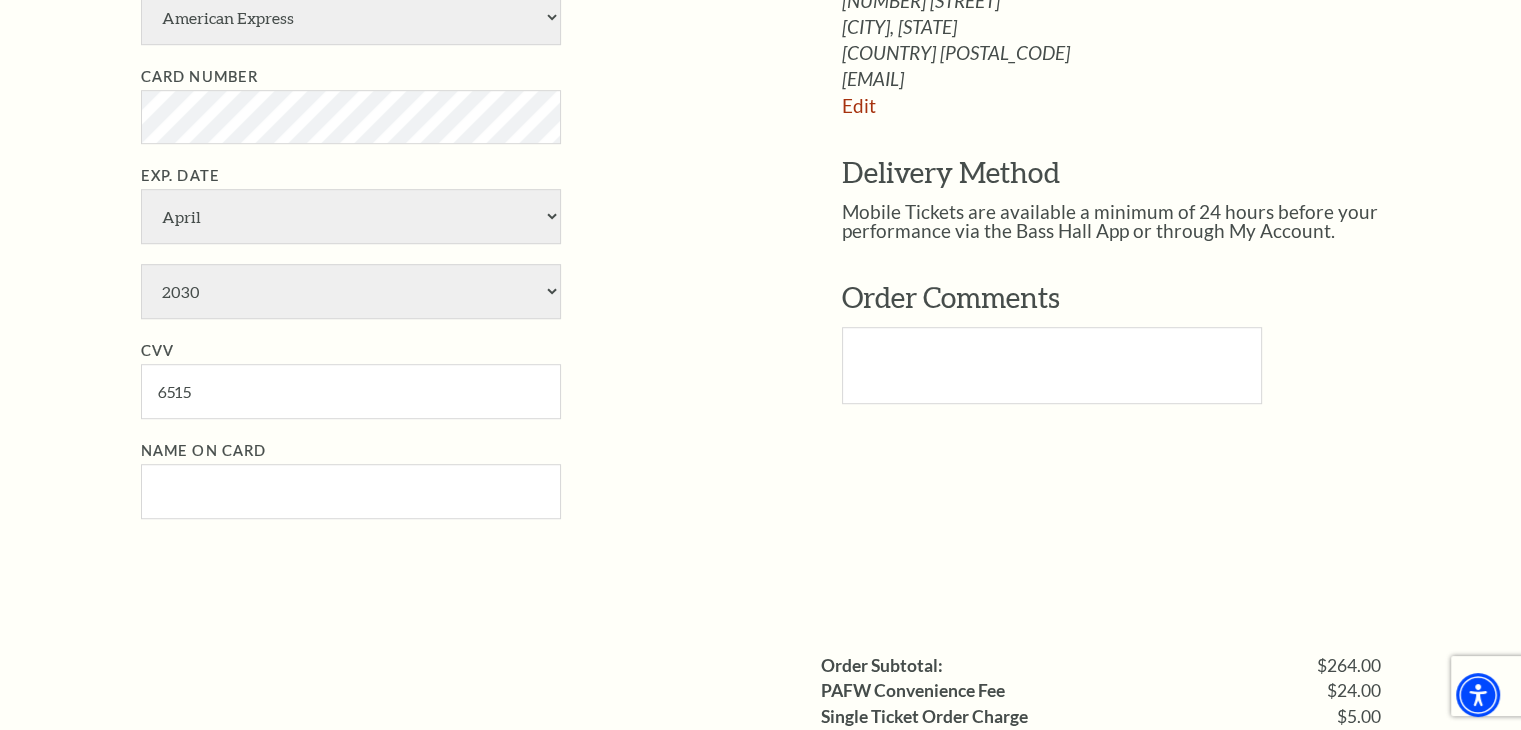 click on "Name on Card" at bounding box center (461, 479) 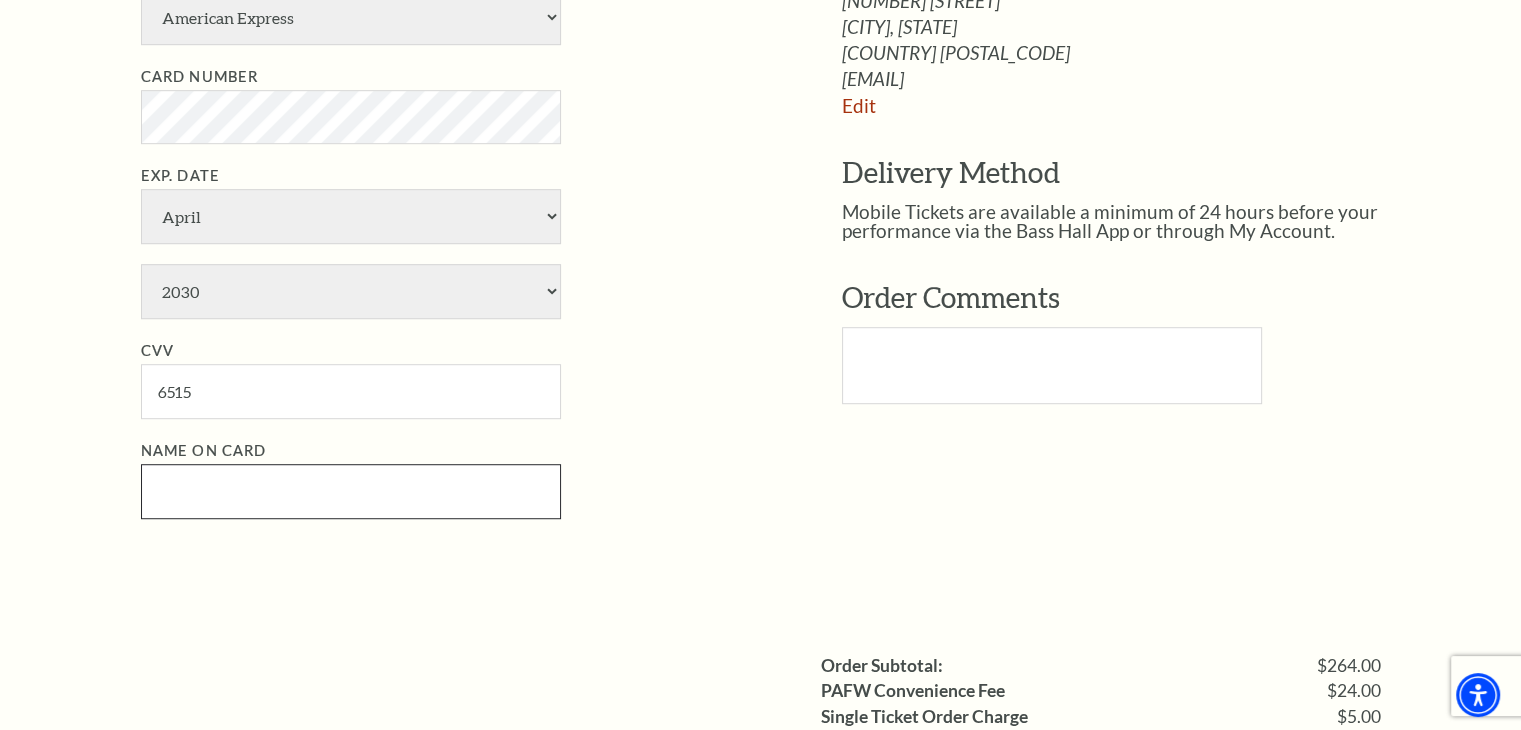 click on "Name on Card" at bounding box center [351, 491] 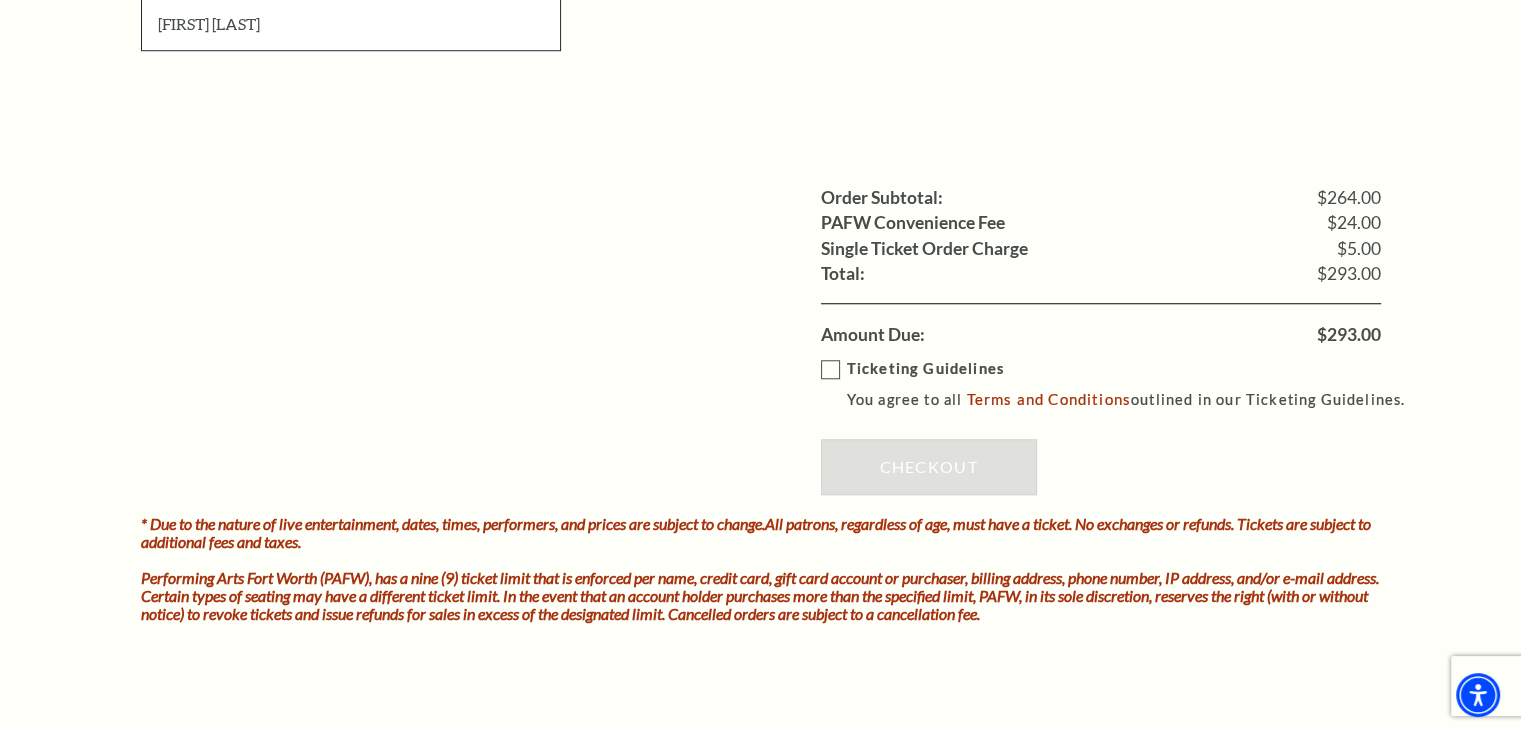 scroll, scrollTop: 1700, scrollLeft: 0, axis: vertical 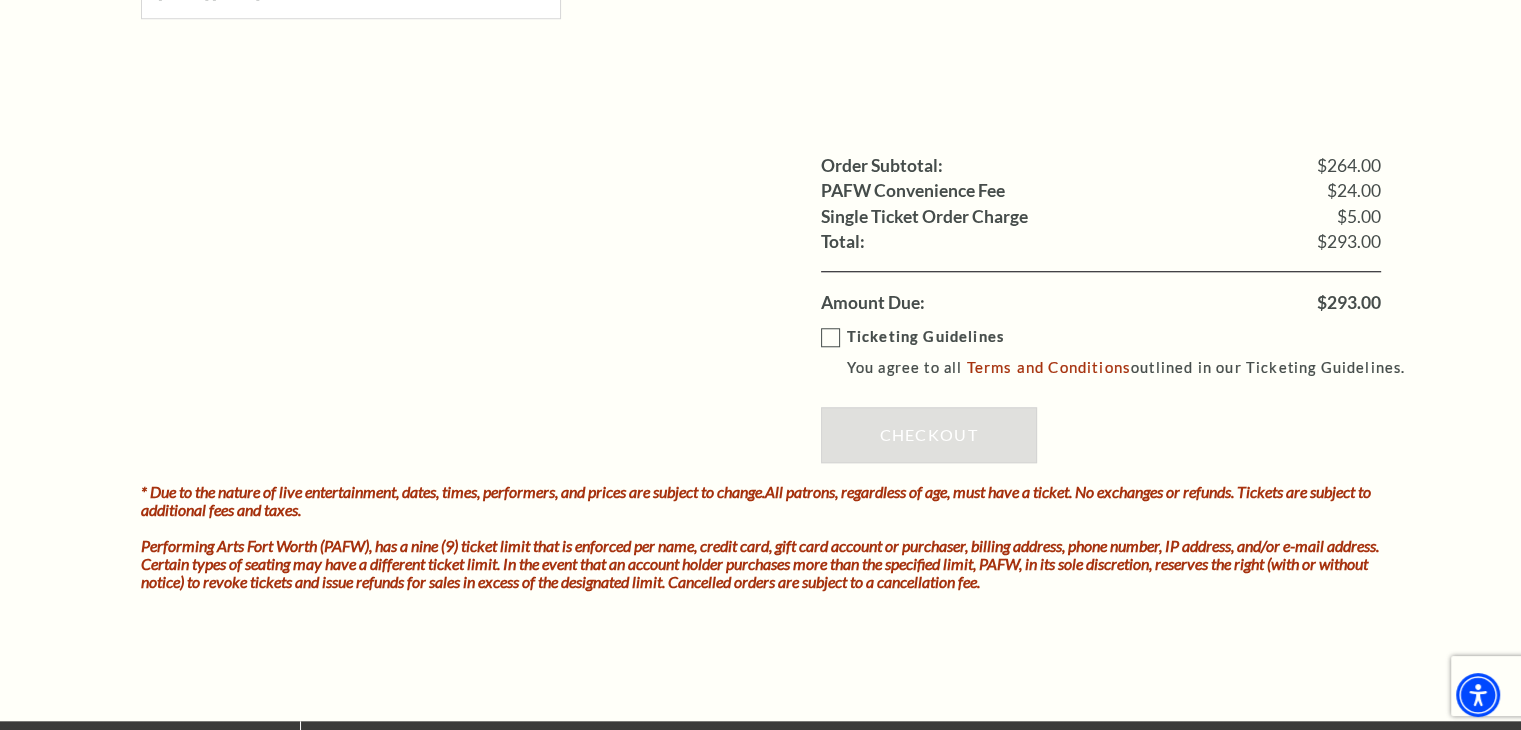 click on "Ticketing Guidelines
You agree to all   Terms and Conditions  outlined in our Ticketing Guidelines." at bounding box center (1122, 352) 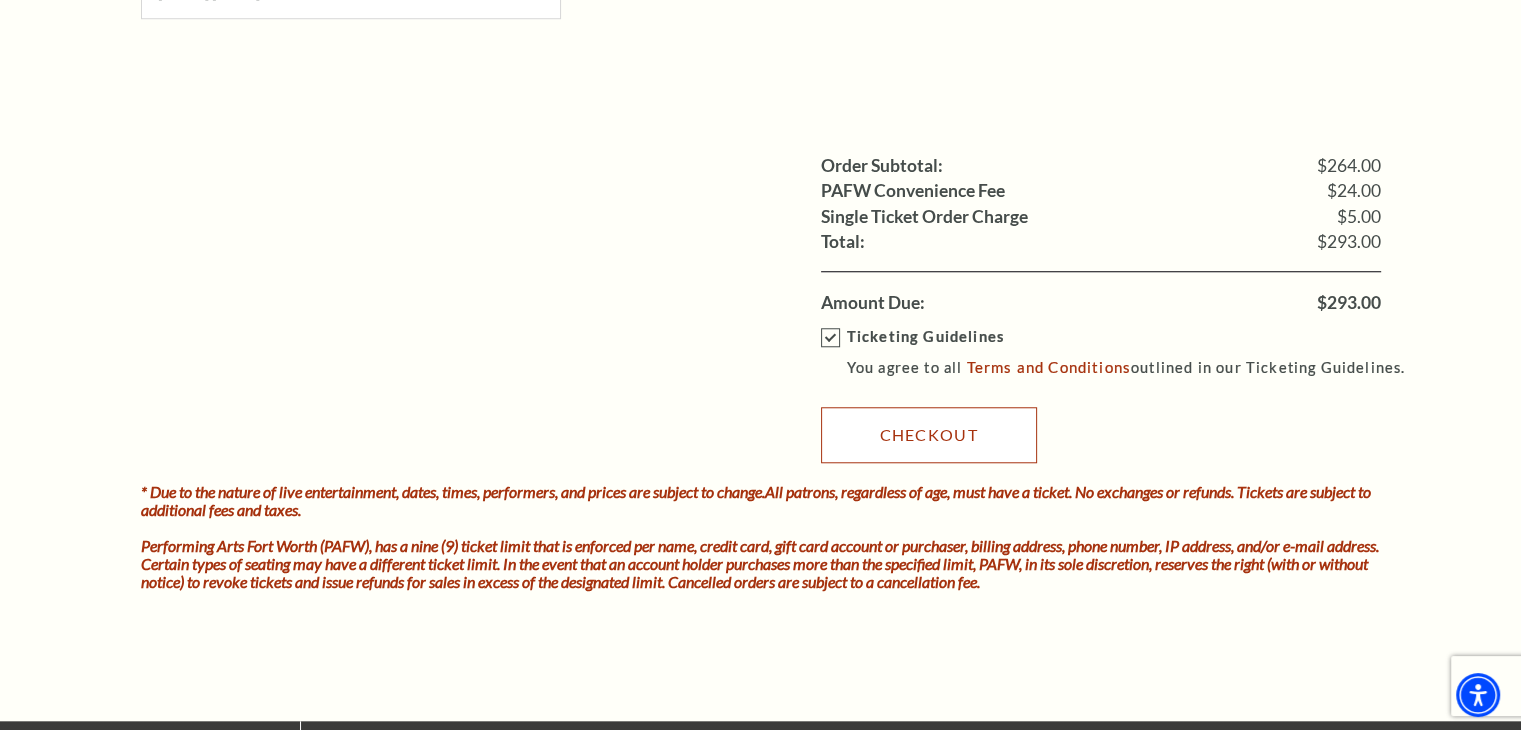 click on "Checkout" at bounding box center [929, 435] 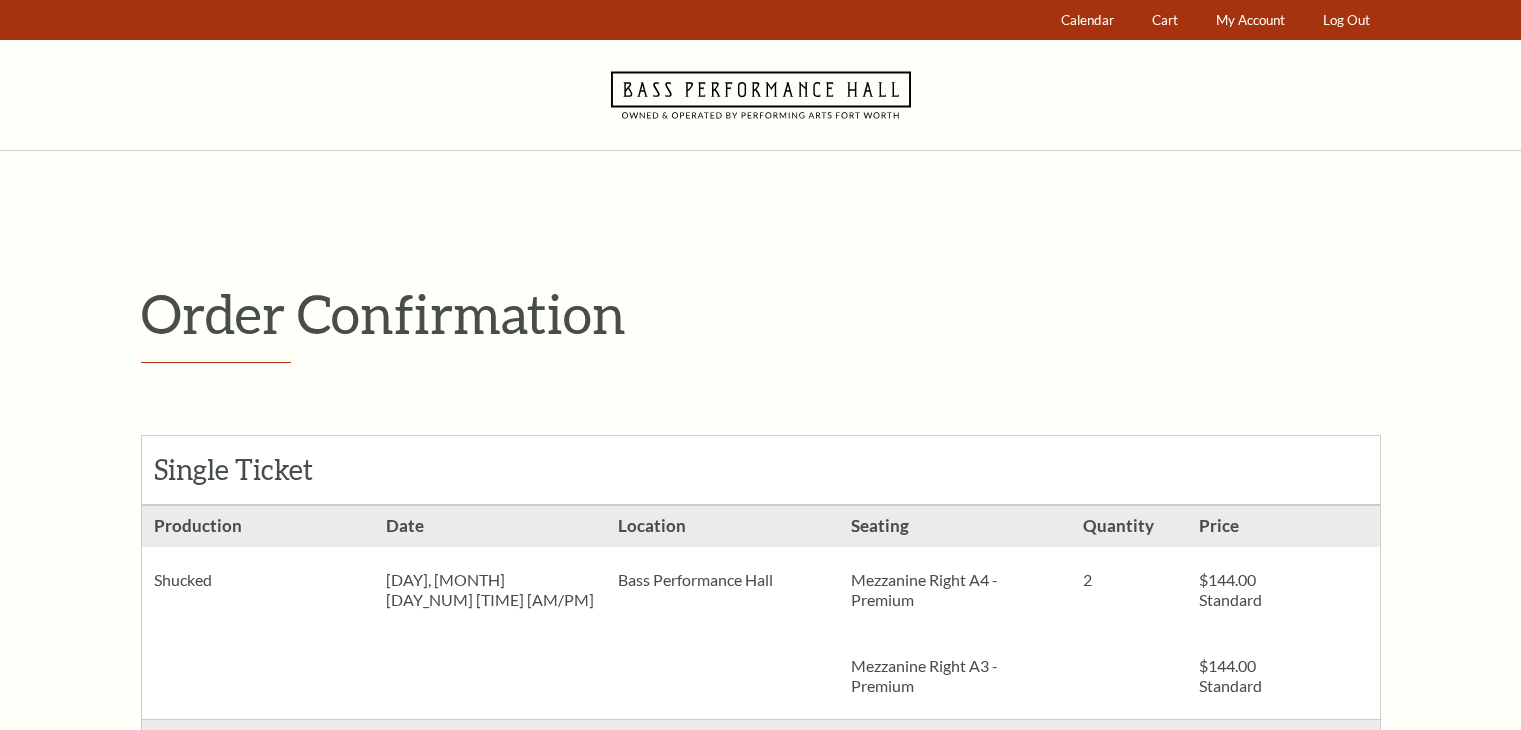 scroll, scrollTop: 0, scrollLeft: 0, axis: both 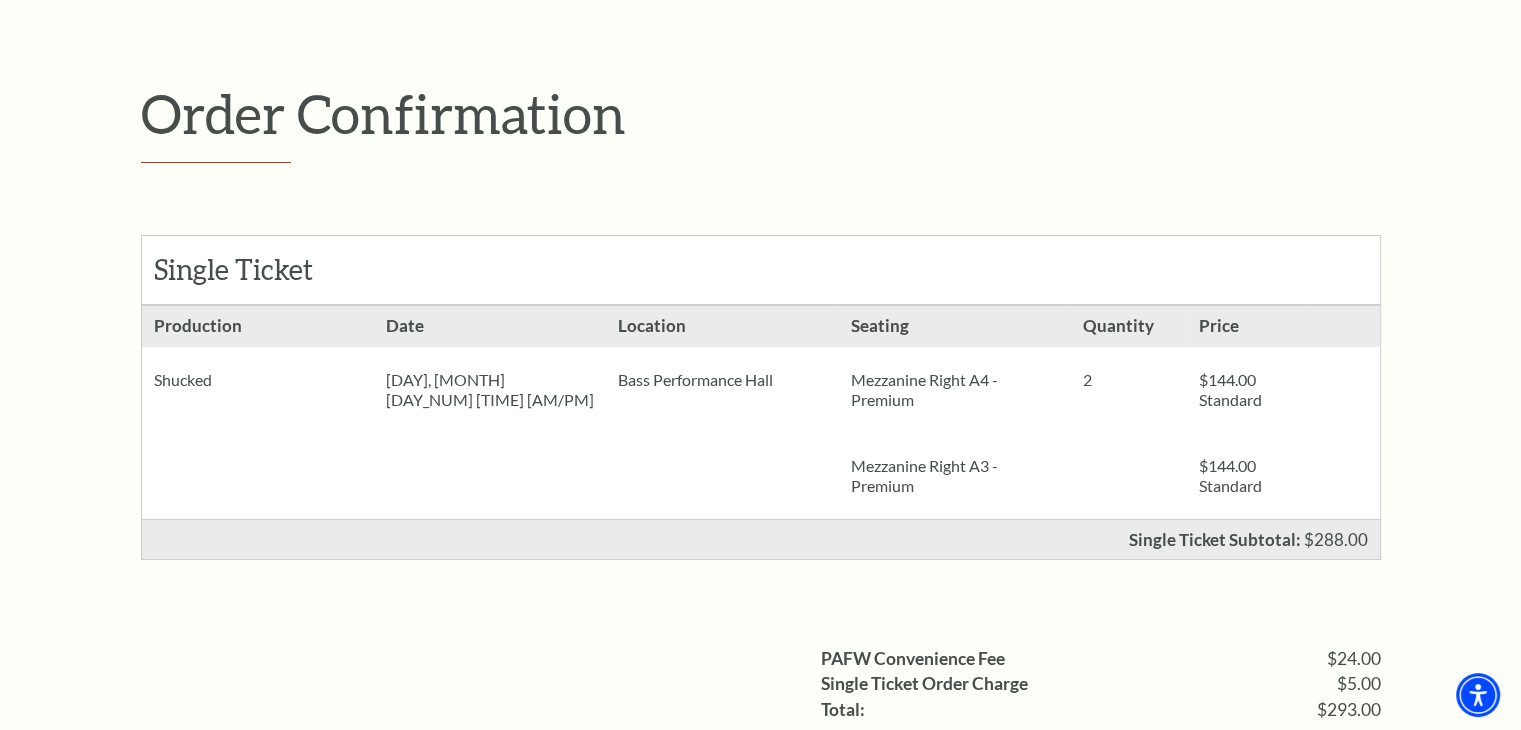 drag, startPoint x: 156, startPoint y: 377, endPoint x: 947, endPoint y: 393, distance: 791.1618 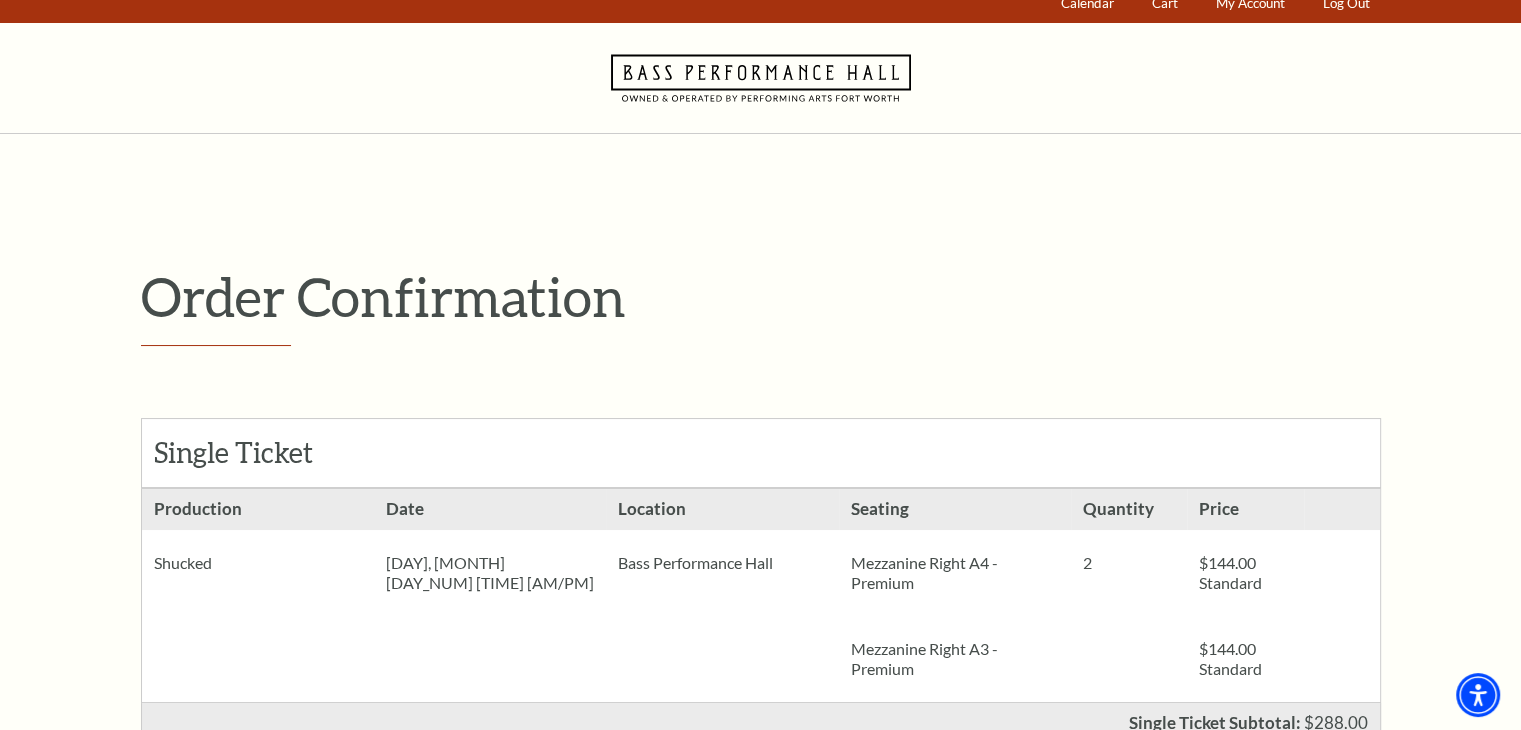 scroll, scrollTop: 0, scrollLeft: 0, axis: both 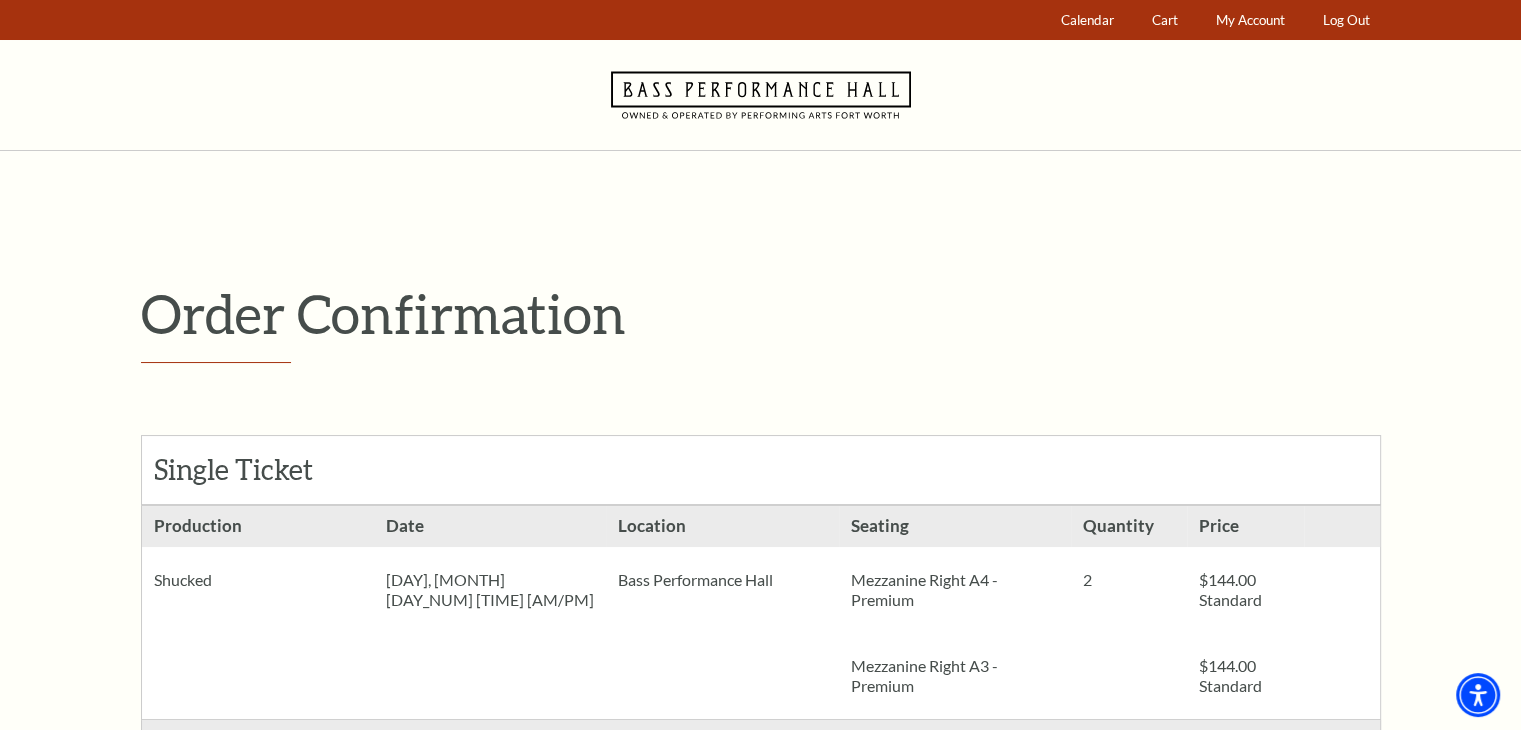 click 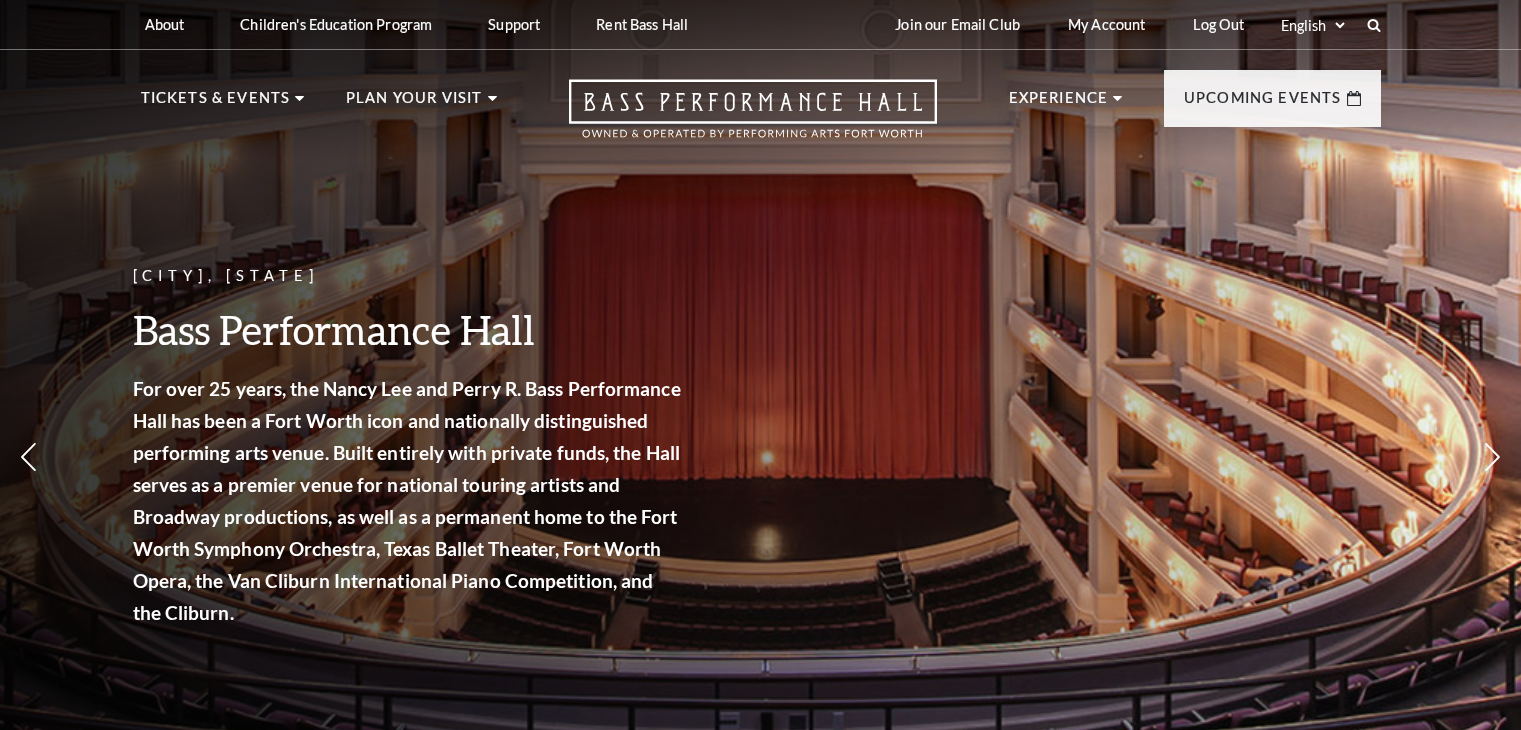 scroll, scrollTop: 0, scrollLeft: 0, axis: both 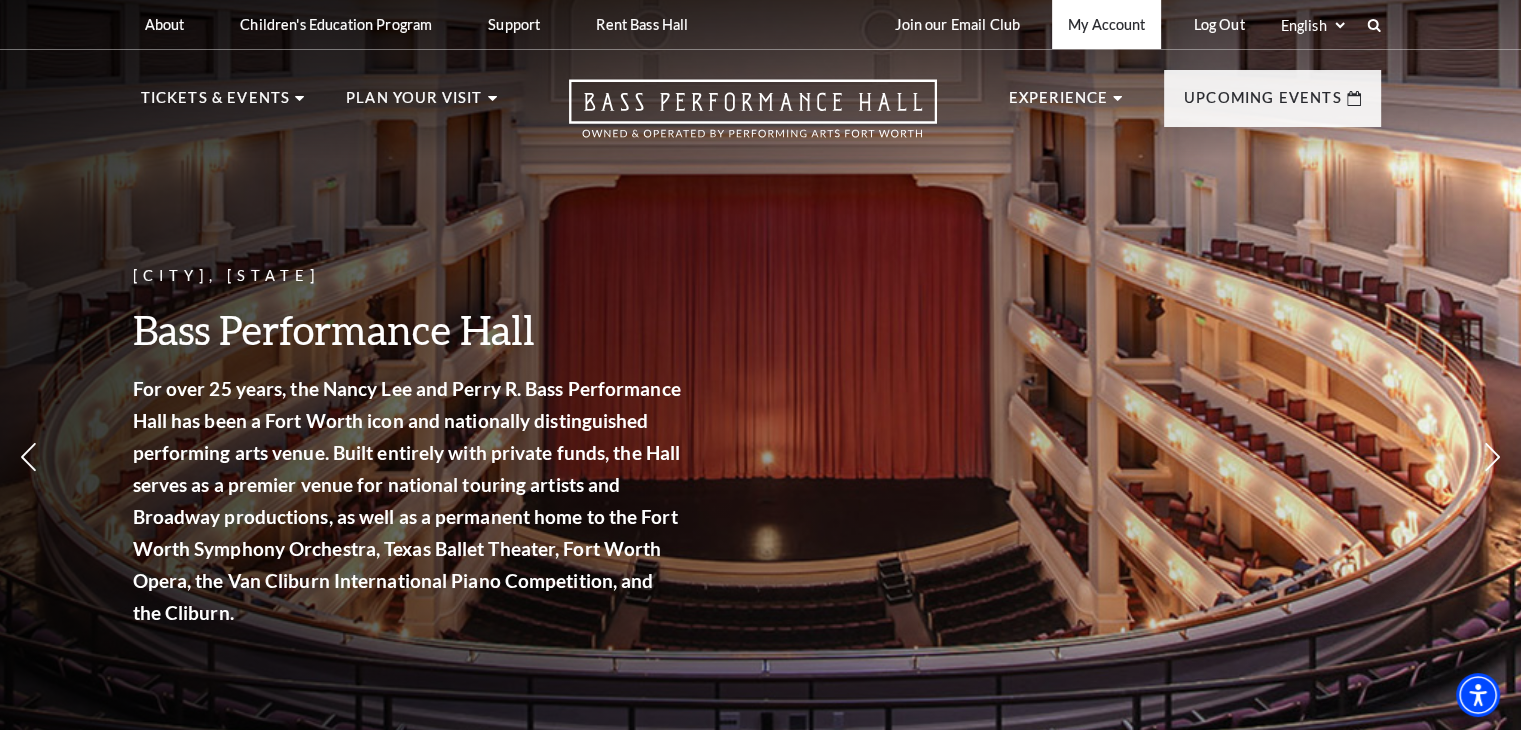 click on "My Account" at bounding box center (1106, 24) 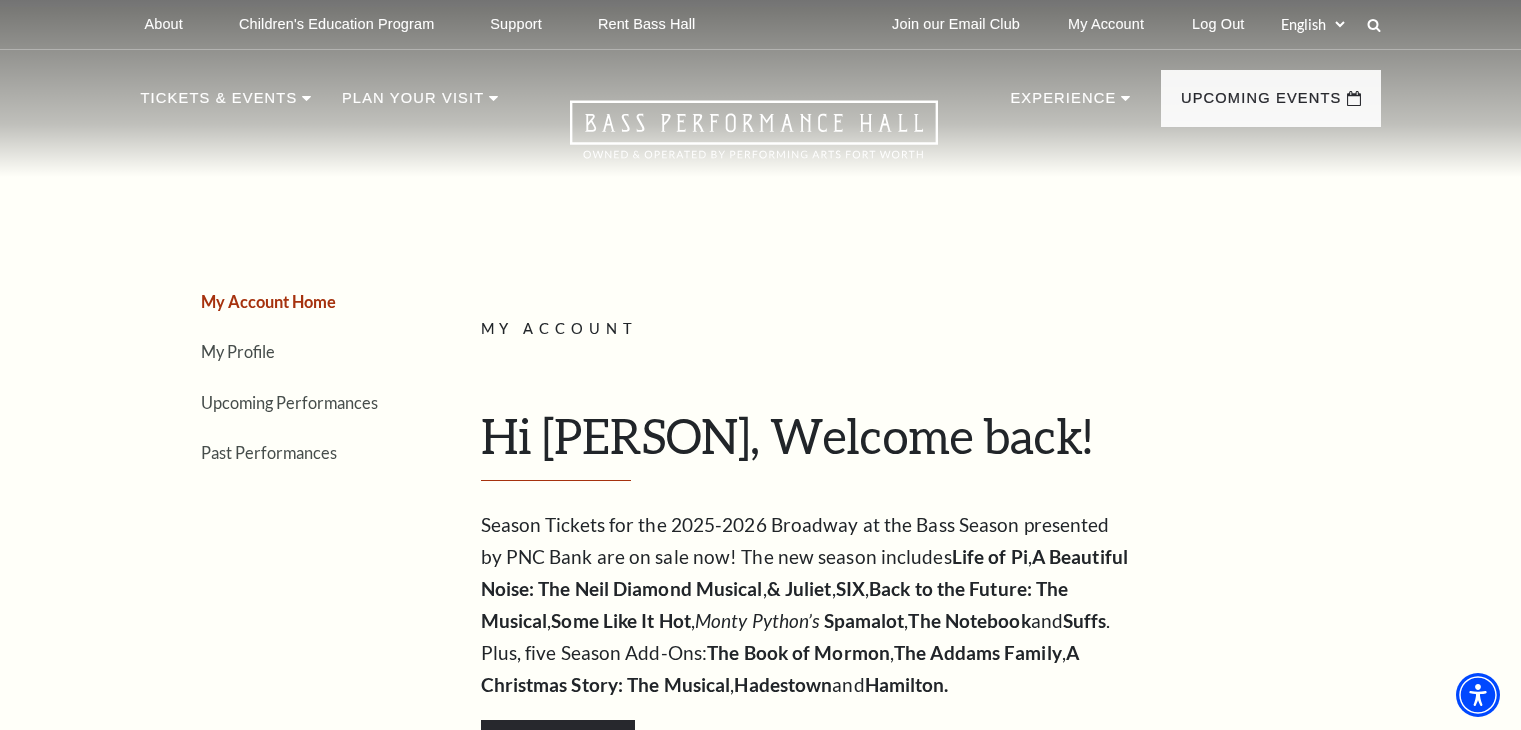 scroll, scrollTop: 0, scrollLeft: 0, axis: both 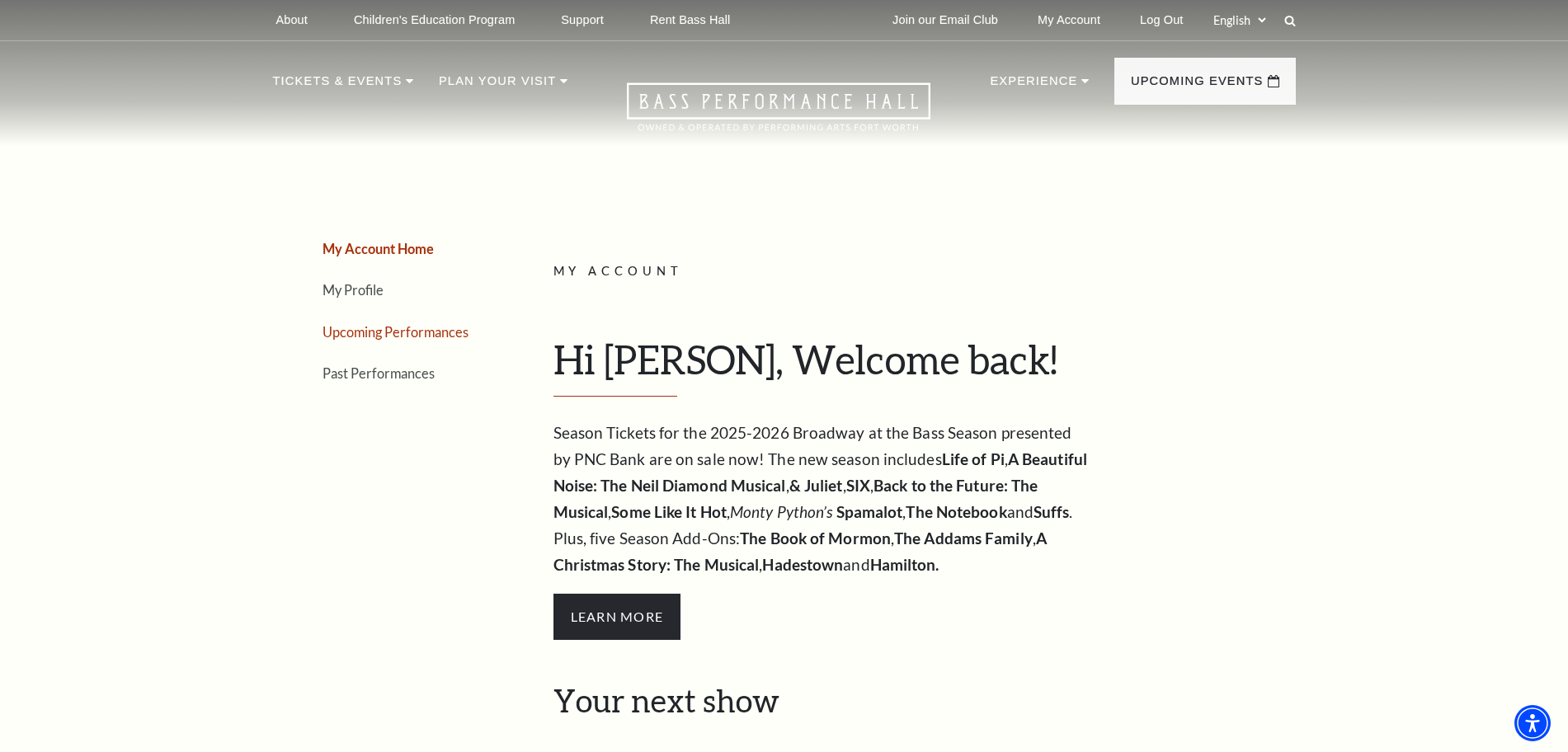 click on "Upcoming Performances" at bounding box center [395, 331] 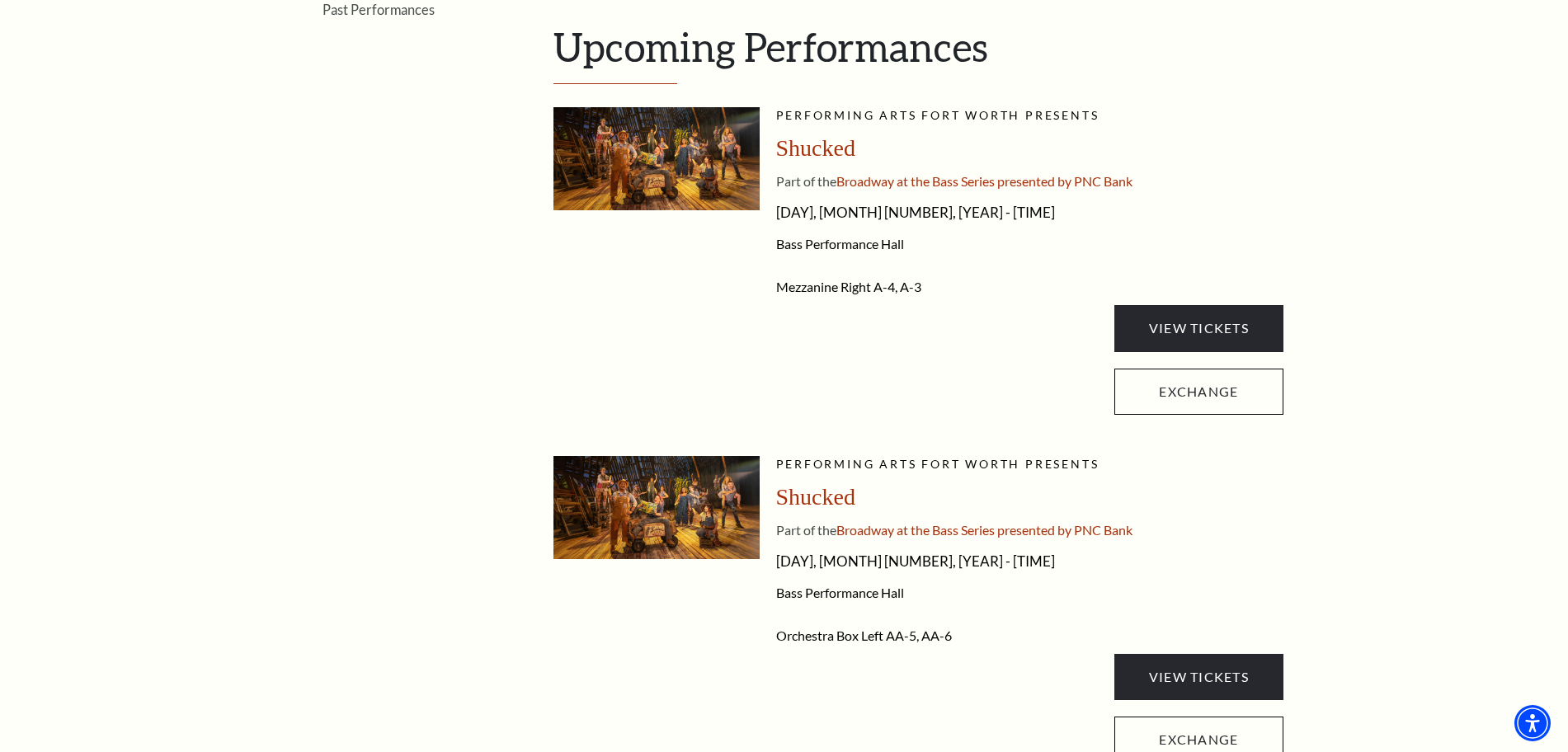 scroll, scrollTop: 412, scrollLeft: 0, axis: vertical 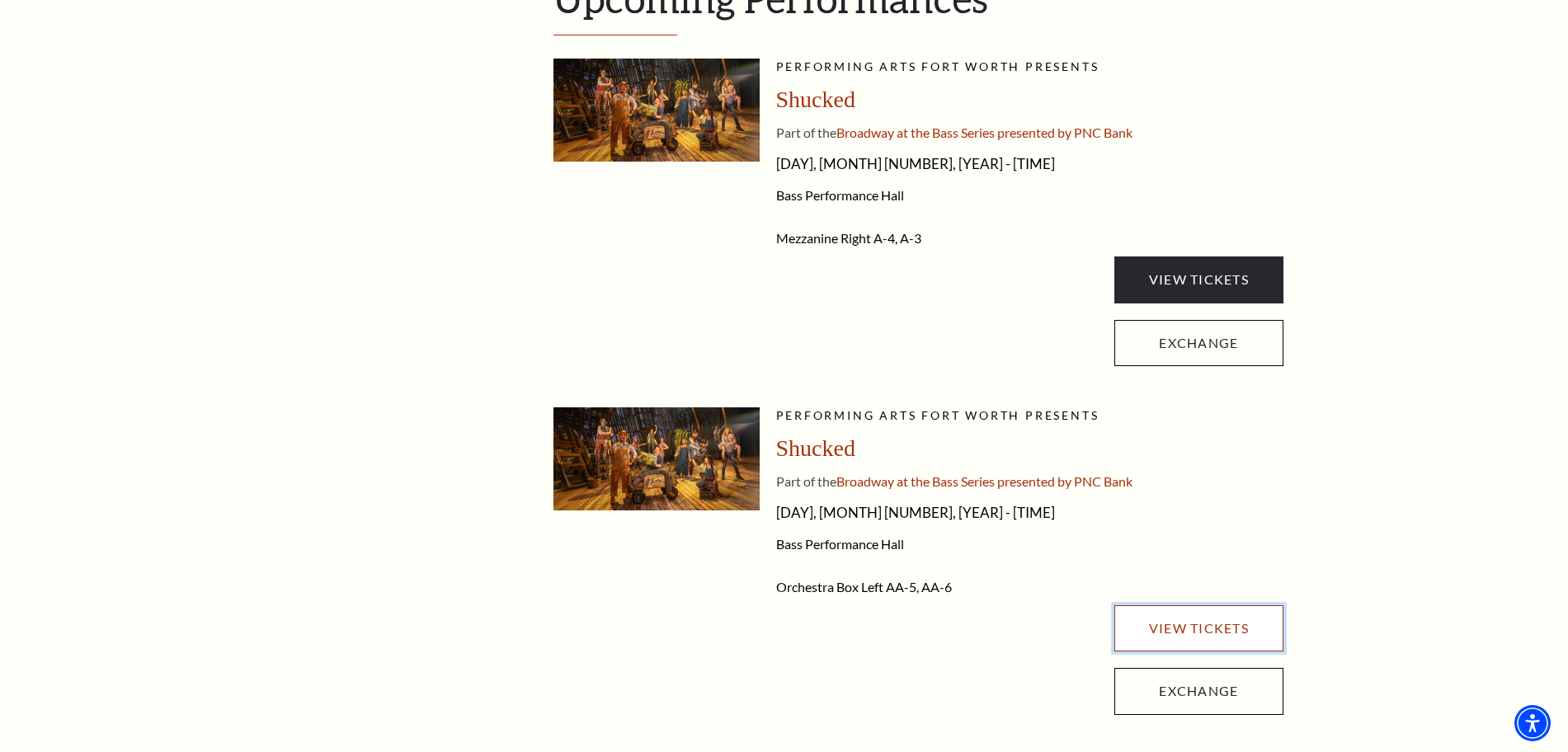 click on "View Tickets" at bounding box center (1198, 628) 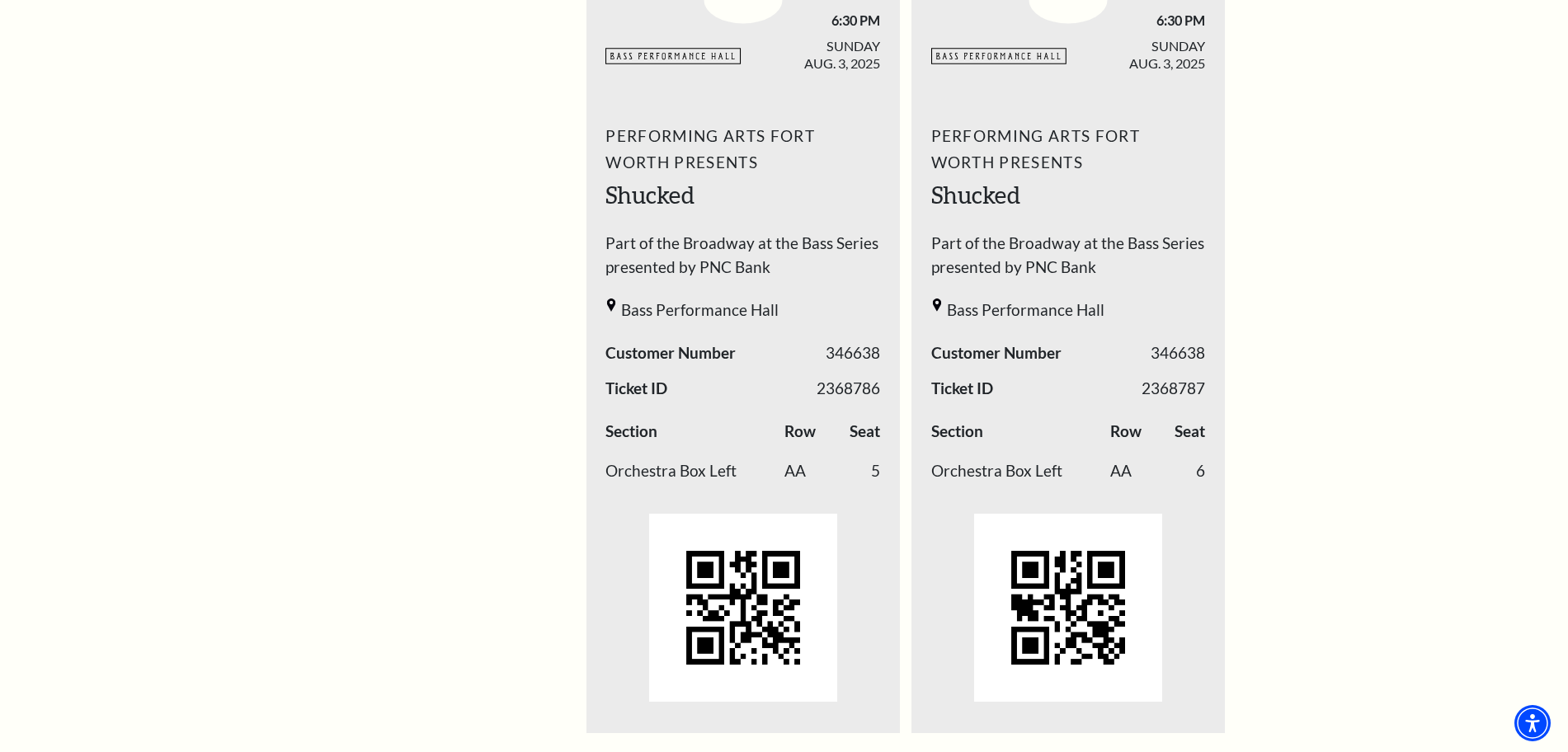 scroll, scrollTop: 499, scrollLeft: 0, axis: vertical 